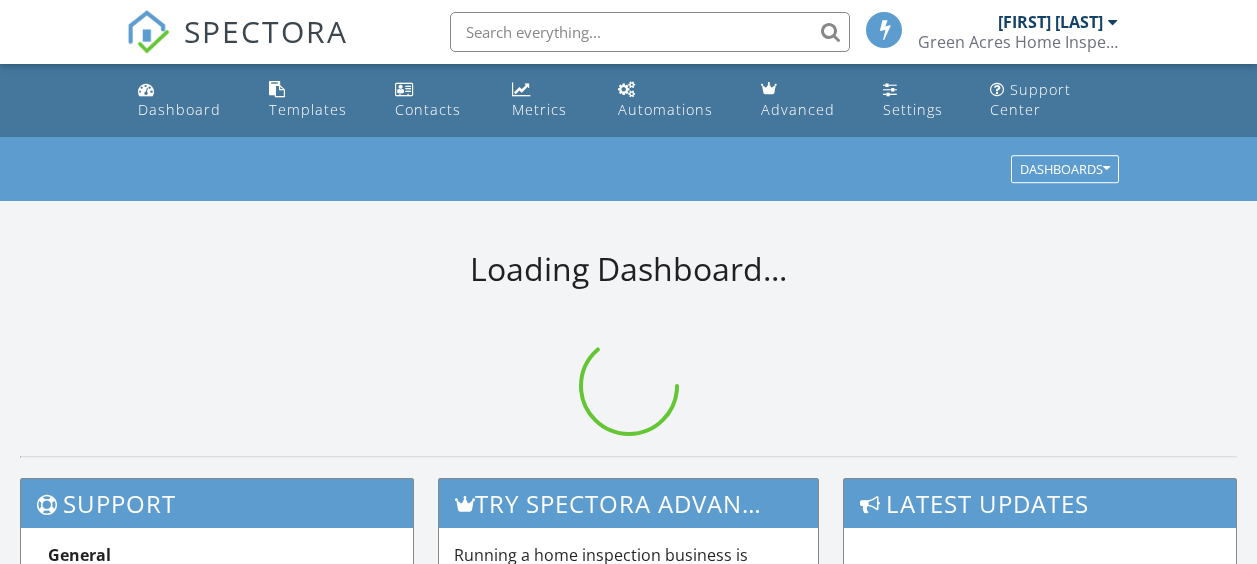 scroll, scrollTop: 0, scrollLeft: 0, axis: both 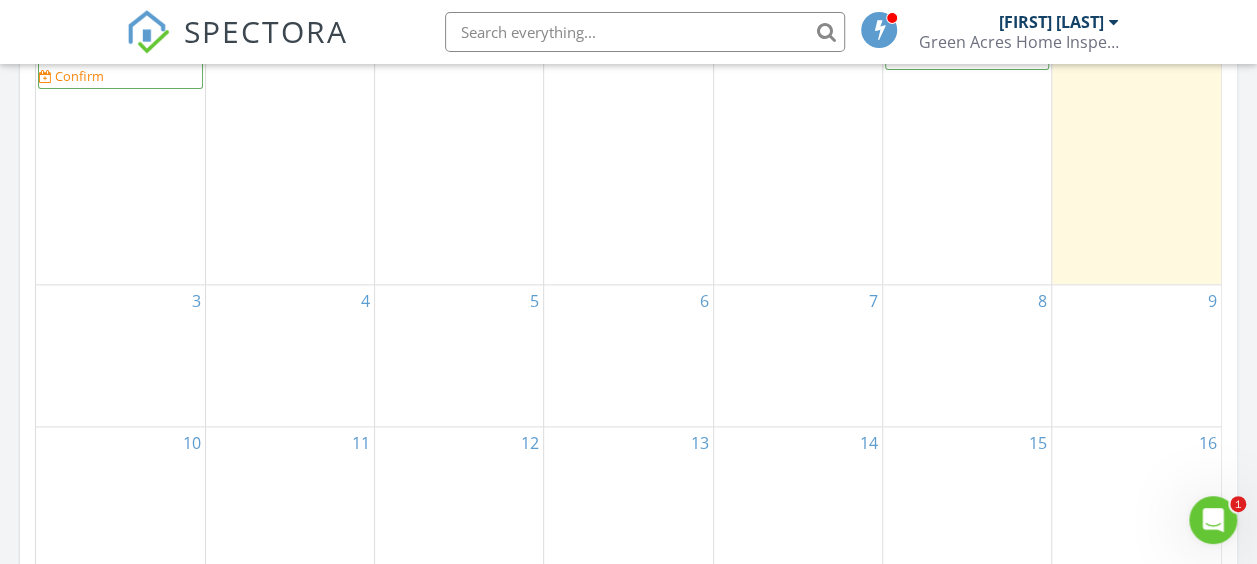 click on "3" at bounding box center (120, 356) 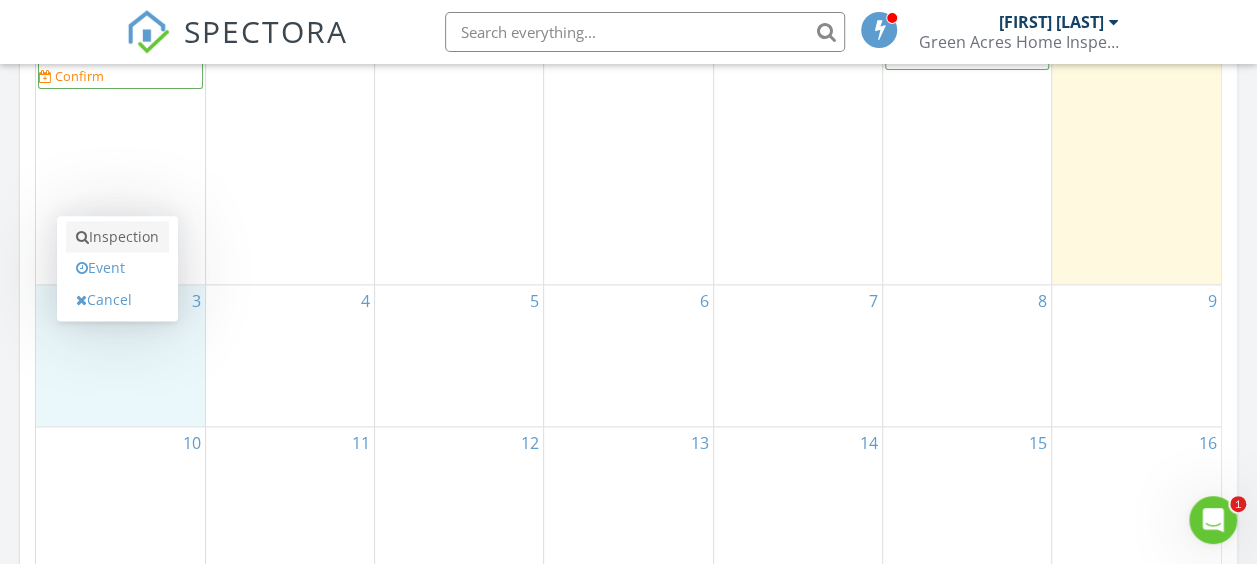 click on "Inspection" at bounding box center (117, 237) 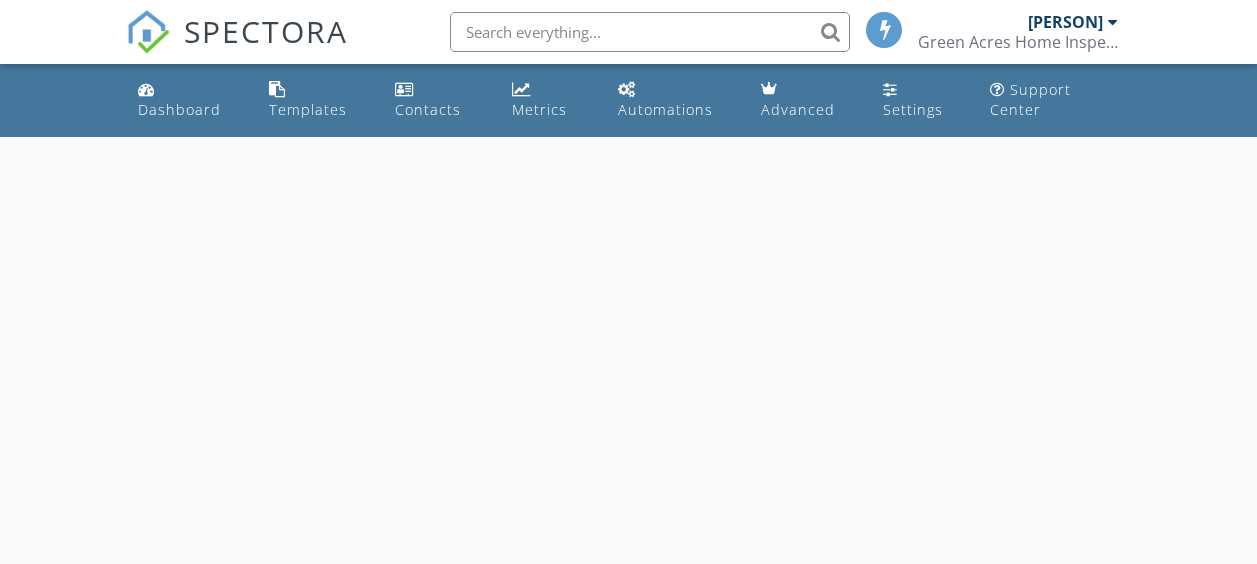 scroll, scrollTop: 0, scrollLeft: 0, axis: both 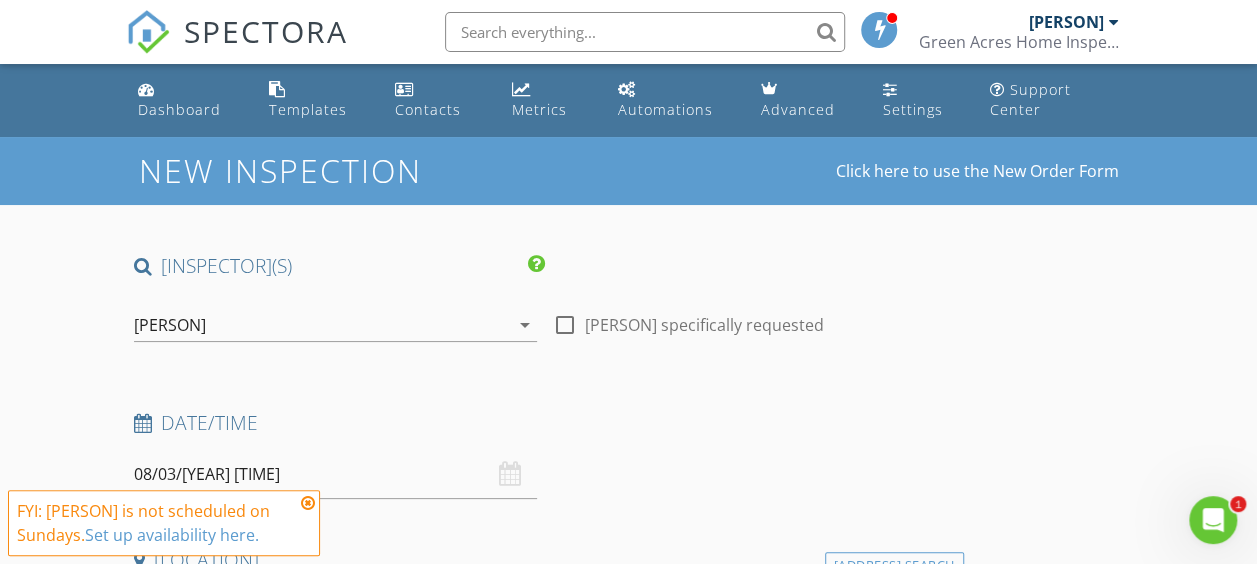 click at bounding box center [308, 503] 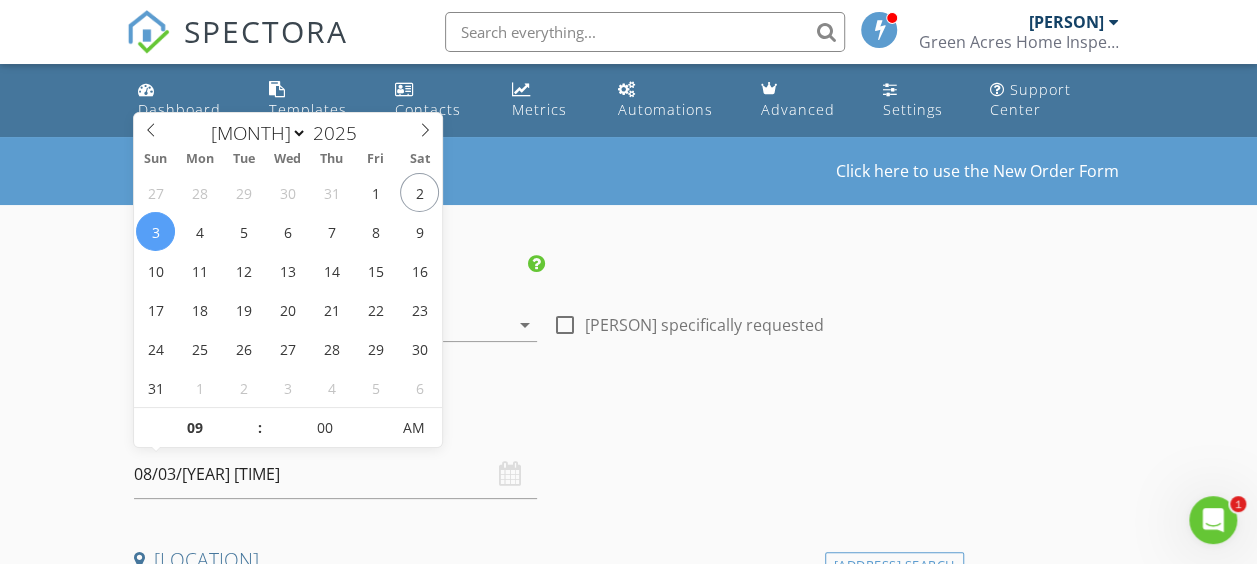 click on "08/03/2025 9:00 AM" at bounding box center [335, 474] 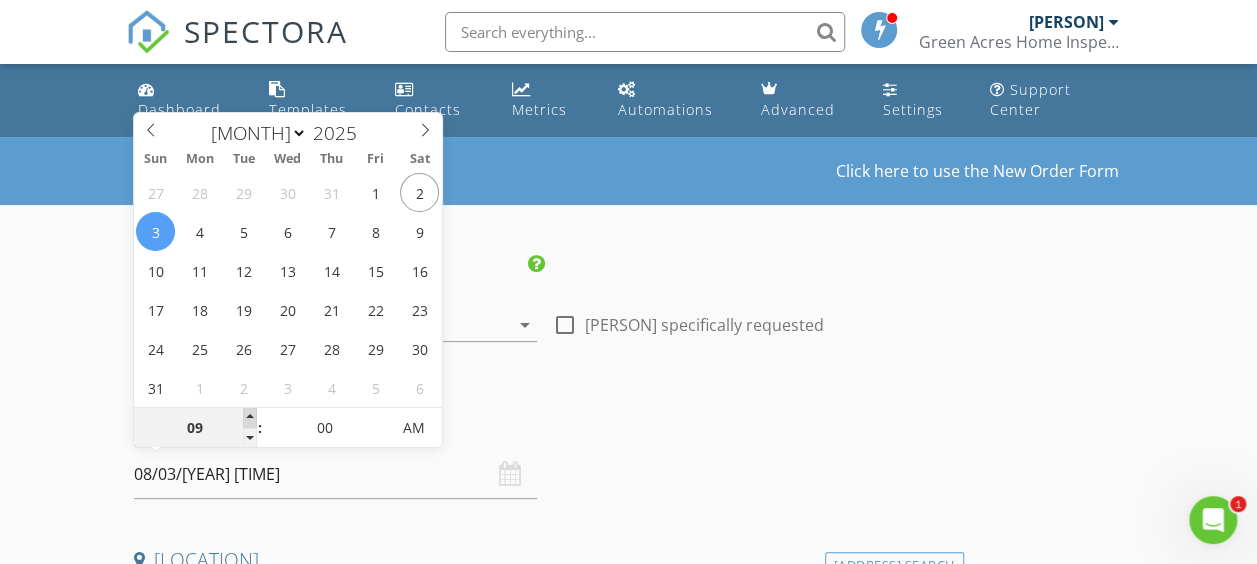 type on "10" 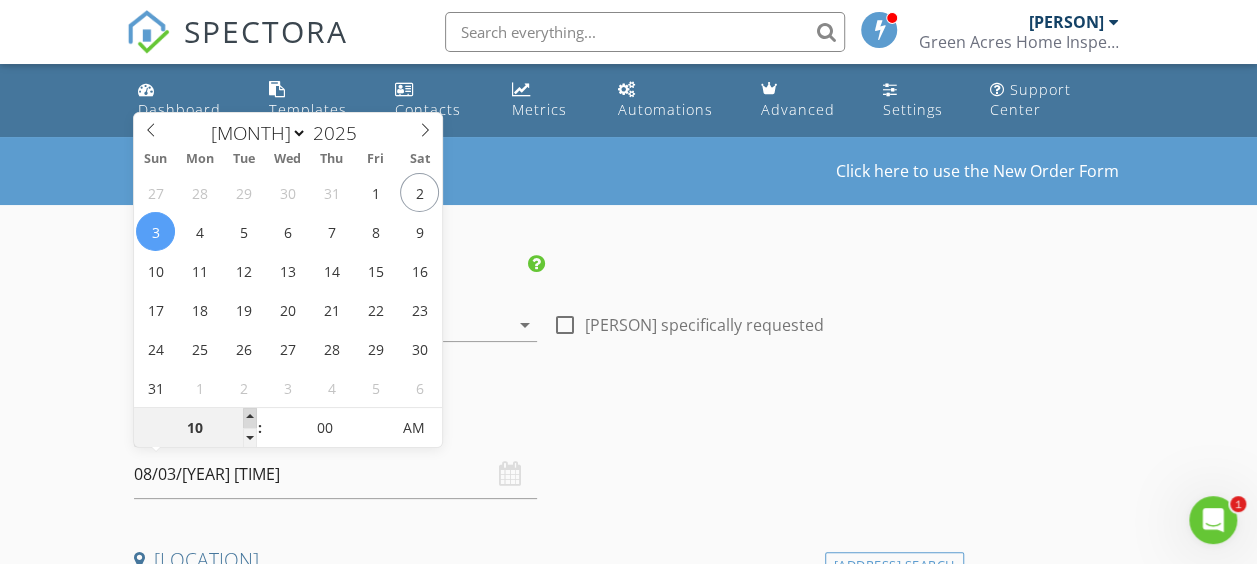 type on "[DATE] [TIME]" 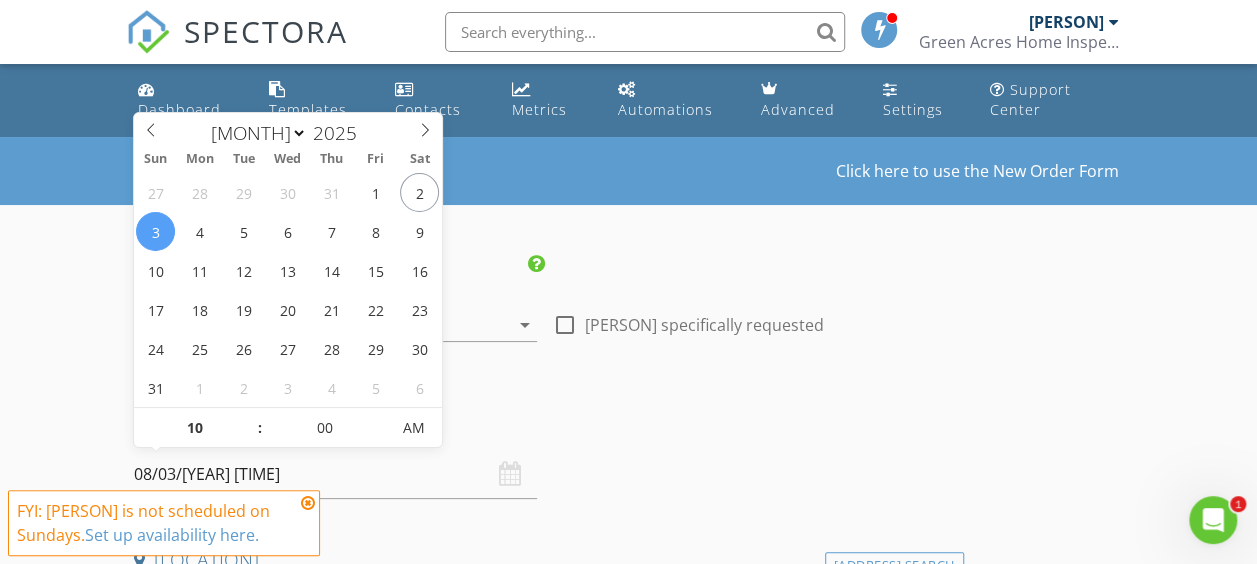 click on "check_box   Brent List   PRIMARY   Brent List arrow_drop_down" at bounding box center [335, 327] 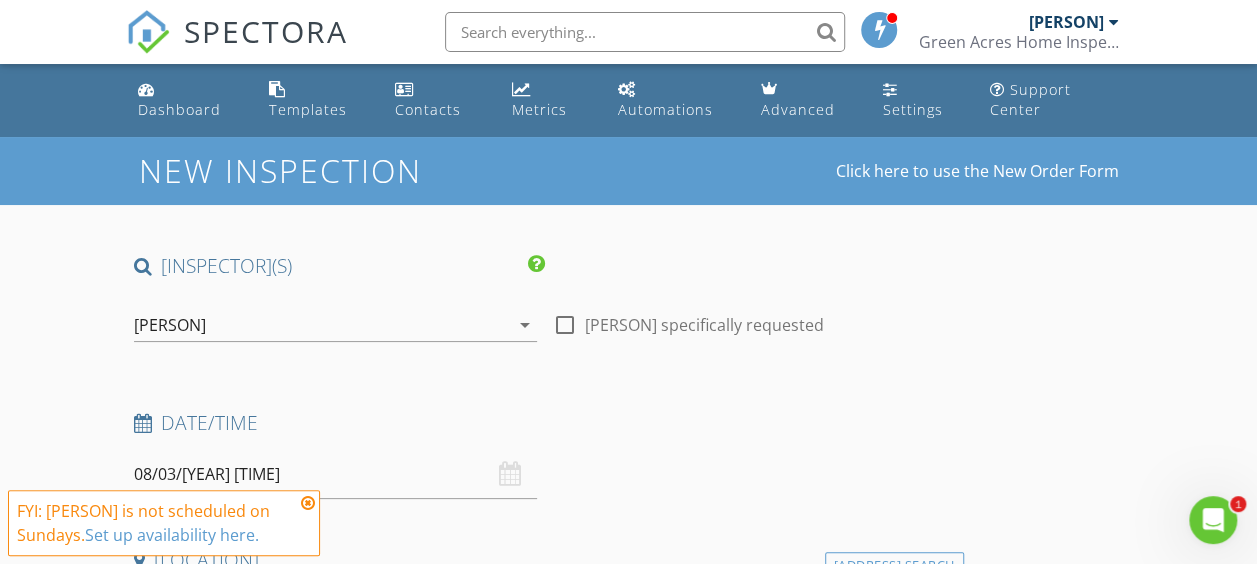 click at bounding box center (308, 503) 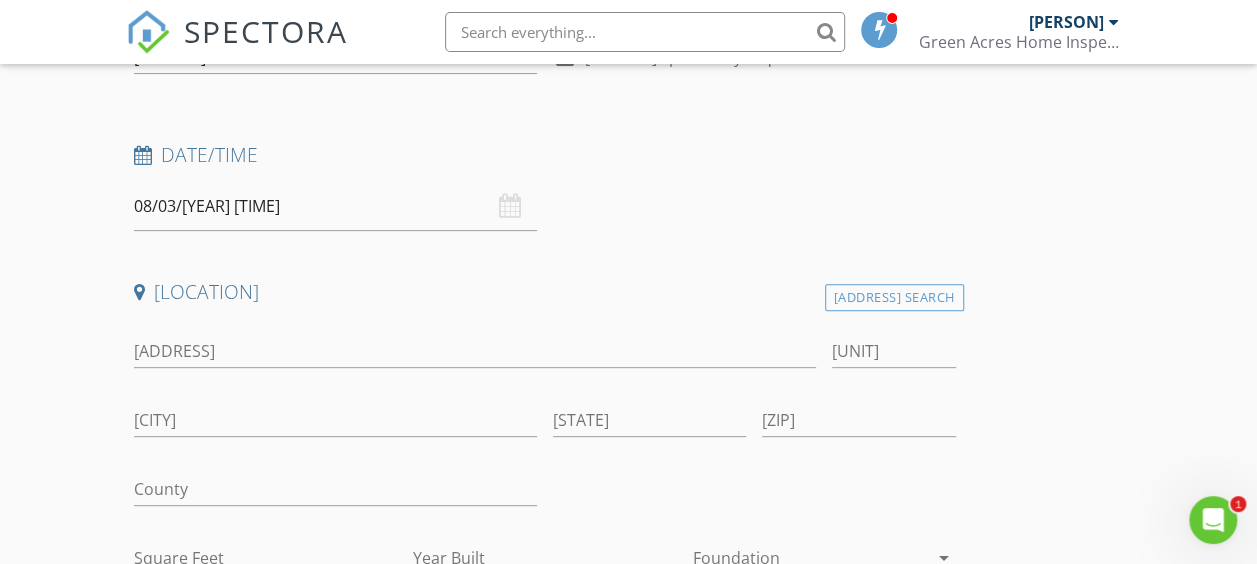 scroll, scrollTop: 300, scrollLeft: 0, axis: vertical 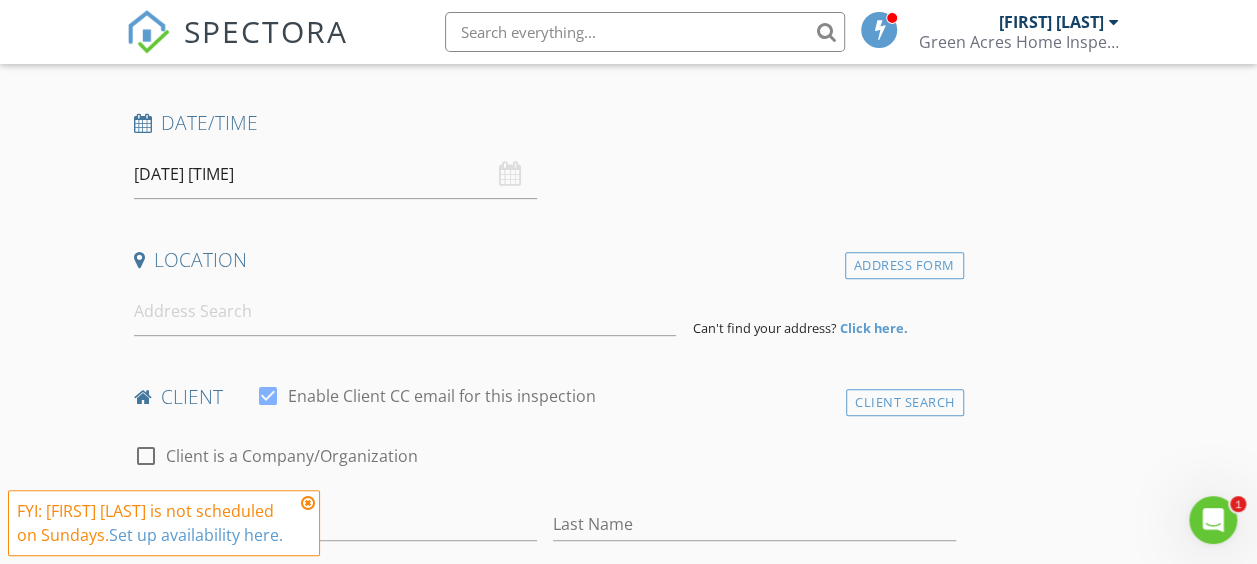 click at bounding box center (308, 503) 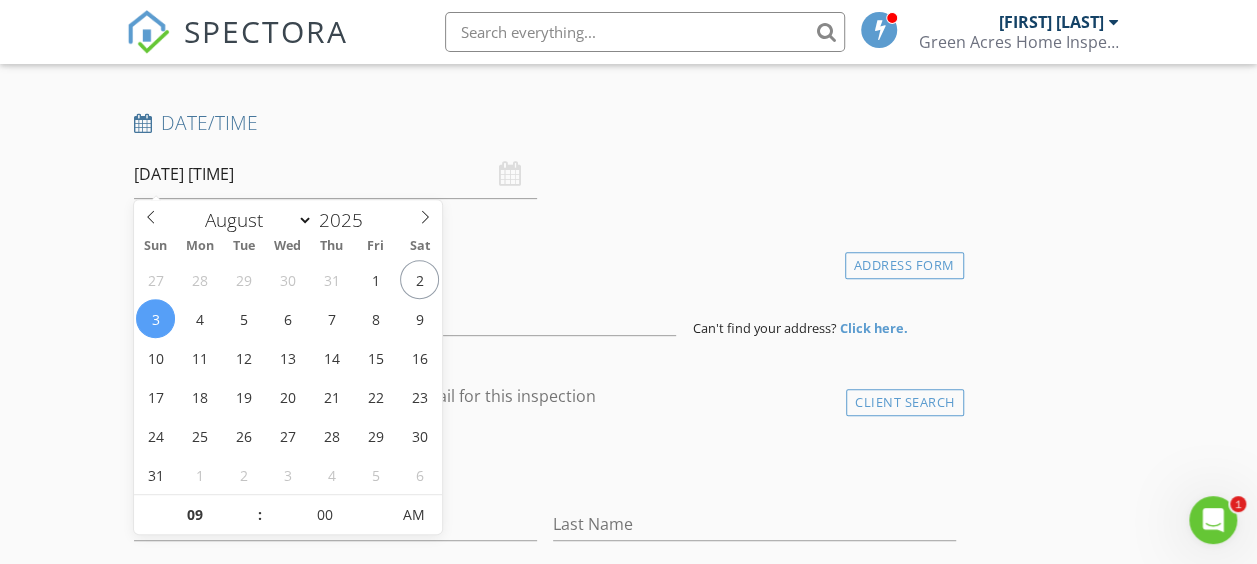 click on "08/03/2025 9:00 AM" at bounding box center (335, 174) 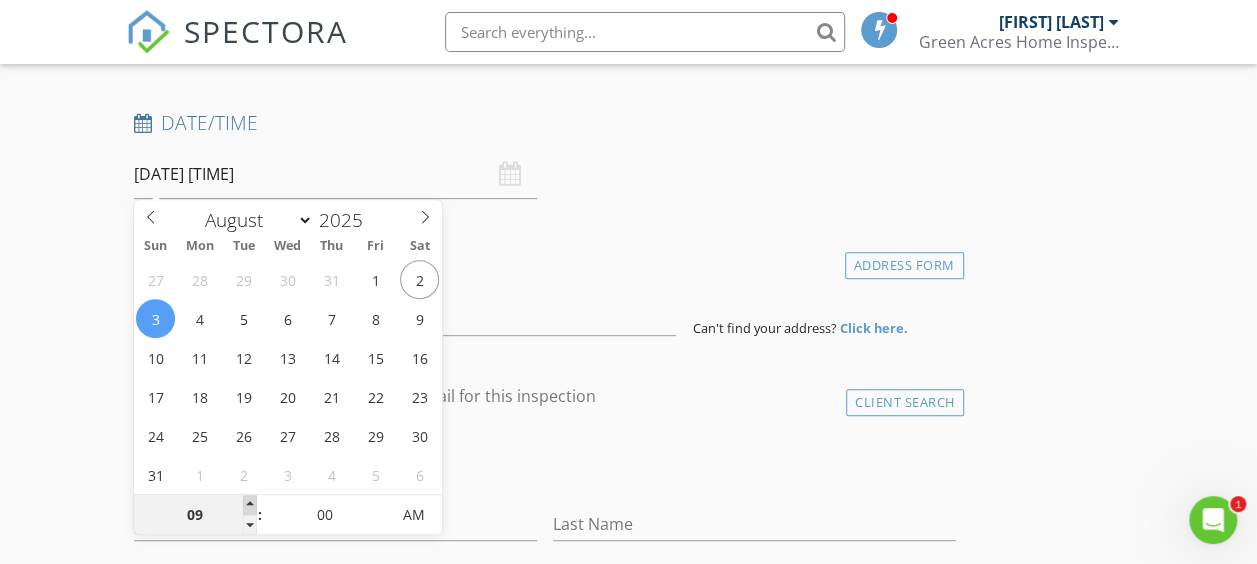 type on "10" 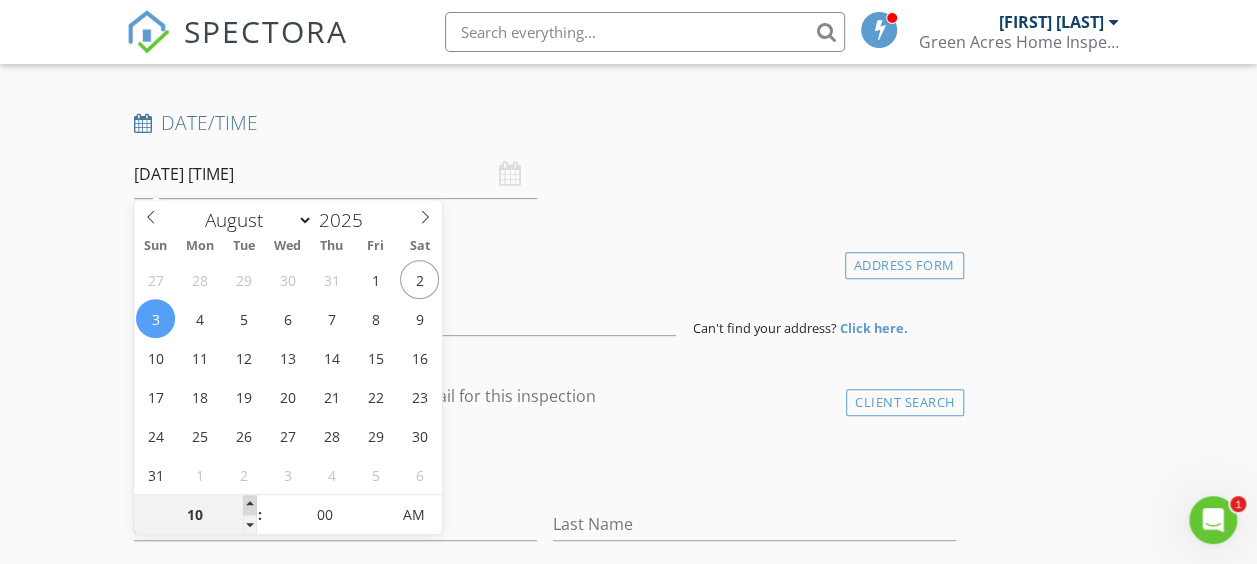 type on "08/03/2025 10:00 AM" 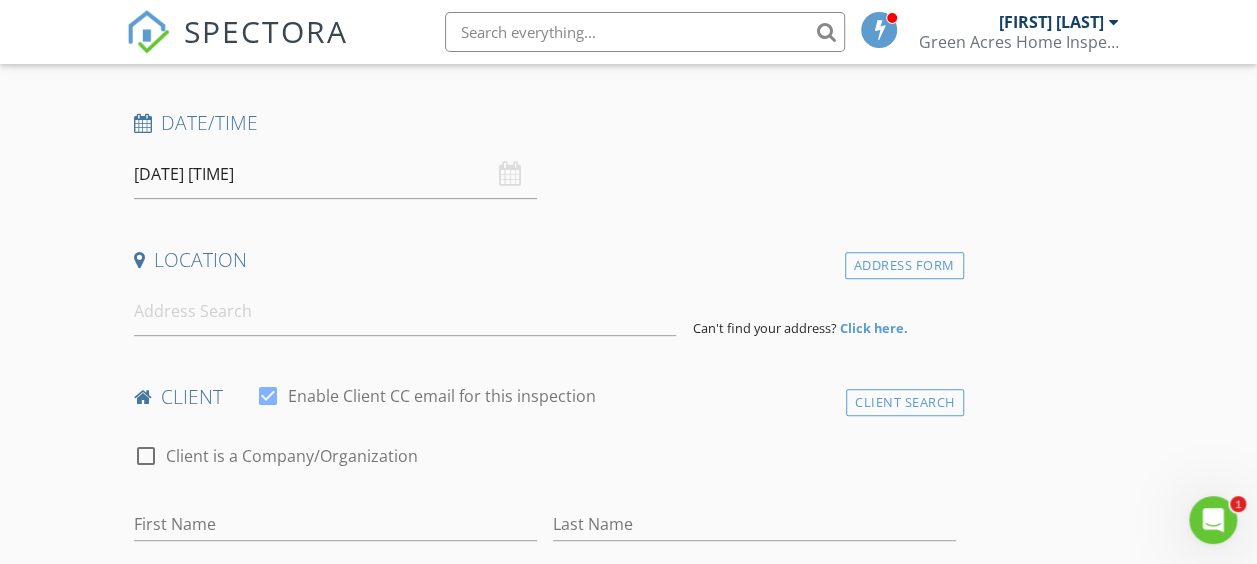 click on "New Inspection
Click here to use the New Order Form
INSPECTOR(S)
check_box   Brent List   PRIMARY   Brent List arrow_drop_down   check_box_outline_blank Brent List specifically requested
Date/Time
08/03/2025 10:00 AM
Location
Address Form       Can't find your address?   Click here.
client
check_box Enable Client CC email for this inspection   Client Search     check_box_outline_blank Client is a Company/Organization     First Name   Last Name   Email   CC Email   Phone   Address   City   State   Zip       Notes   Private Notes
ADD ADDITIONAL client
SERVICES
check_box_outline_blank   Whole Home Inspection   check_box_outline_blank   Condo   check_box_outline_blank   Commercial Inspection   check_box_outline_blank   Sewer Scope (Stand Alone)" at bounding box center [628, 1379] 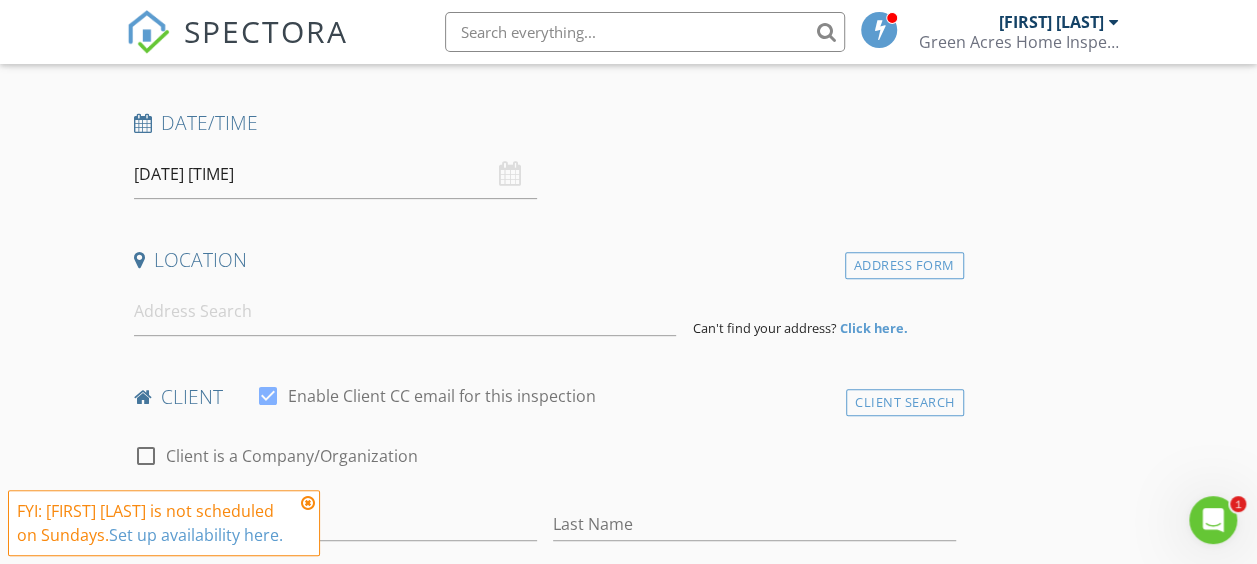 drag, startPoint x: 308, startPoint y: 505, endPoint x: 293, endPoint y: 478, distance: 30.88689 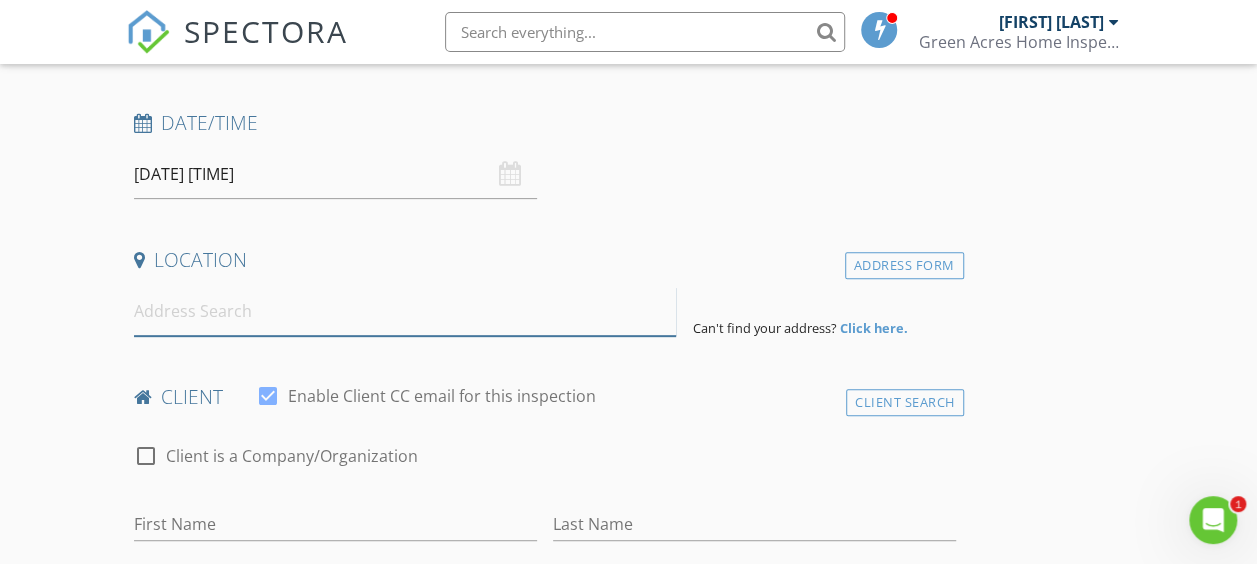 click at bounding box center [405, 311] 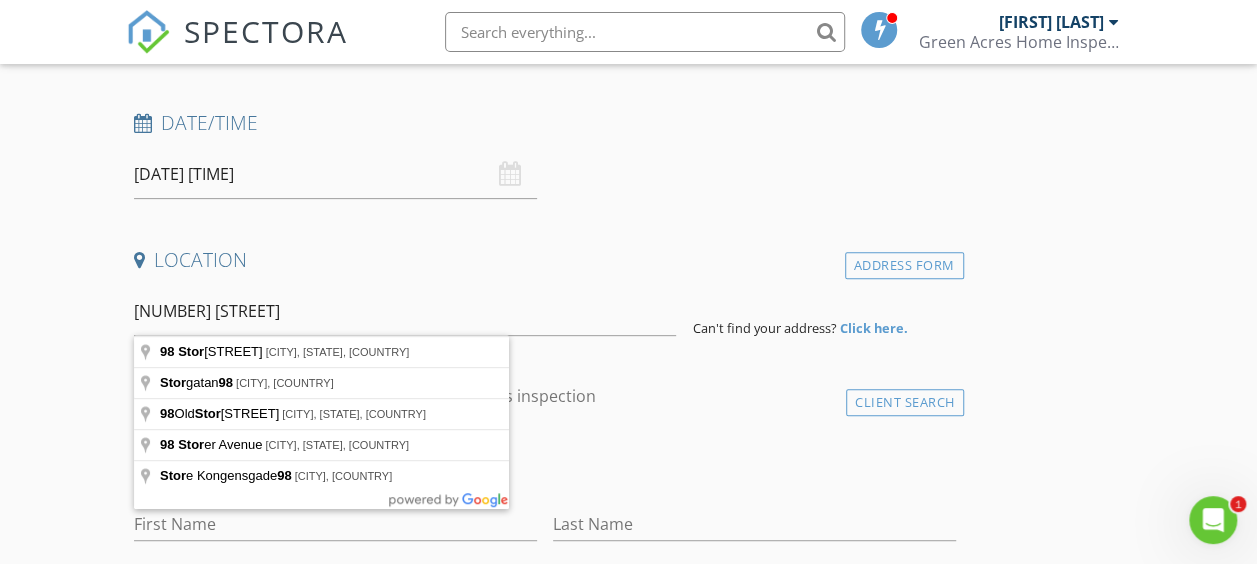 type on "98 Storage Road, Eldon, MO, USA" 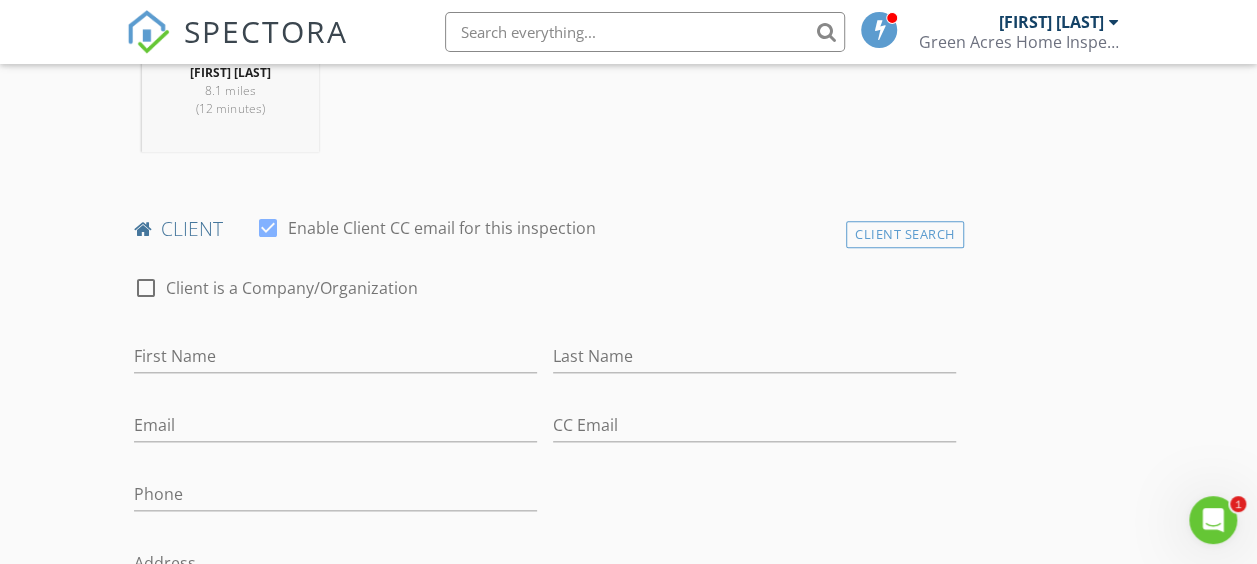 scroll, scrollTop: 900, scrollLeft: 0, axis: vertical 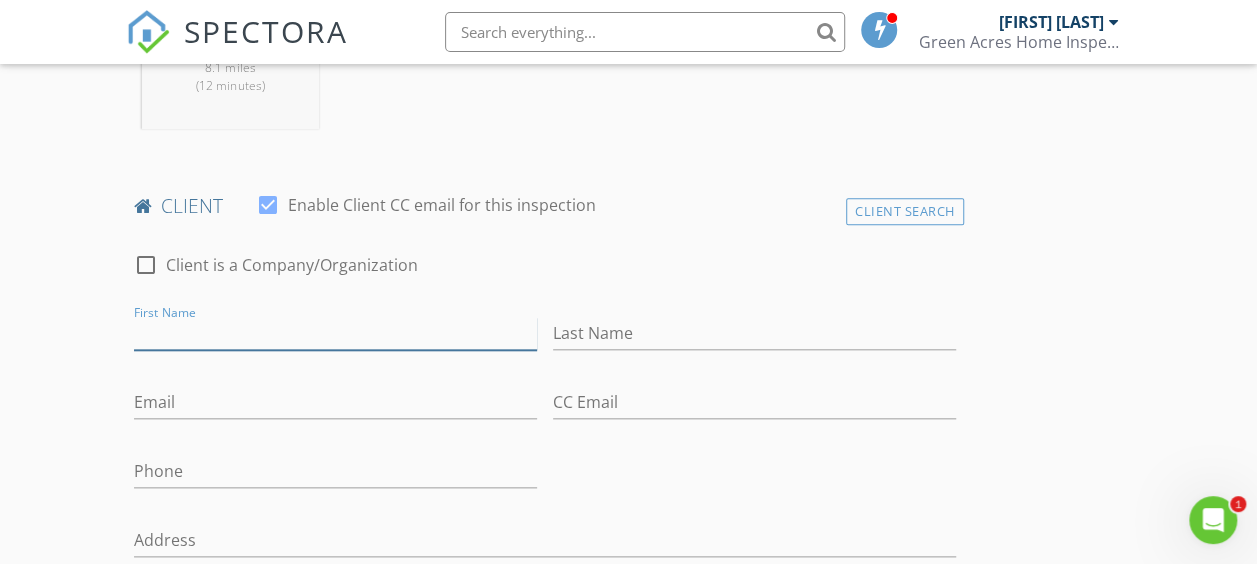 click on "First Name" at bounding box center [335, 333] 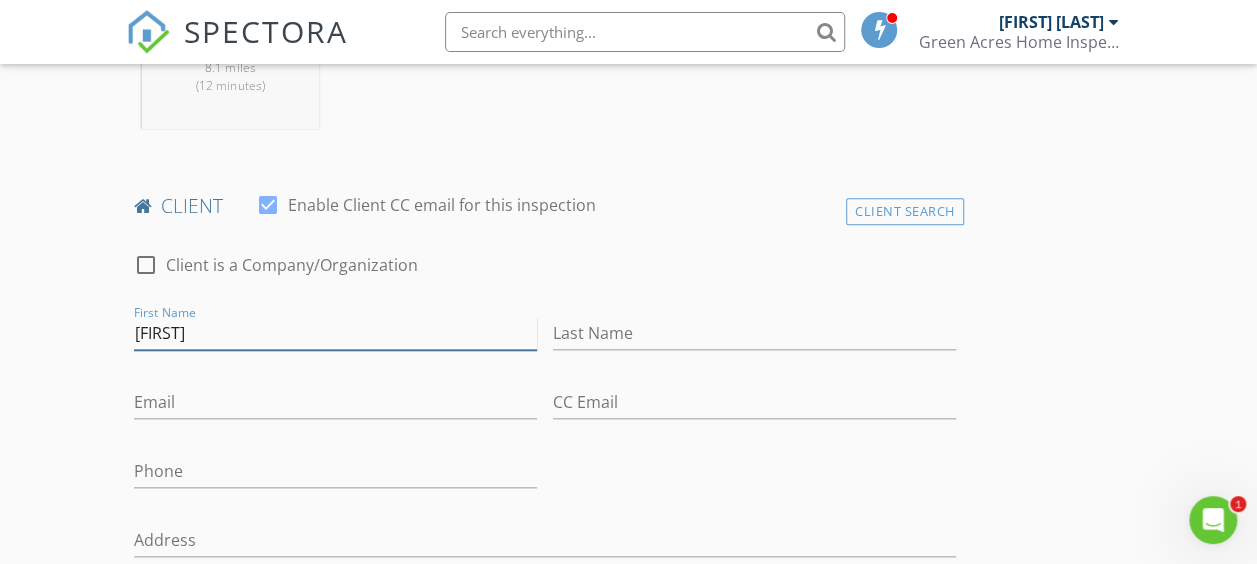 type on "Lyle" 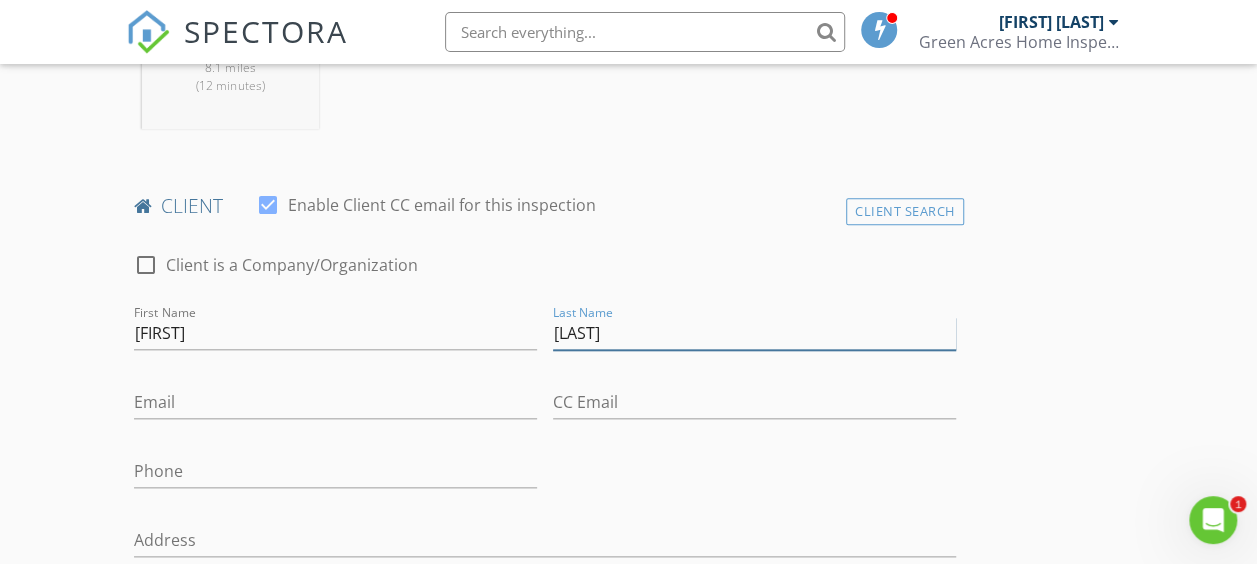 type on "Britt" 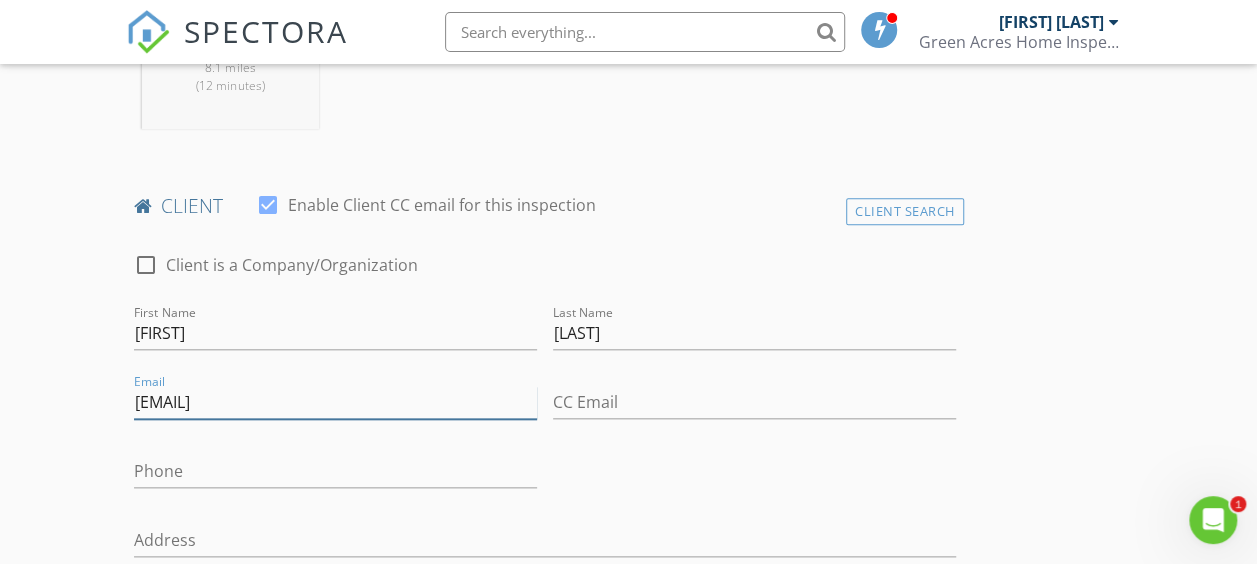 type on "e7britt@gmail.com" 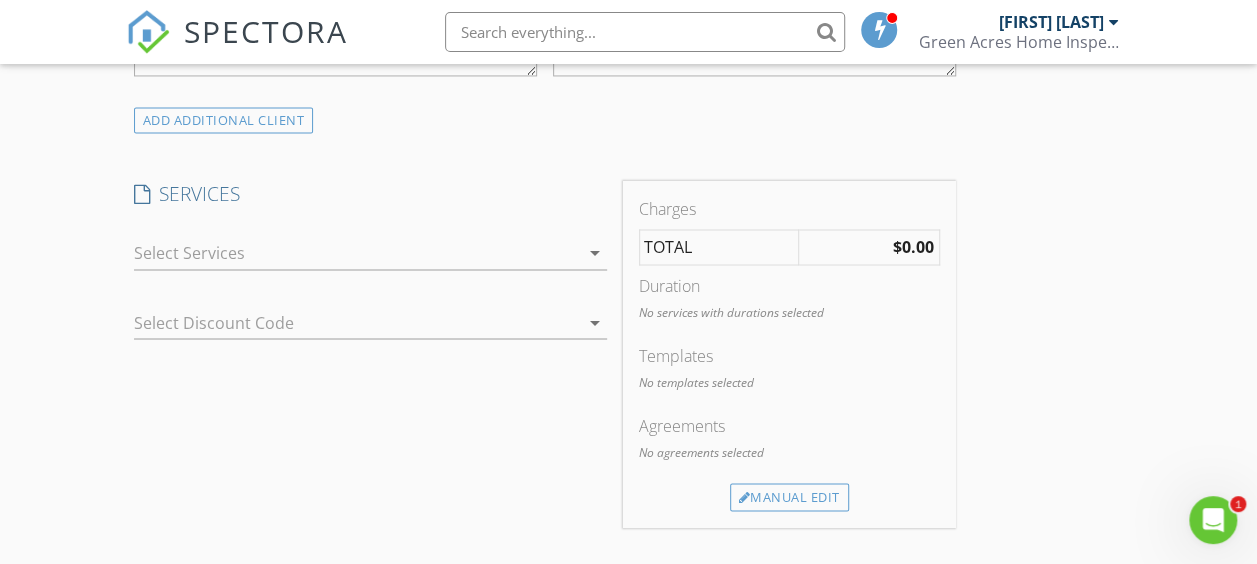 scroll, scrollTop: 1600, scrollLeft: 0, axis: vertical 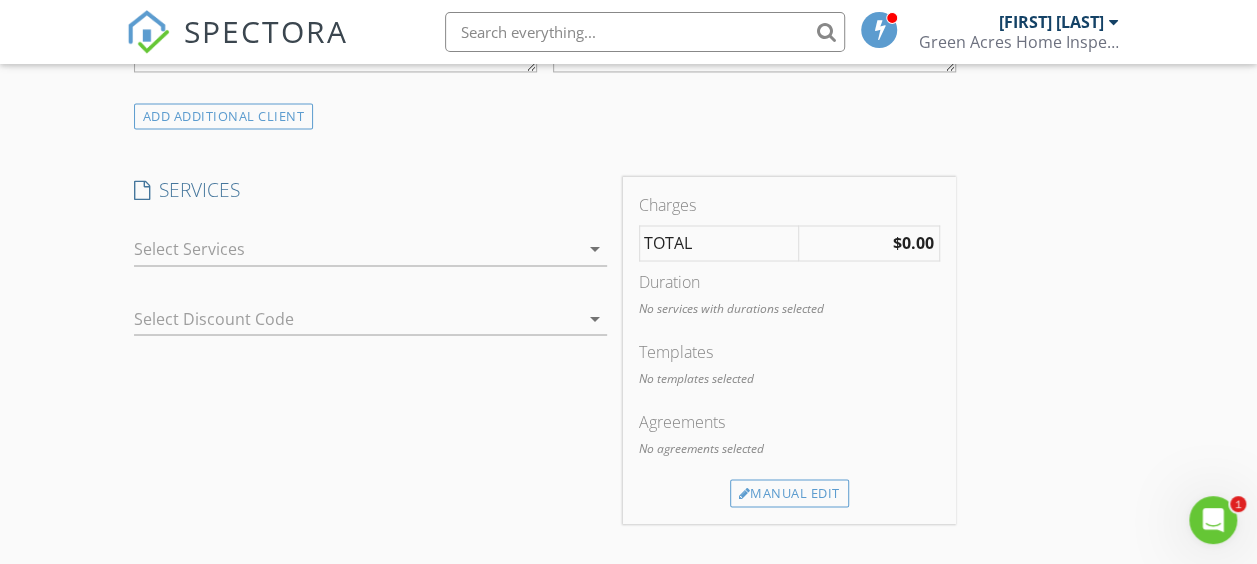 type on "309-303-2958" 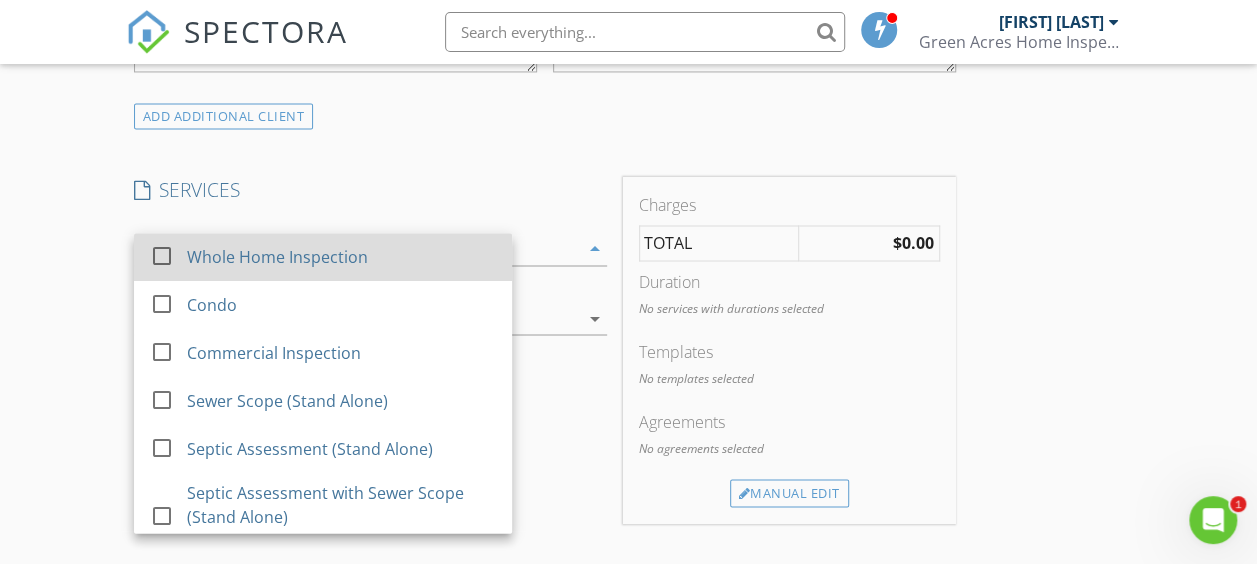 click at bounding box center (162, 256) 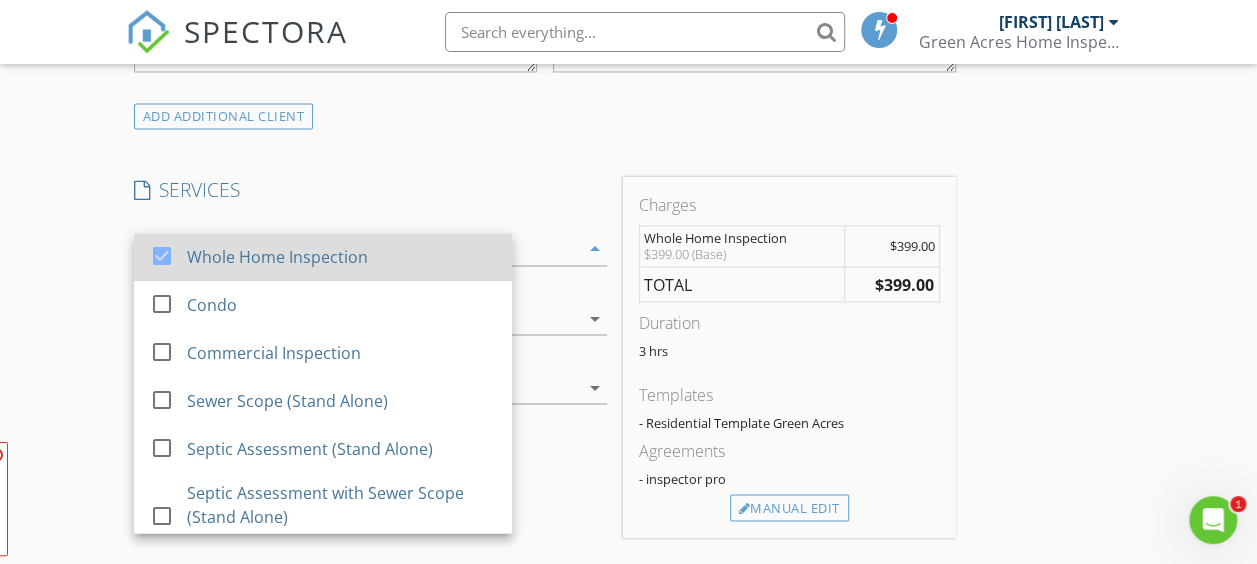 click at bounding box center [162, 256] 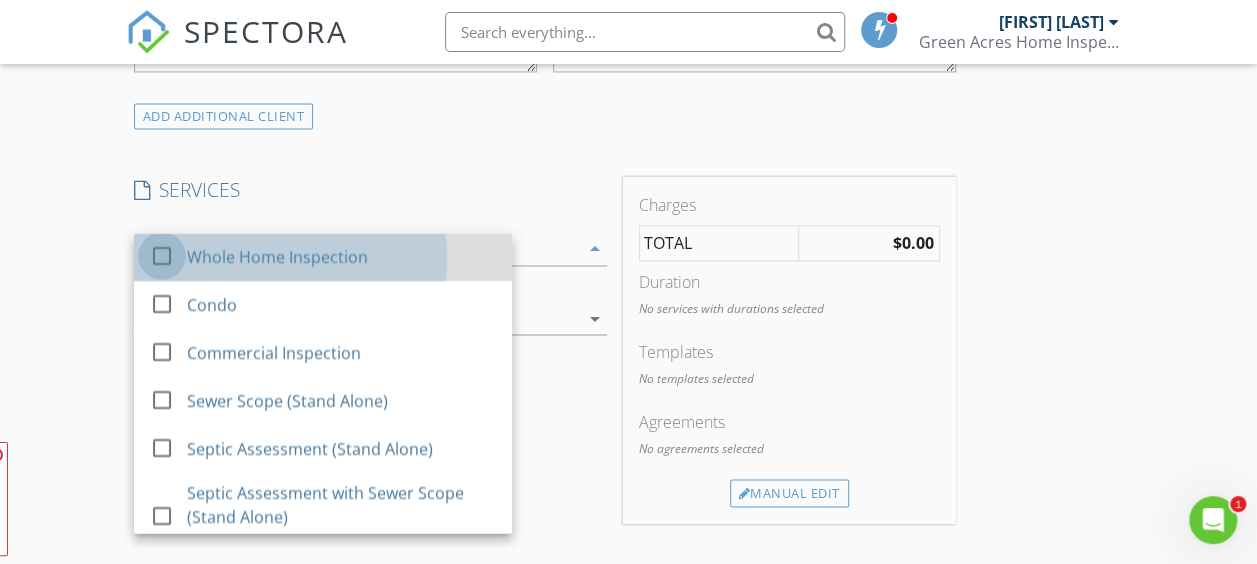 click at bounding box center [162, 256] 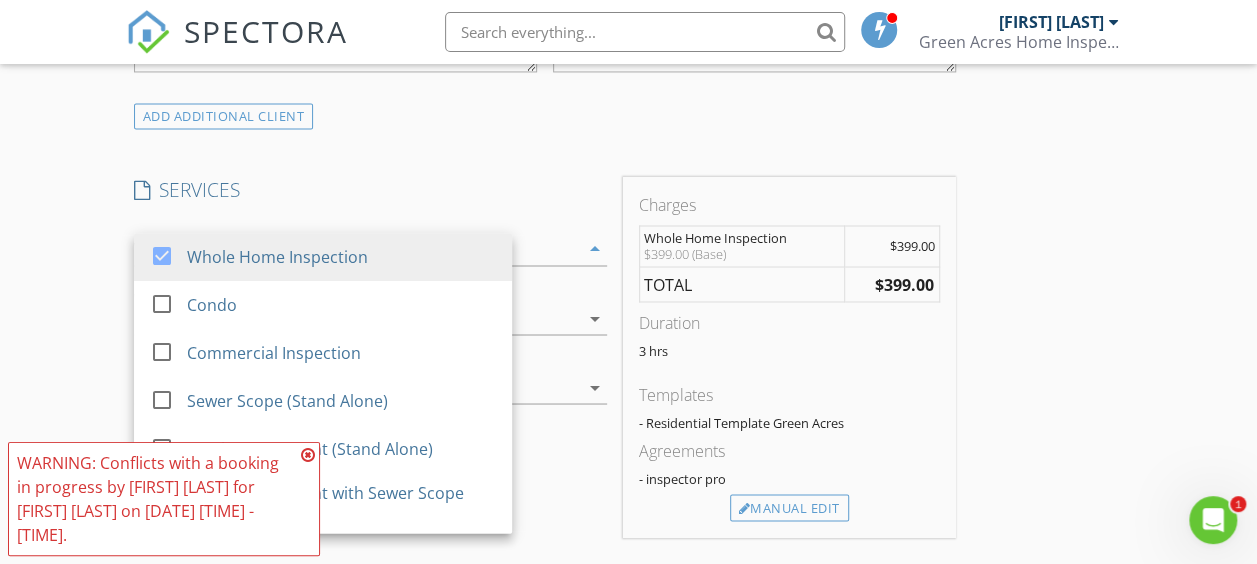 click at bounding box center (308, 455) 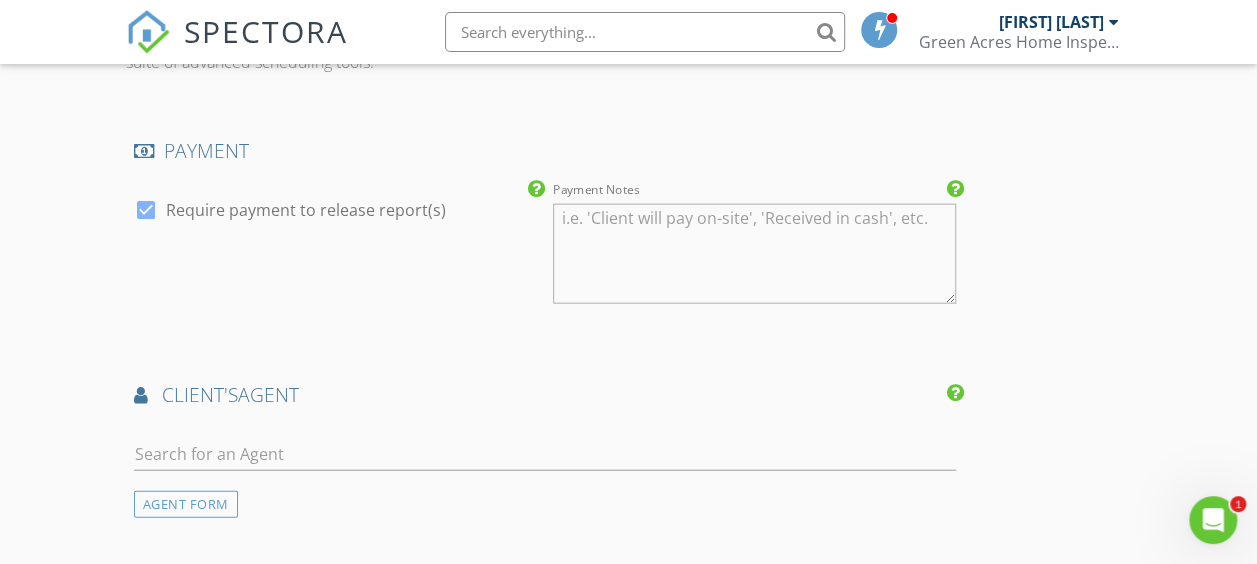 scroll, scrollTop: 2300, scrollLeft: 0, axis: vertical 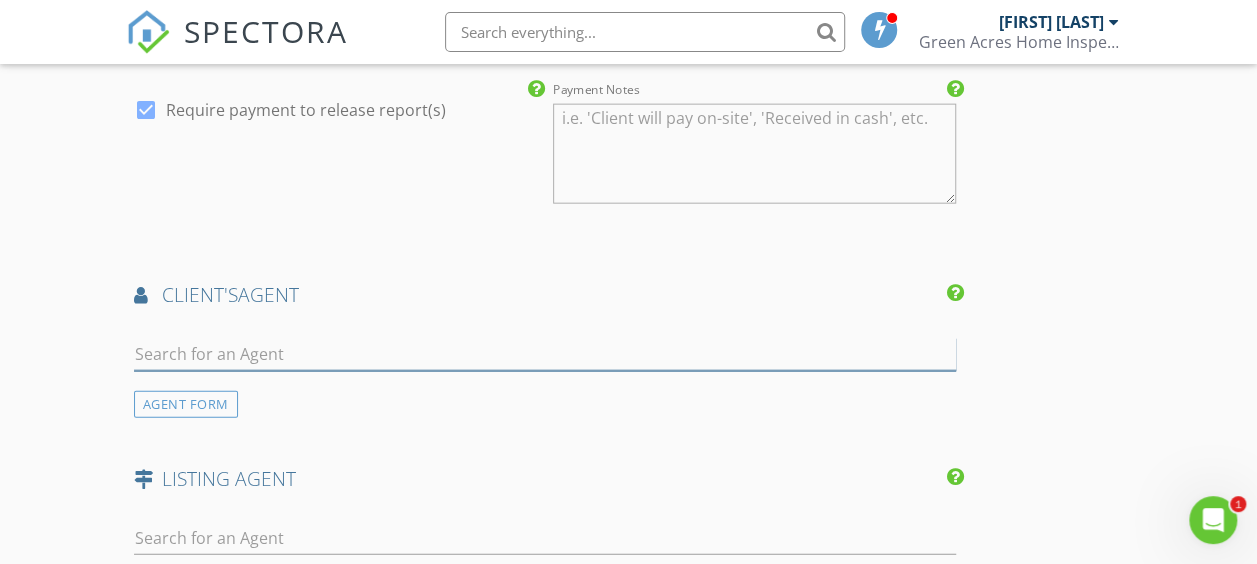 click at bounding box center [545, 354] 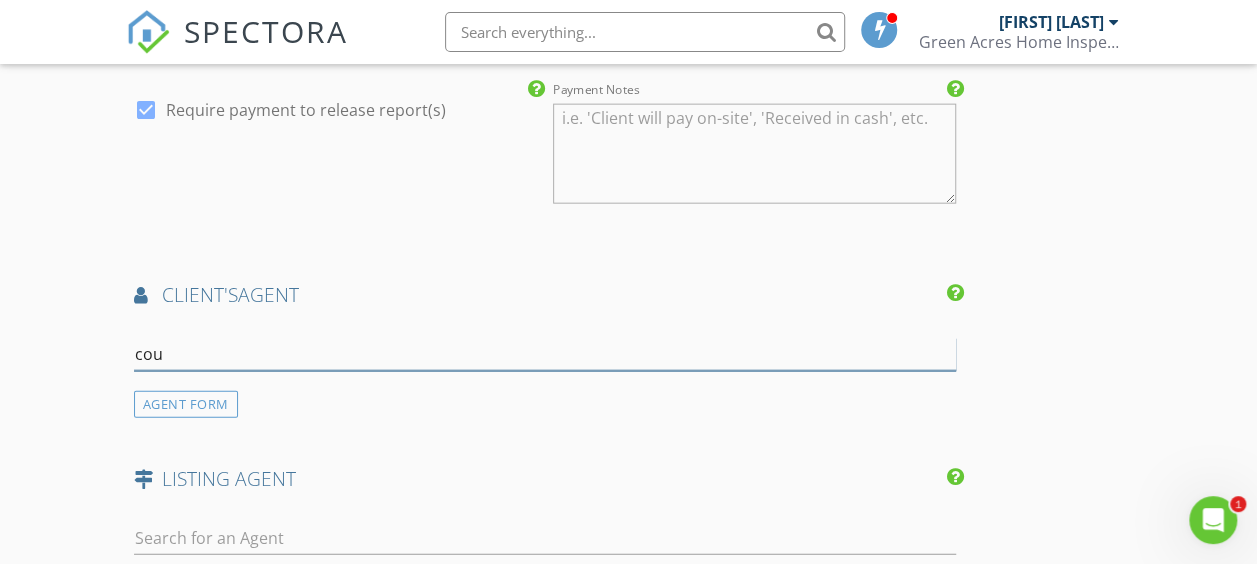 type on "cour" 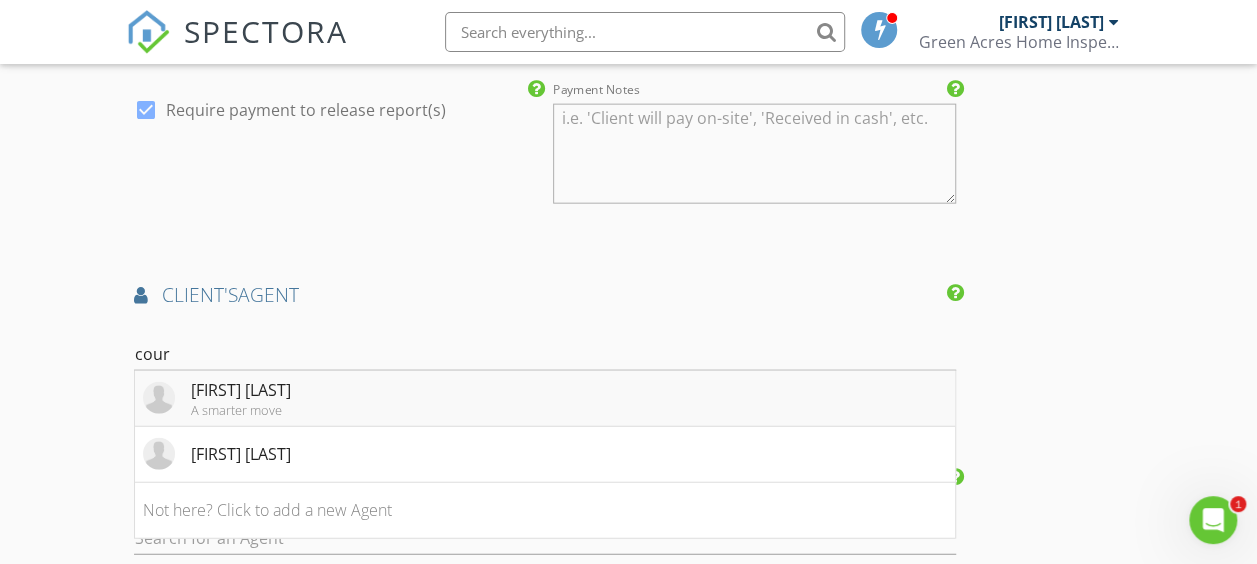 click on "A smarter move" at bounding box center (241, 410) 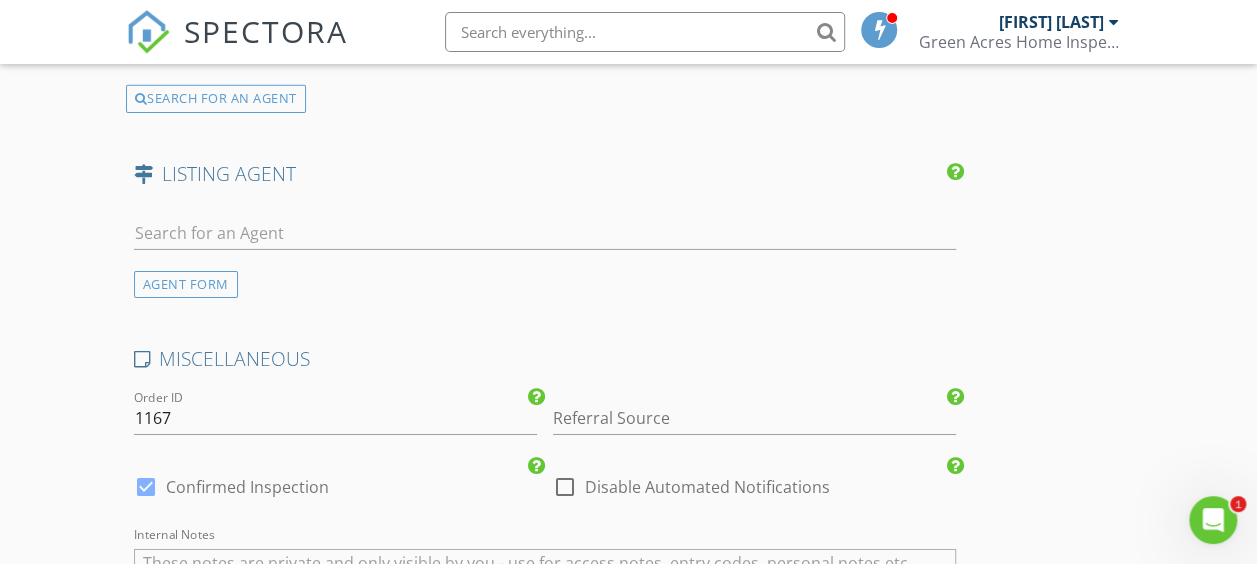 scroll, scrollTop: 3200, scrollLeft: 0, axis: vertical 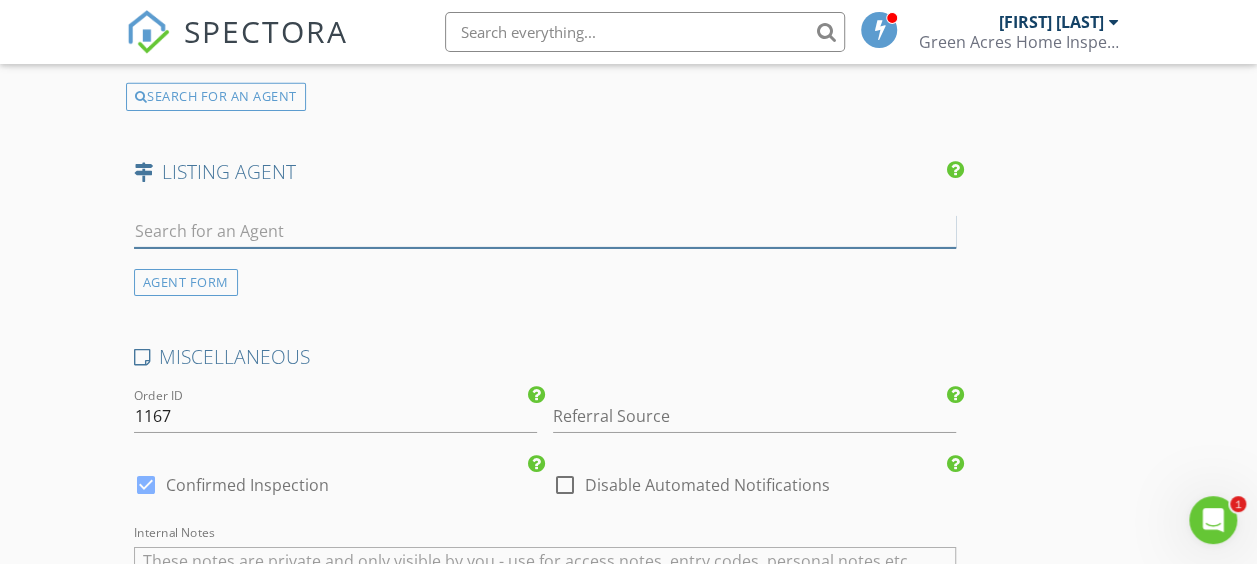 click at bounding box center [545, 231] 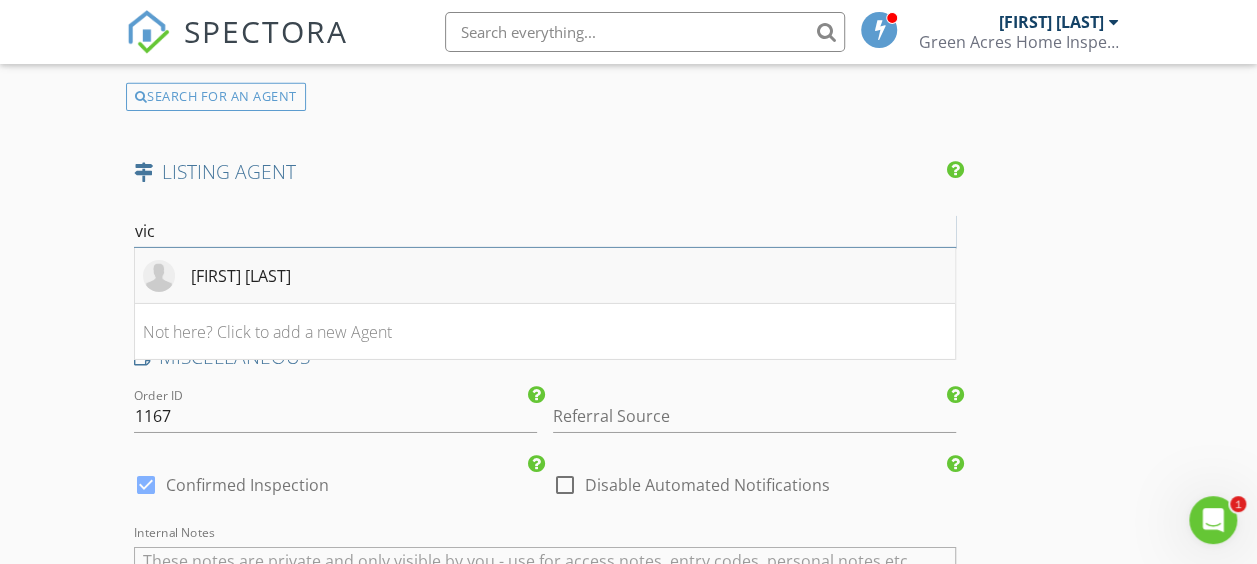 type on "vic" 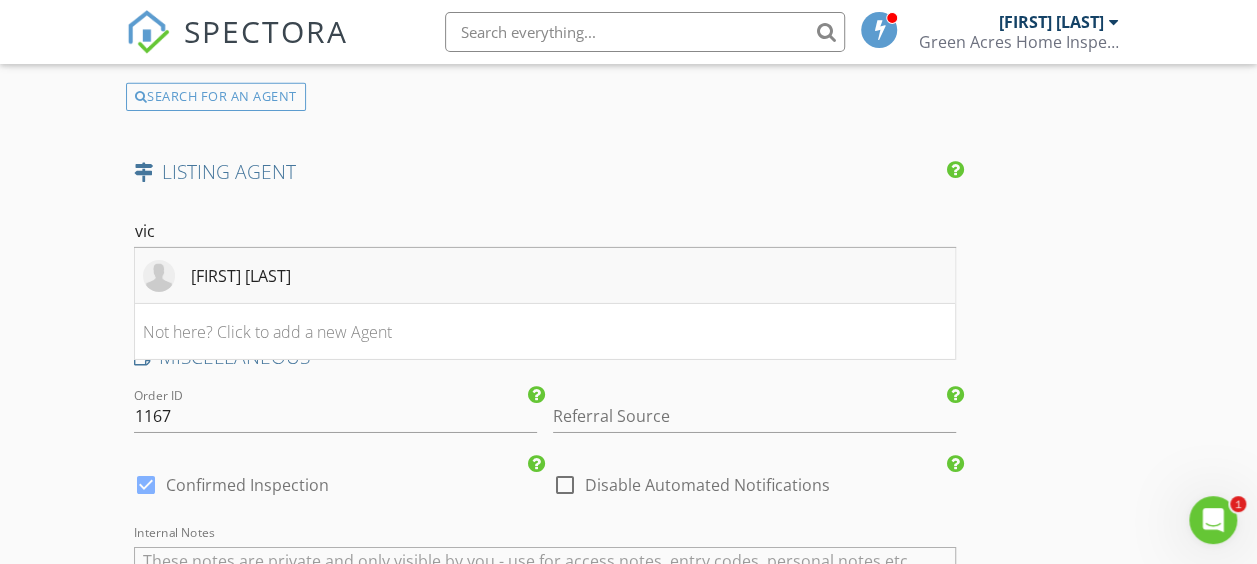 click on "Vicki Devine" at bounding box center (241, 276) 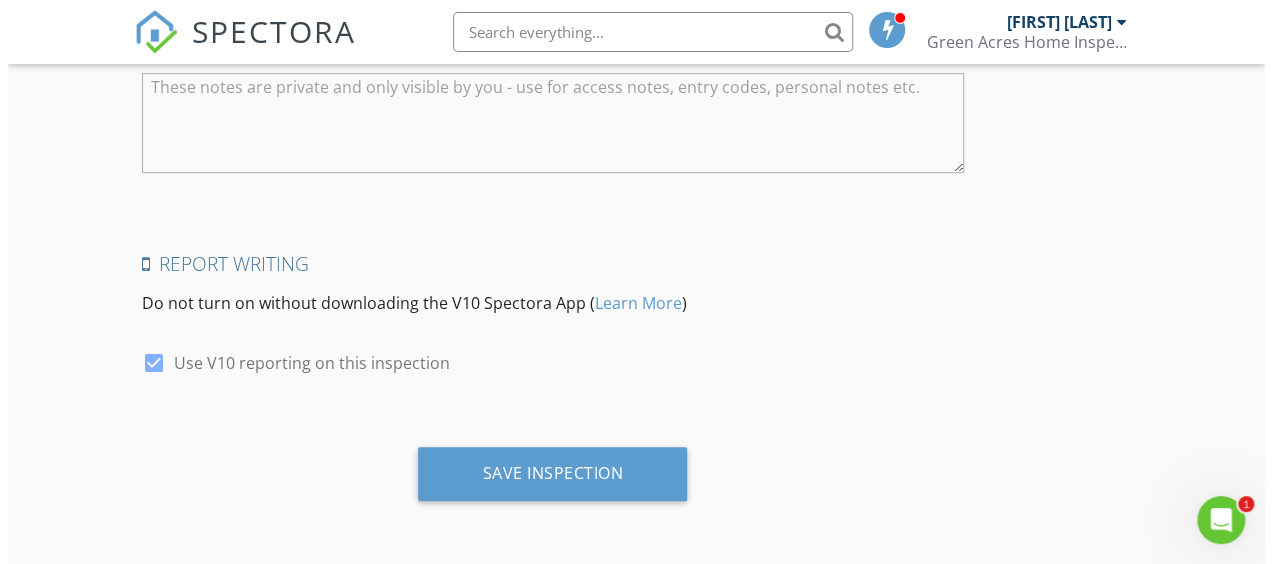 scroll, scrollTop: 4287, scrollLeft: 0, axis: vertical 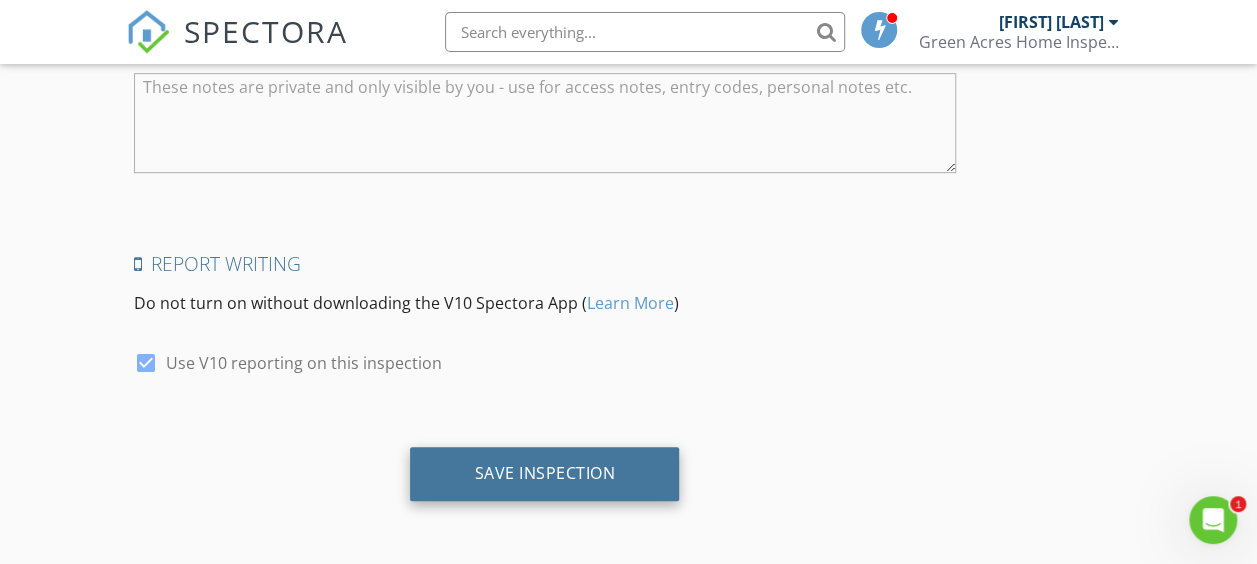 click on "Save Inspection" at bounding box center (544, 474) 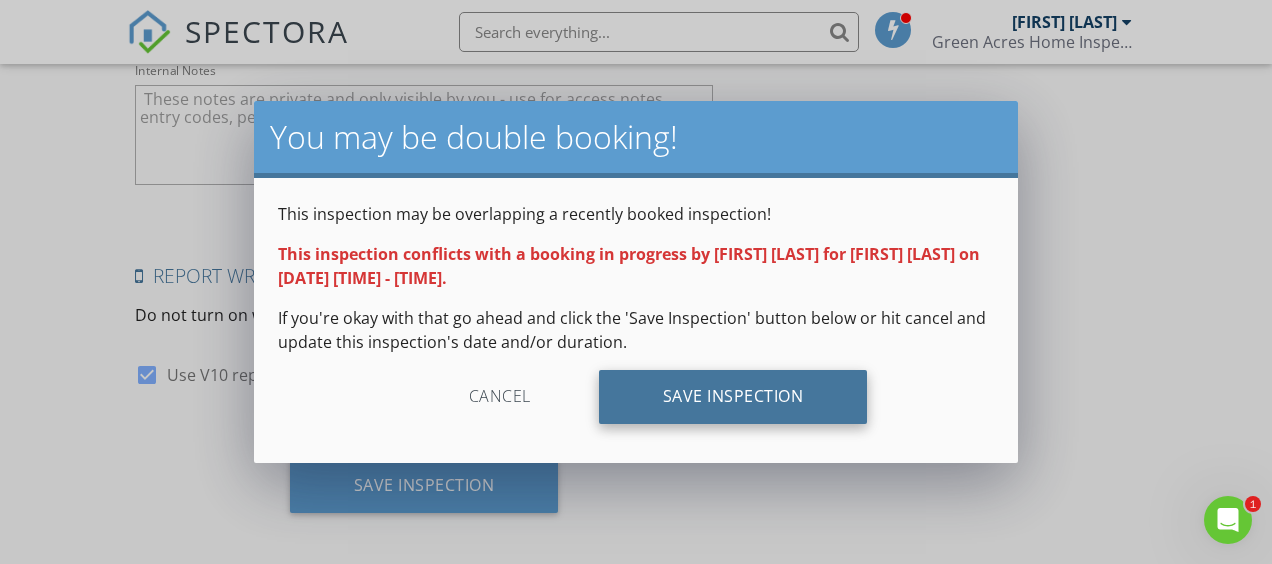 click on "Save Inspection" at bounding box center [733, 397] 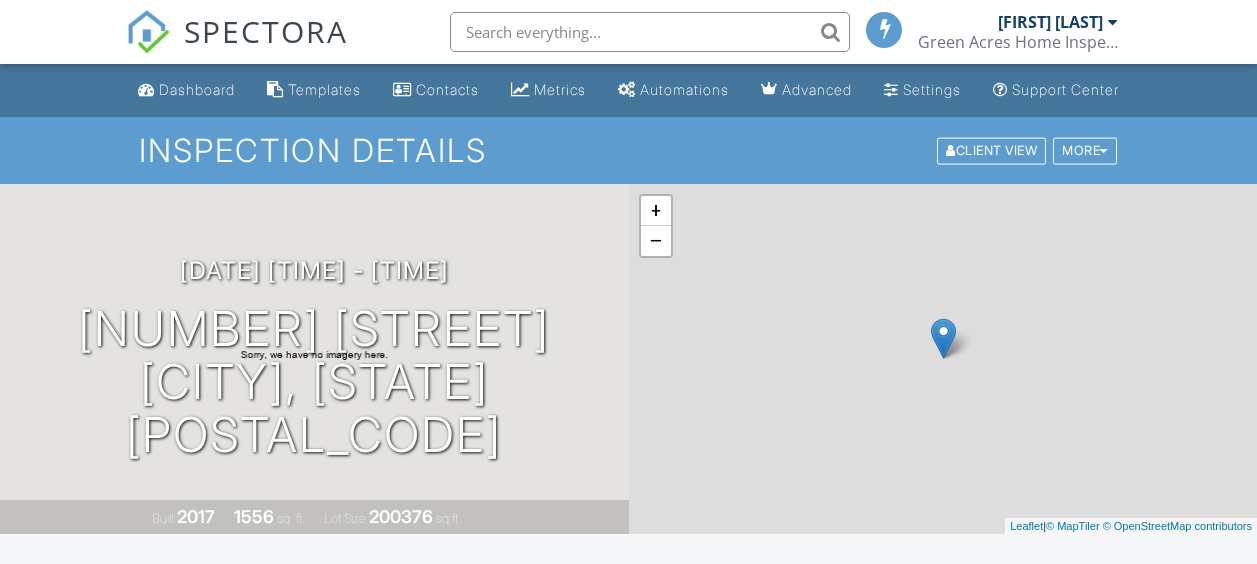 scroll, scrollTop: 0, scrollLeft: 0, axis: both 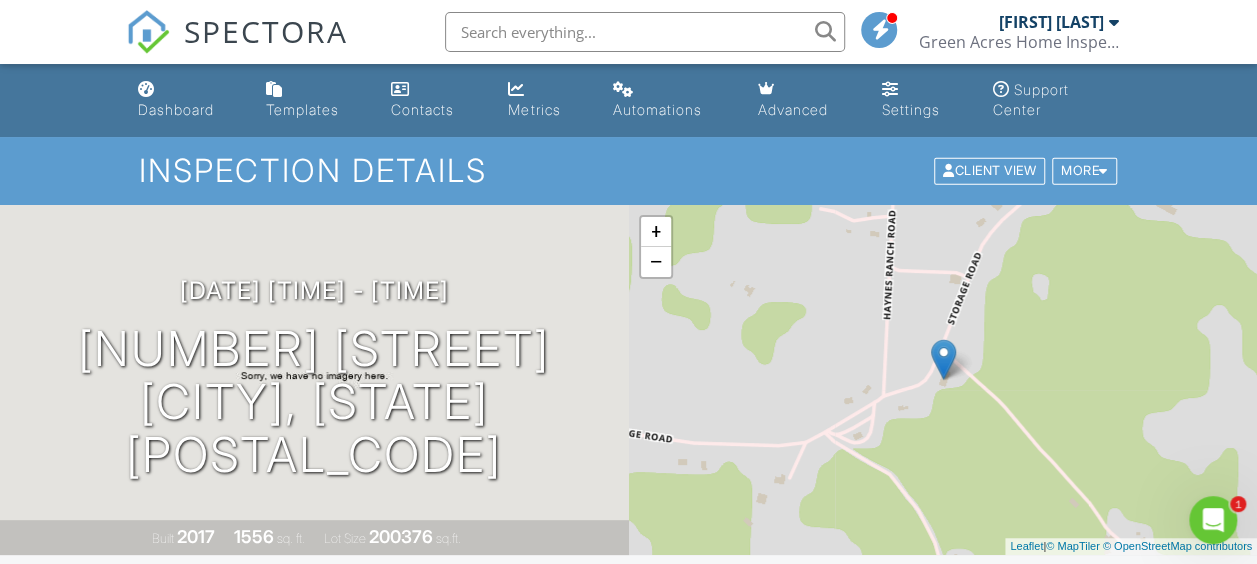 click on "Dashboard" at bounding box center (176, 109) 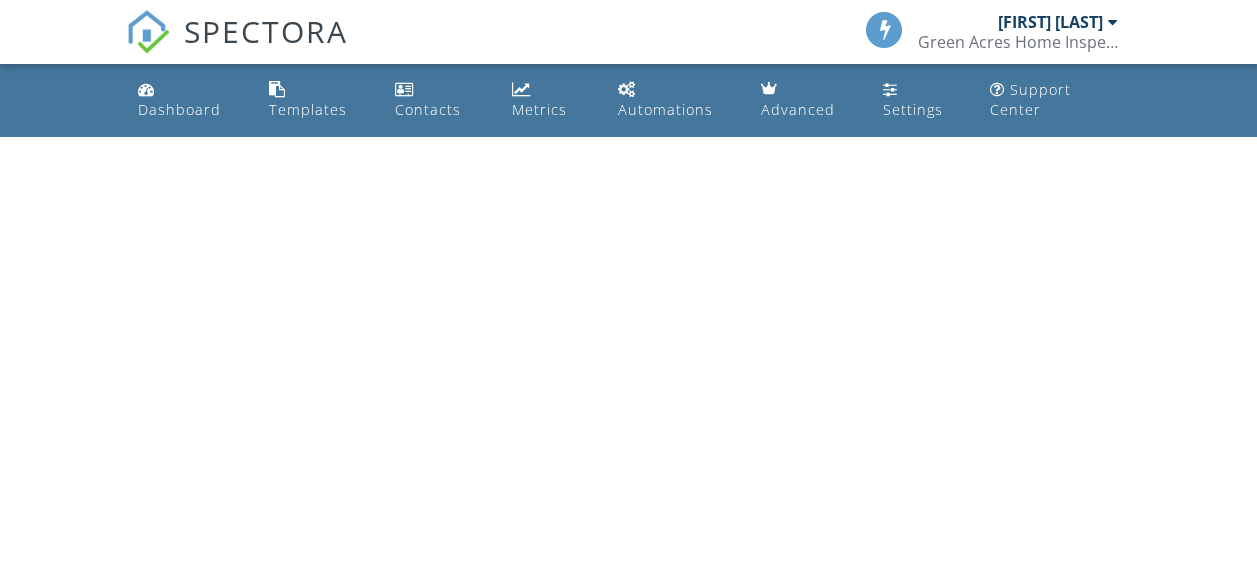 scroll, scrollTop: 0, scrollLeft: 0, axis: both 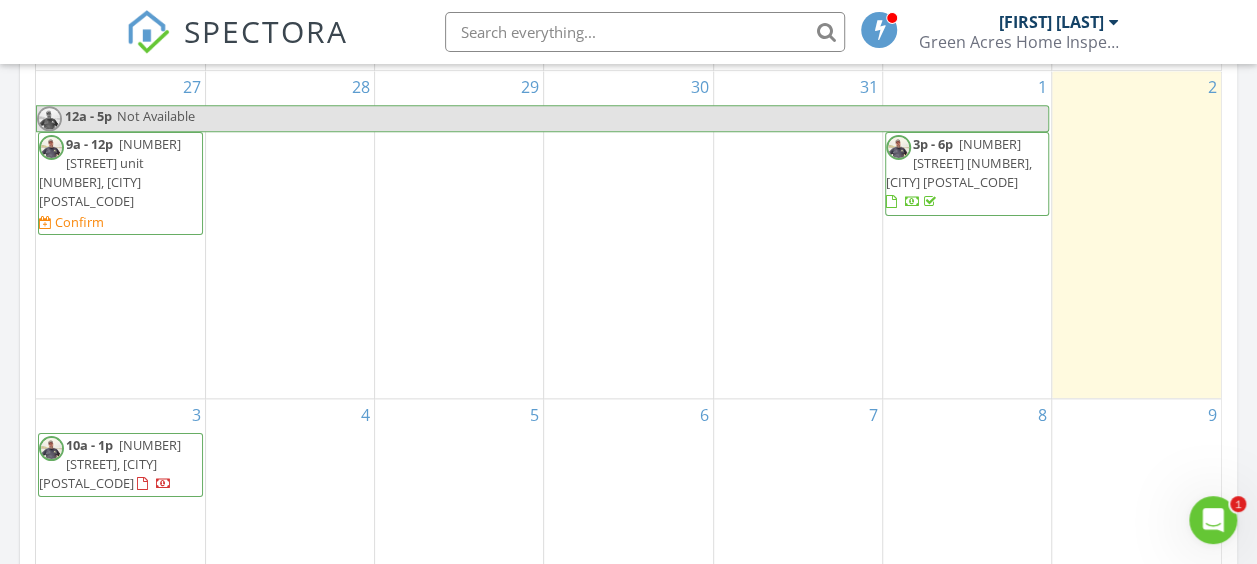 click on "3
10a - 1p
98 Storage Rd, Eldon 65026" at bounding box center [120, 498] 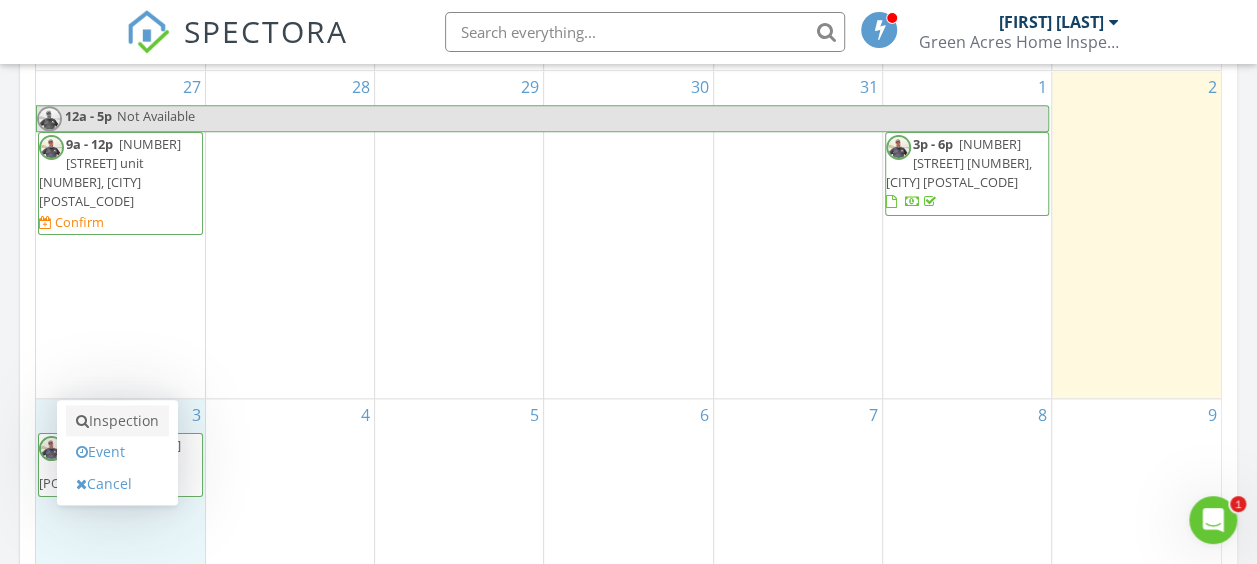 click on "Inspection" at bounding box center [117, 421] 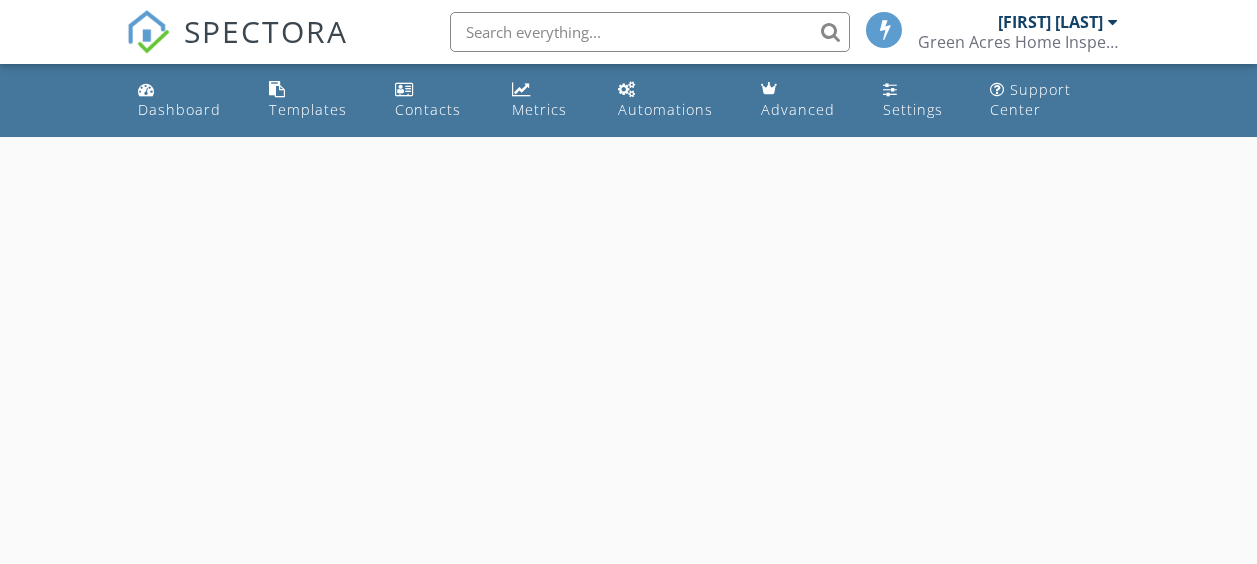 scroll, scrollTop: 0, scrollLeft: 0, axis: both 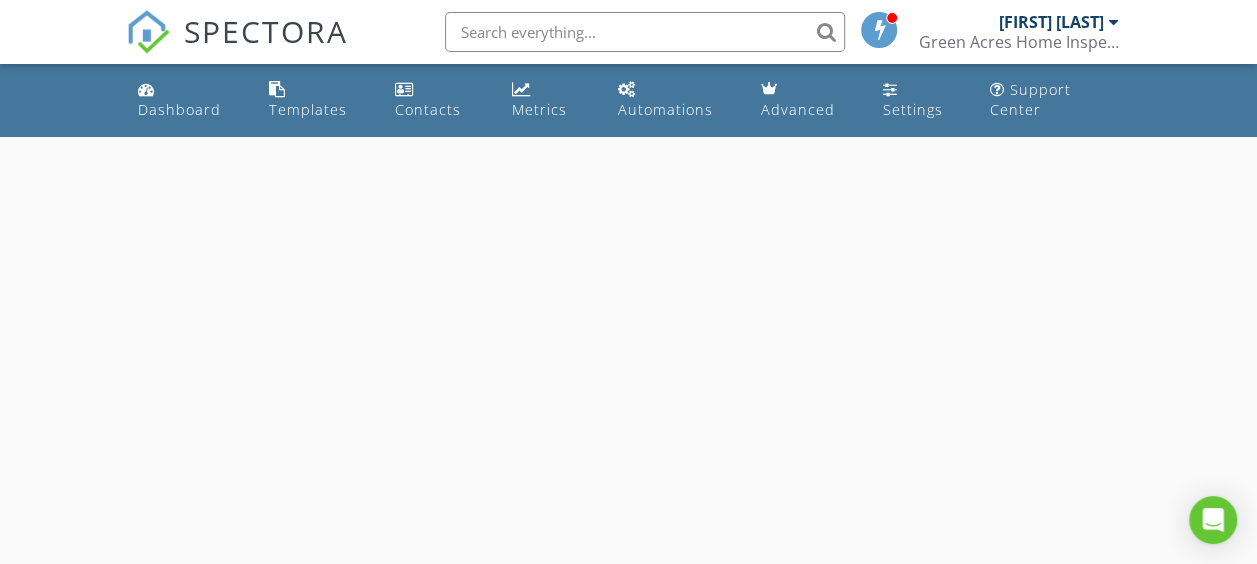 select on "7" 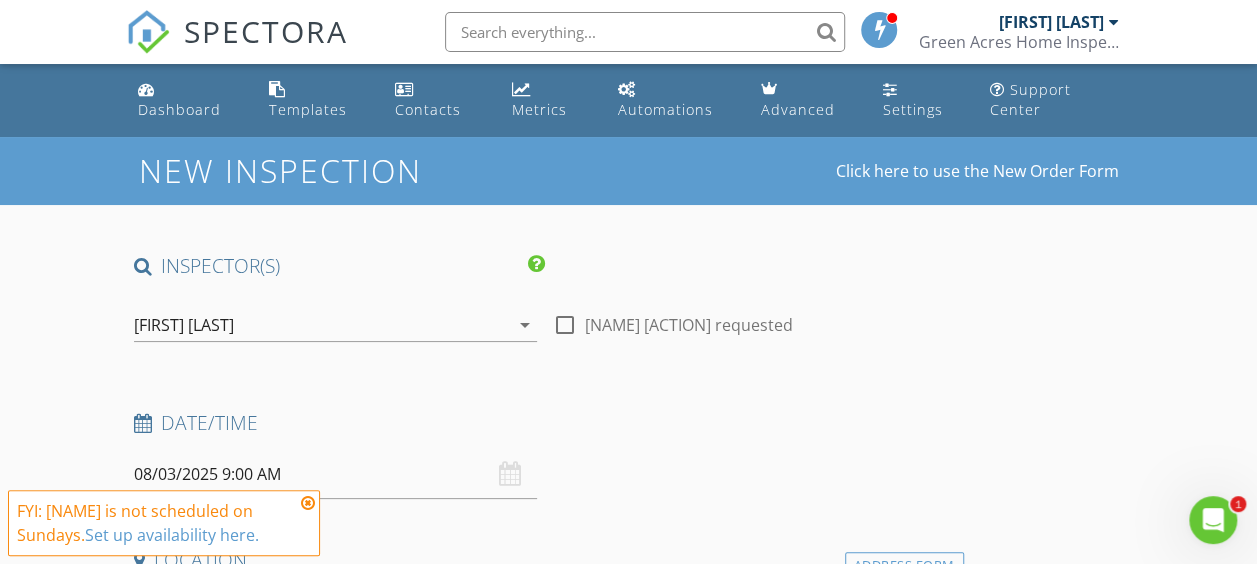 scroll, scrollTop: 0, scrollLeft: 0, axis: both 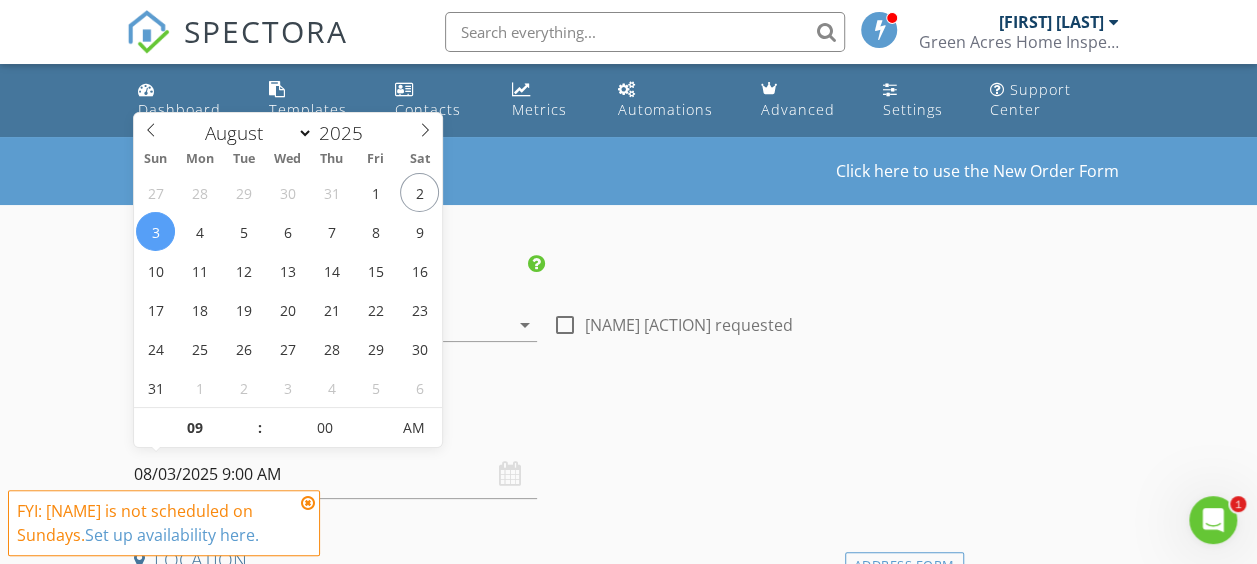 click on "08/03/2025 9:00 AM" at bounding box center (335, 474) 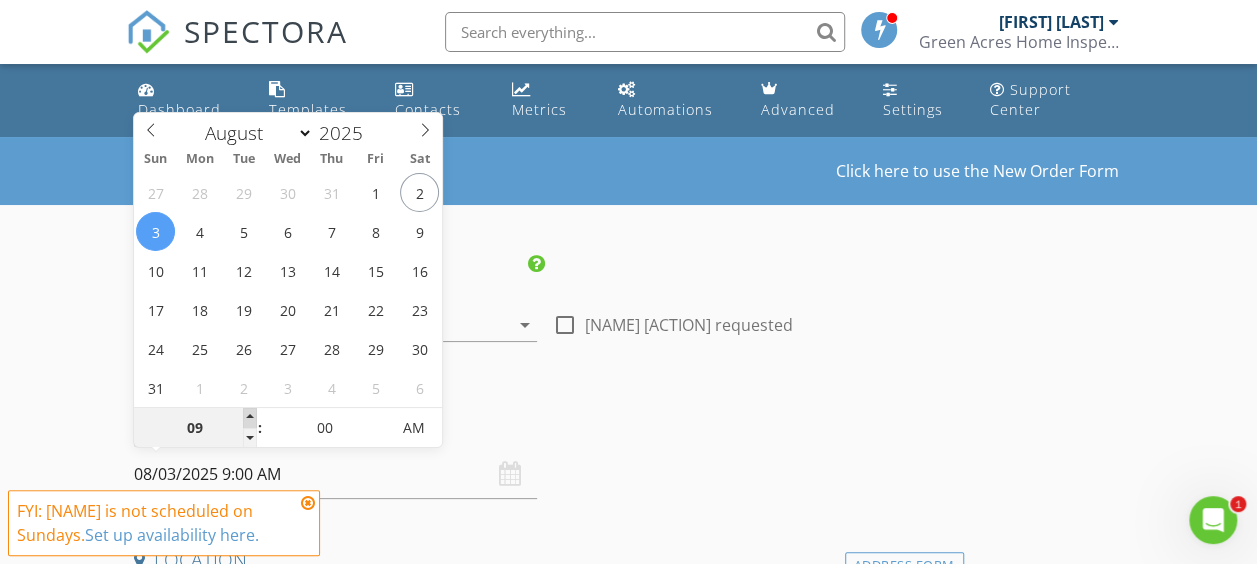 type on "10" 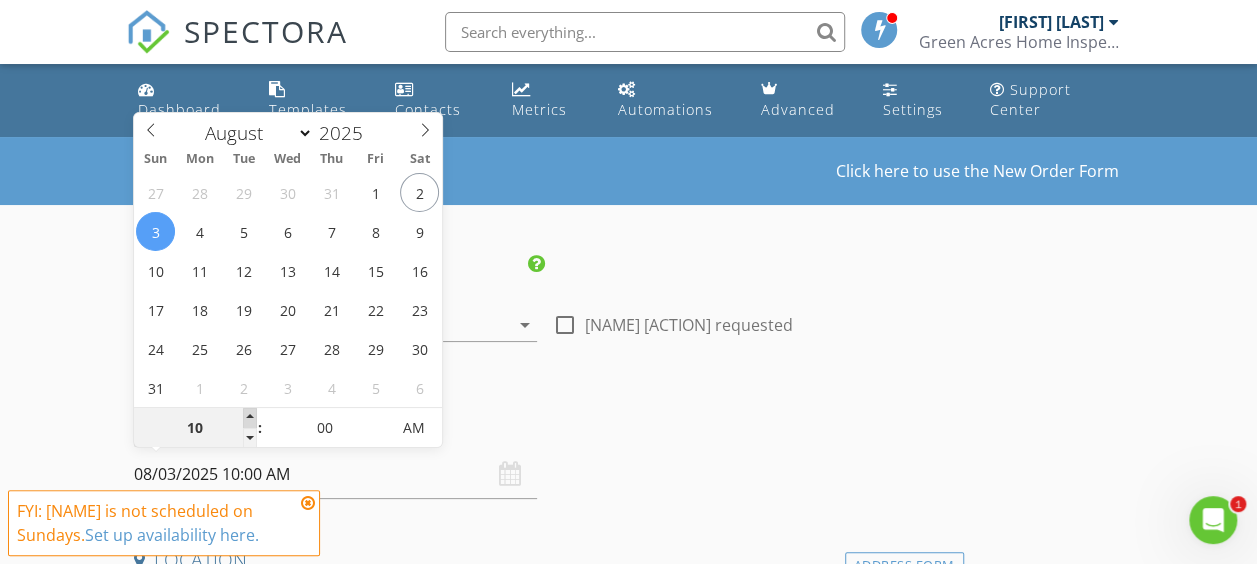 click at bounding box center [250, 418] 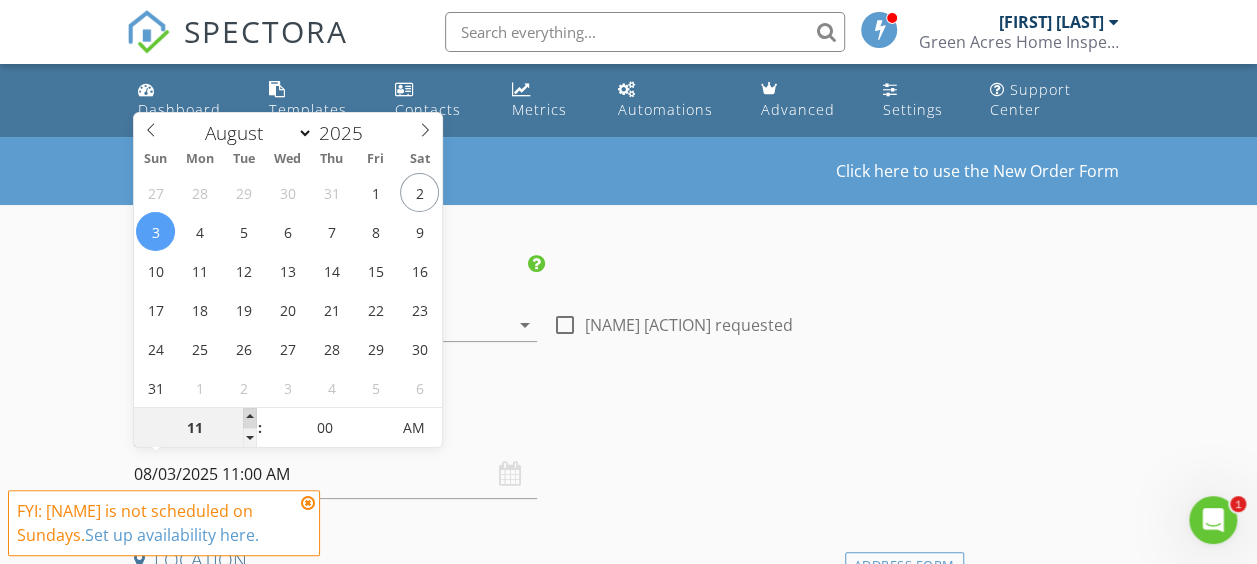 click at bounding box center (250, 418) 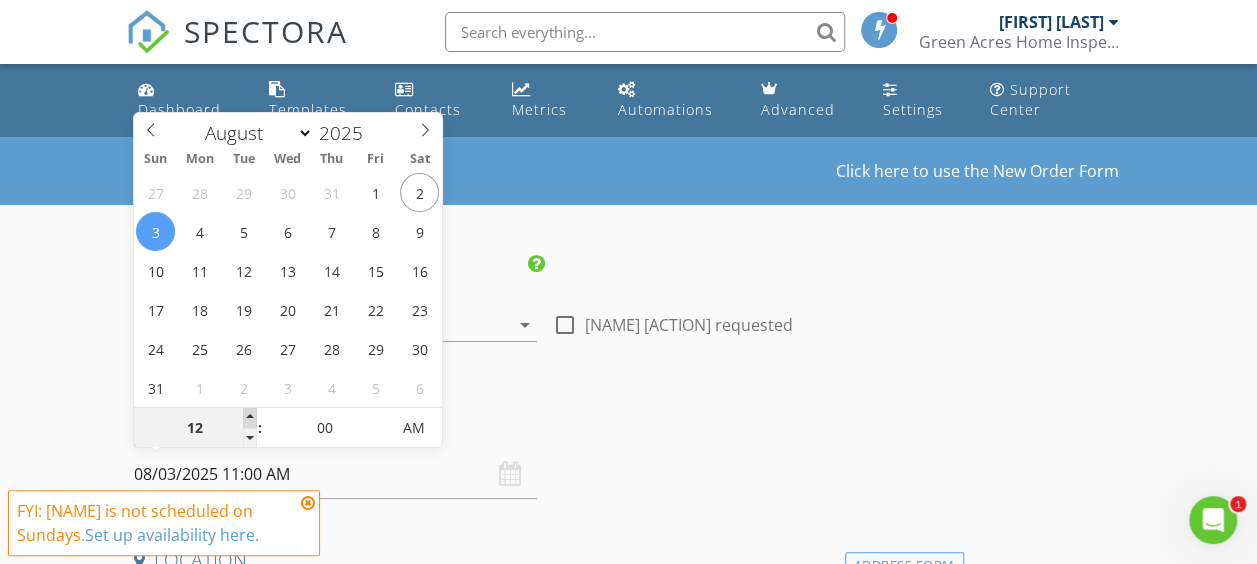 type on "08/03/2025 12:00 PM" 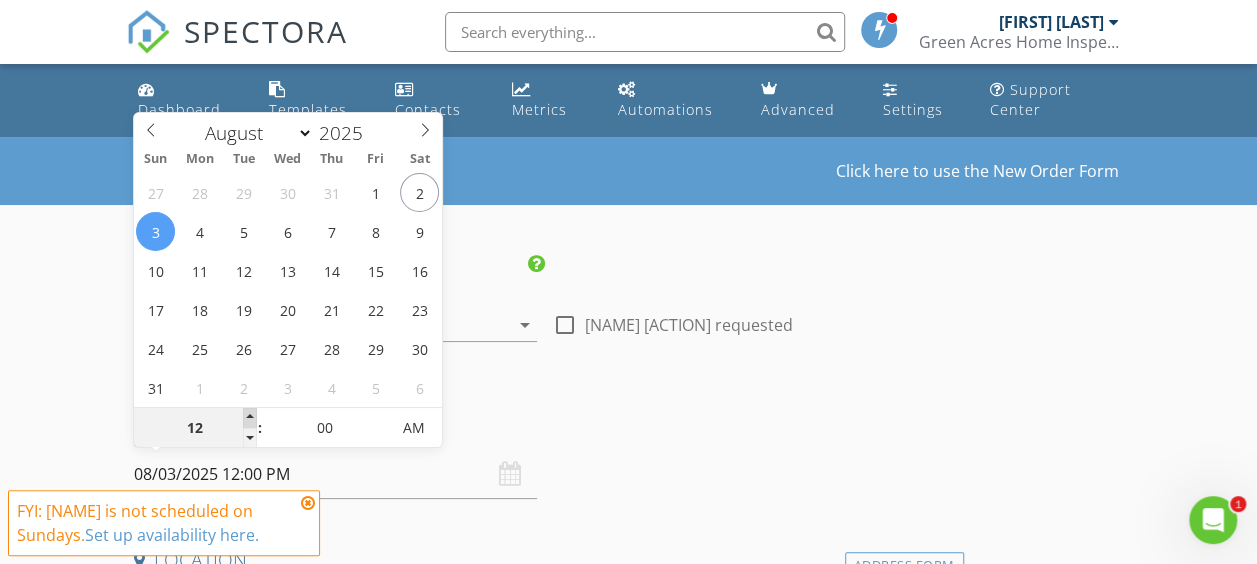 click at bounding box center (250, 418) 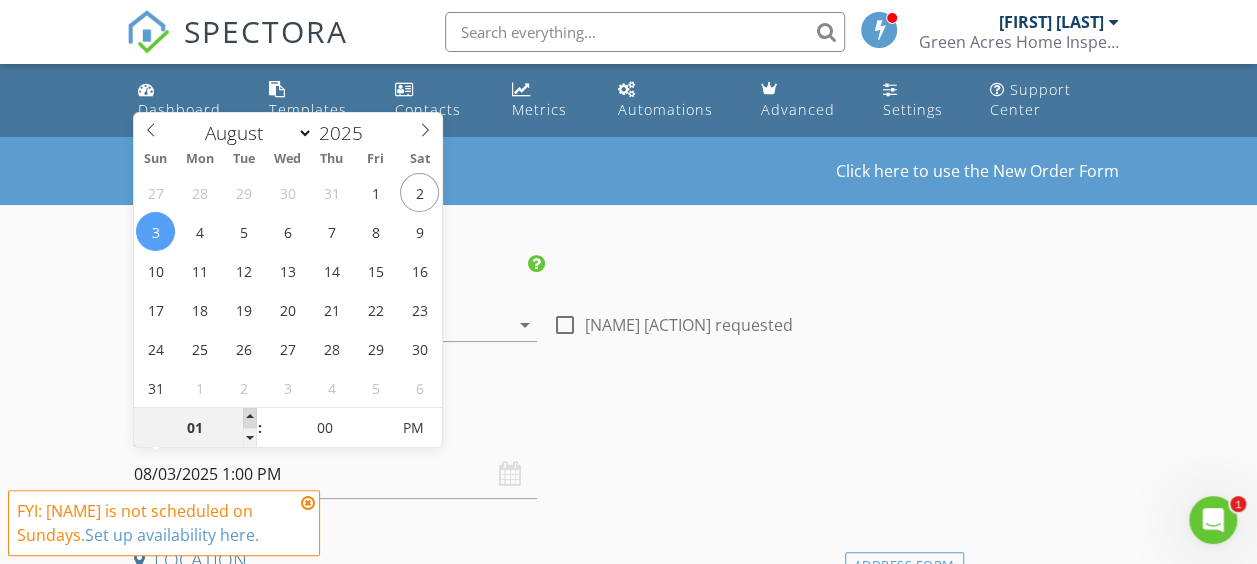 click at bounding box center [250, 418] 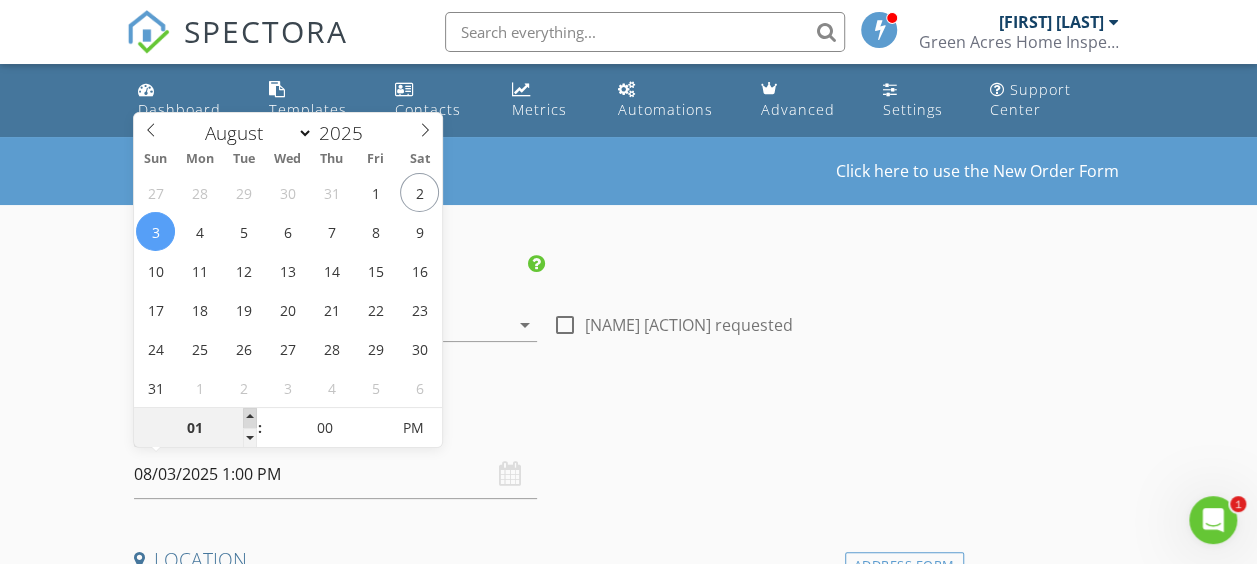 type on "02" 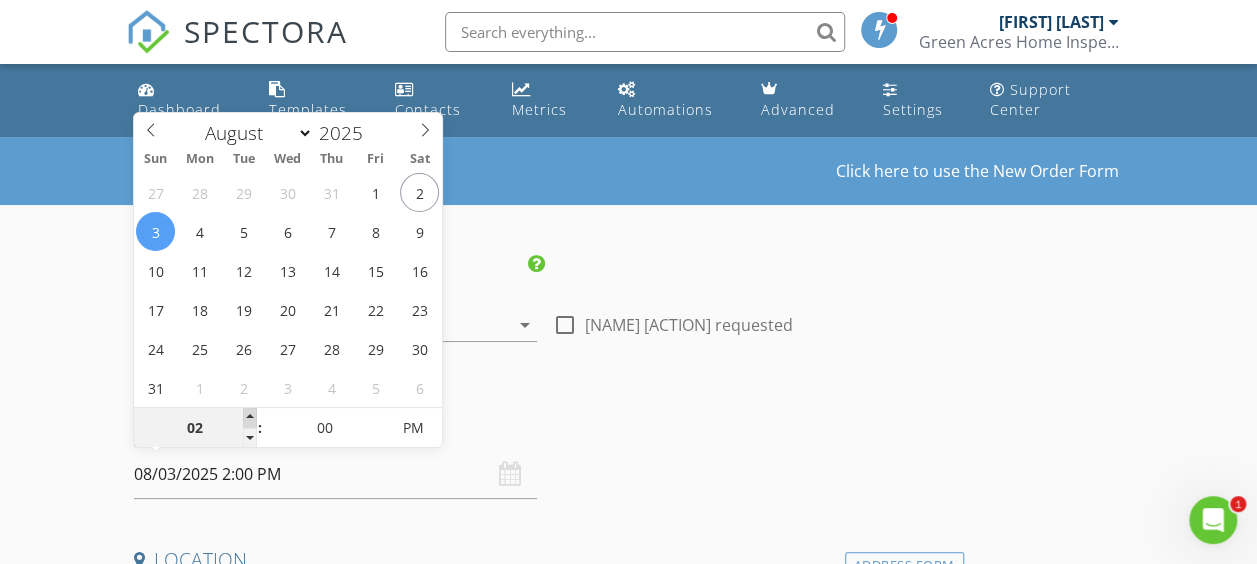click at bounding box center [250, 418] 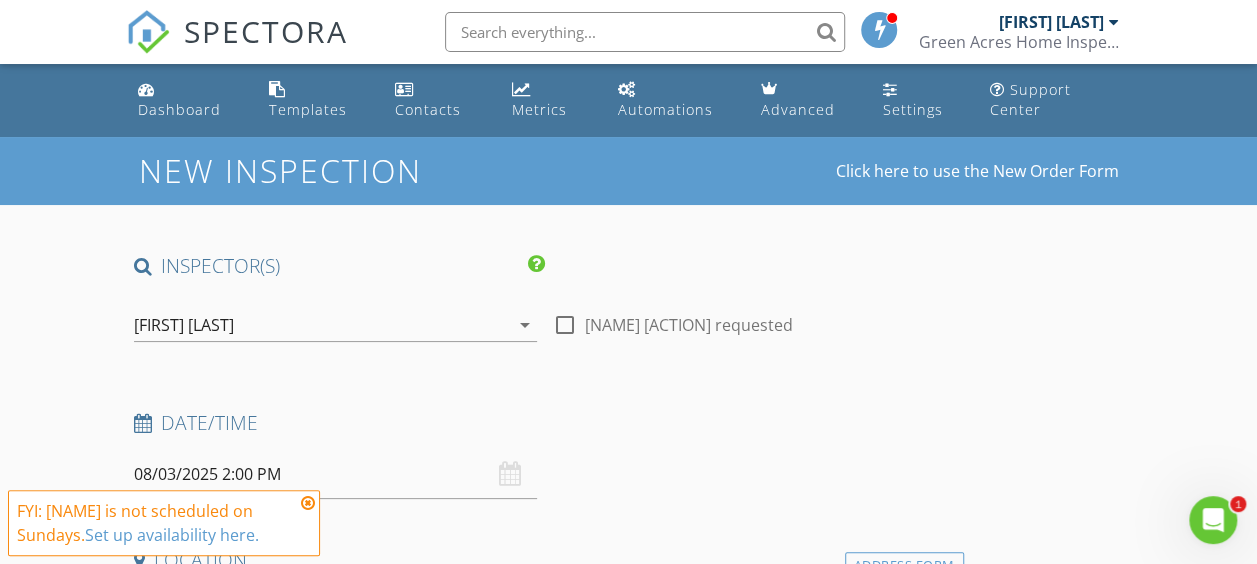 click on "New Inspection
Click here to use the New Order Form
INSPECTOR(S)
check_box   Brent List   PRIMARY   Brent List arrow_drop_down   check_box_outline_blank Brent List specifically requested
Date/Time
08/03/2025 2:00 PM
Location
Address Form       Can't find your address?   Click here.
client
check_box Enable Client CC email for this inspection   Client Search     check_box_outline_blank Client is a Company/Organization     First Name   Last Name   Email   CC Email   Phone   Address   City   State   Zip       Notes   Private Notes
ADD ADDITIONAL client
SERVICES
check_box_outline_blank   Whole Home Inspection   check_box_outline_blank   Condo   check_box_outline_blank   Commercial Inspection   check_box_outline_blank   Sewer Scope (Stand Alone)" at bounding box center [628, 1679] 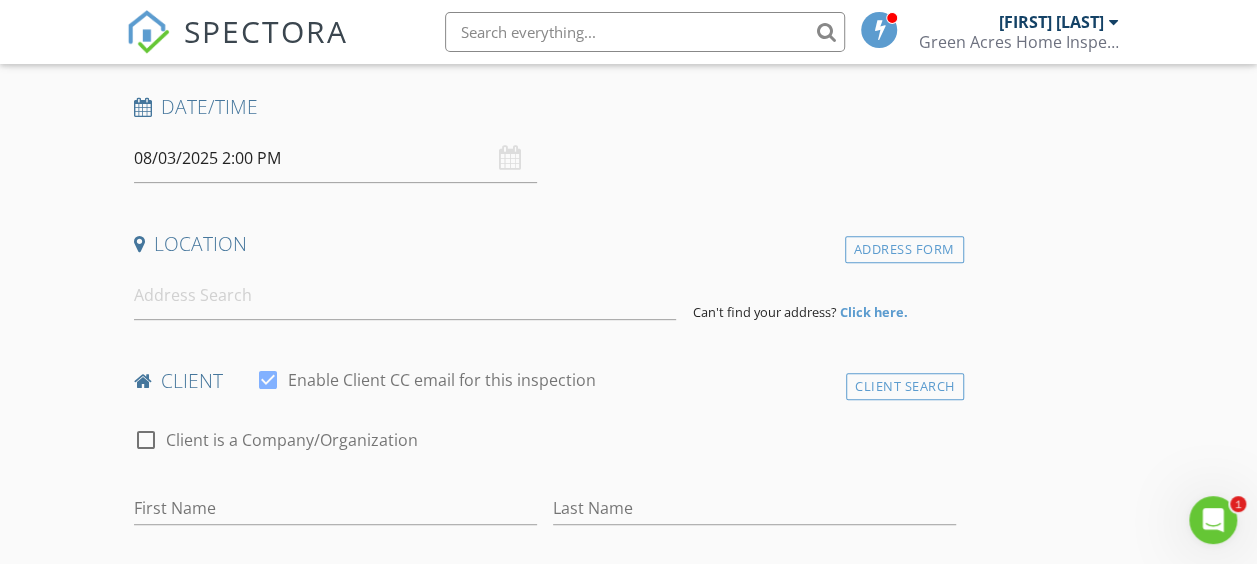 scroll, scrollTop: 400, scrollLeft: 0, axis: vertical 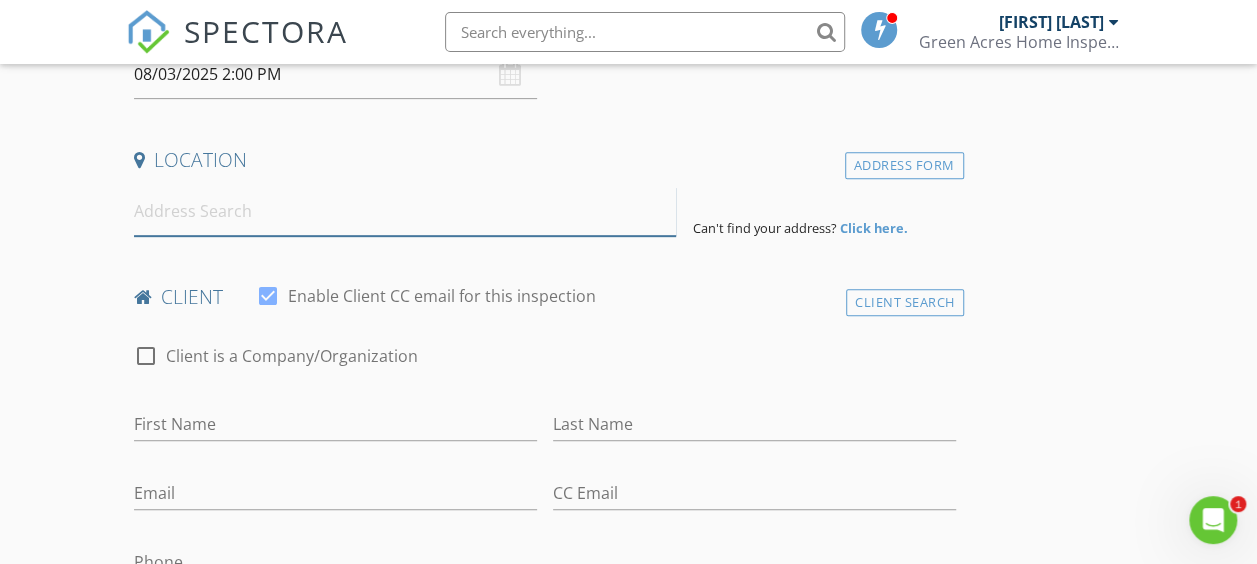 click at bounding box center (405, 211) 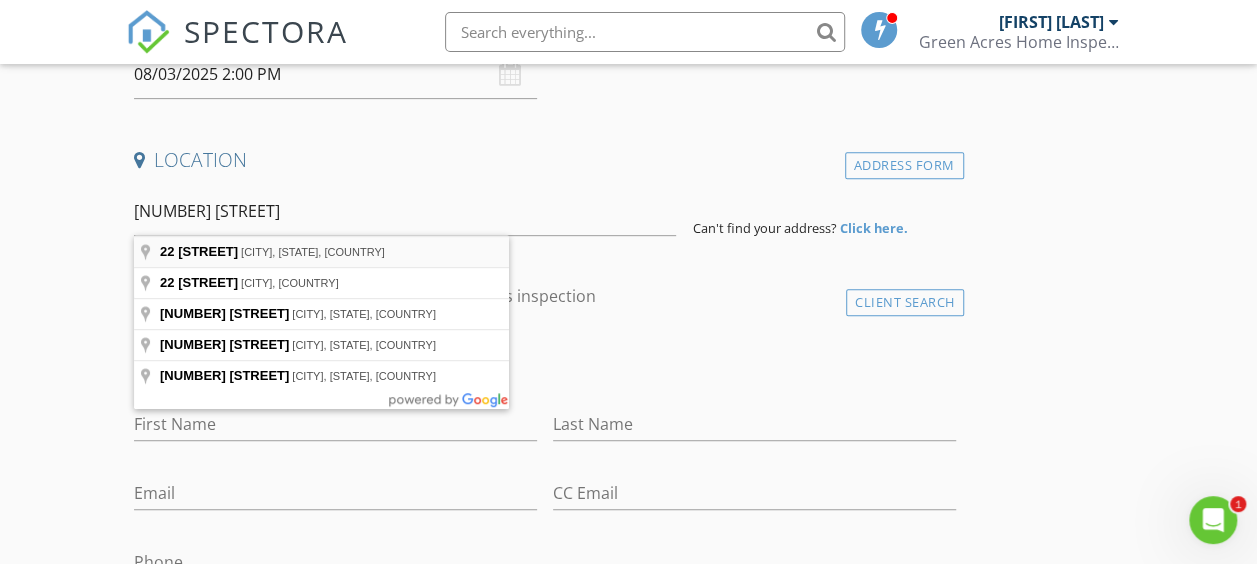type on "22 Hand Lane, Eldon, MO, USA" 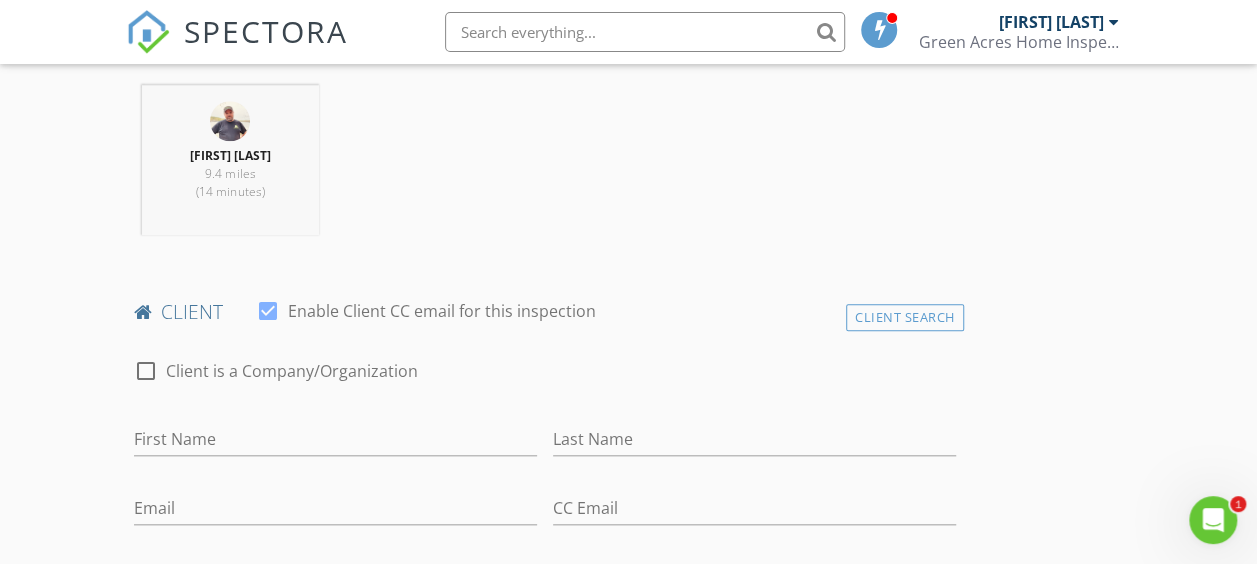 scroll, scrollTop: 800, scrollLeft: 0, axis: vertical 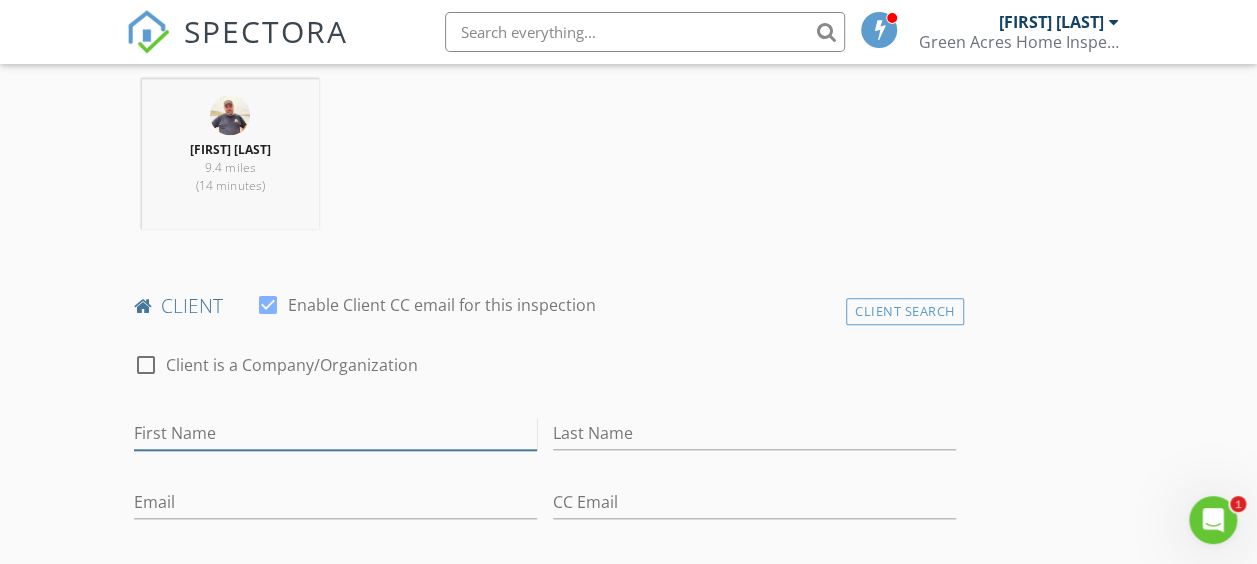 click on "First Name" at bounding box center (335, 433) 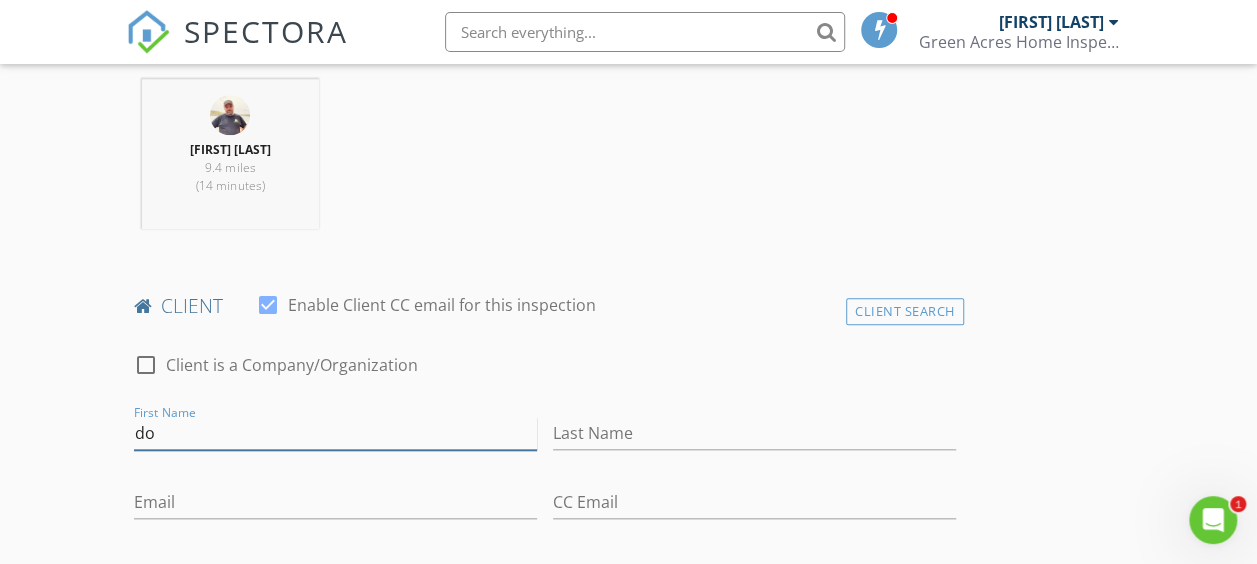type on "d" 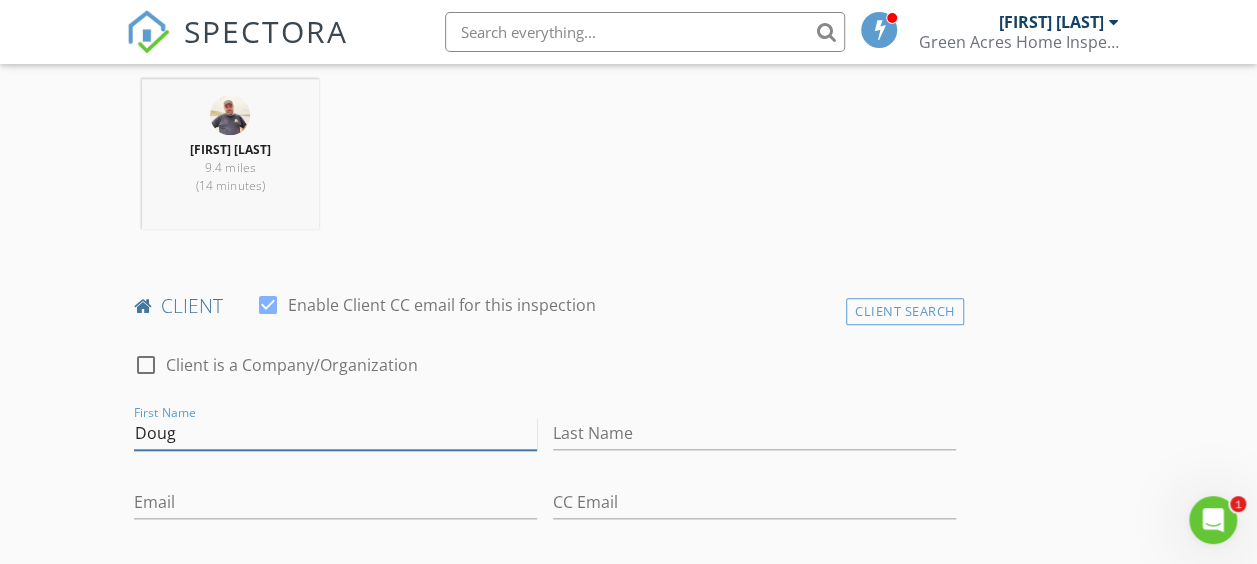 type on "Doug" 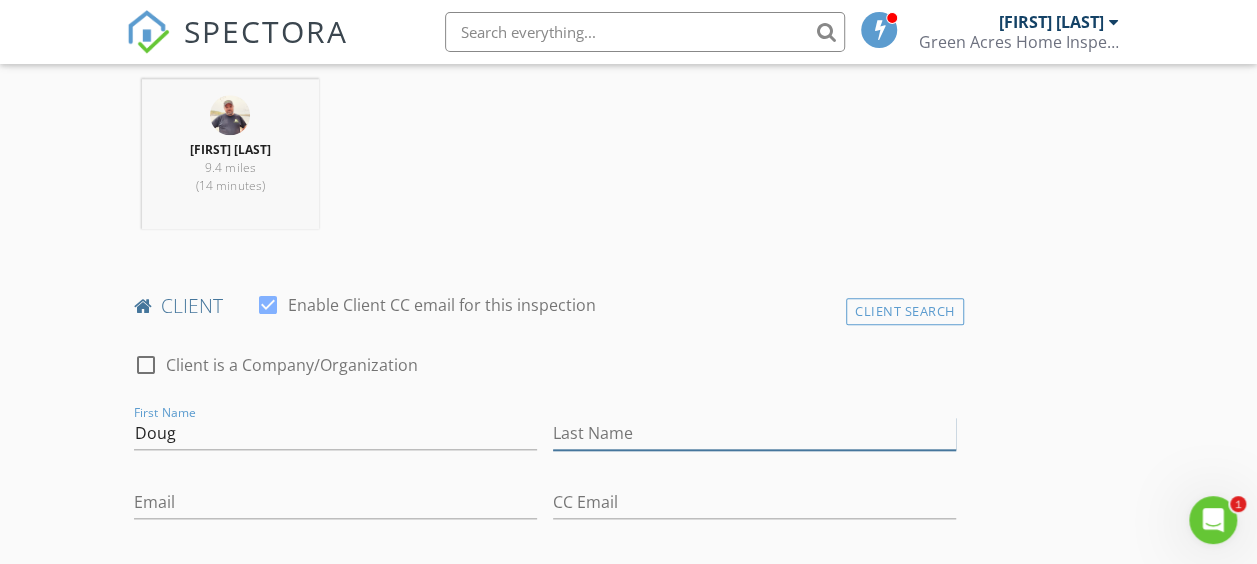 click on "Last Name" at bounding box center (754, 433) 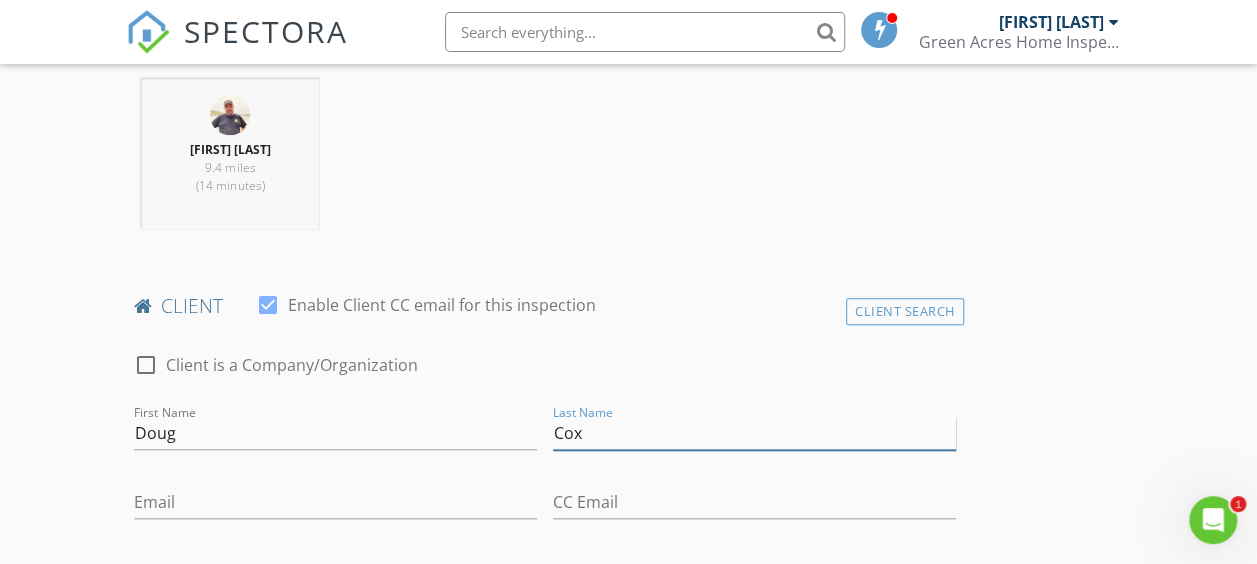 type on "Cox" 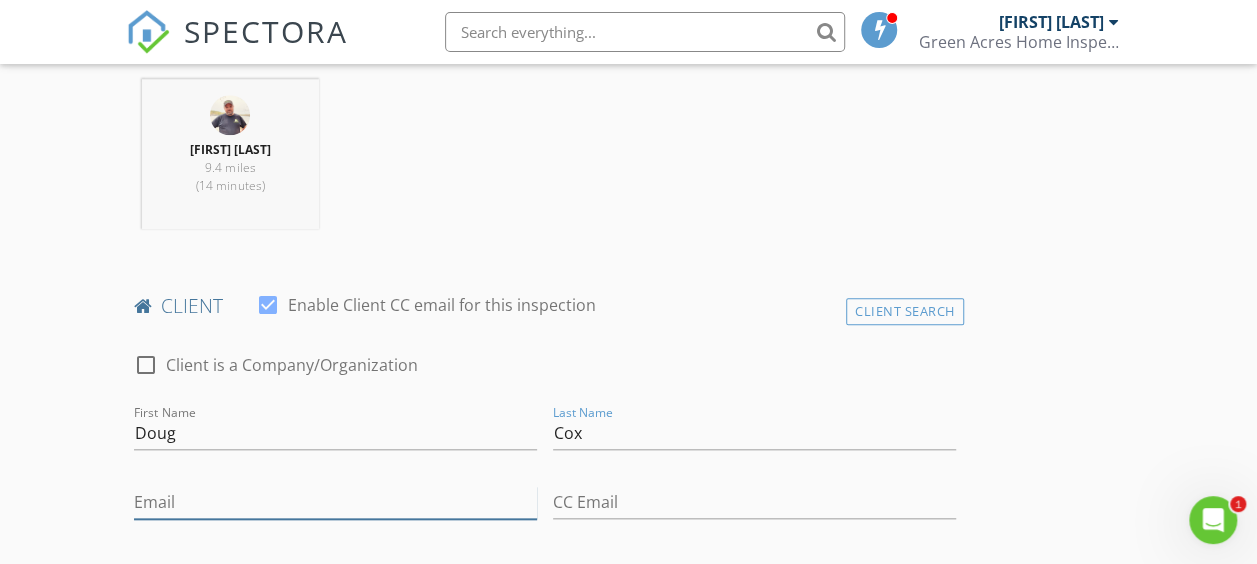 click on "Email" at bounding box center [335, 502] 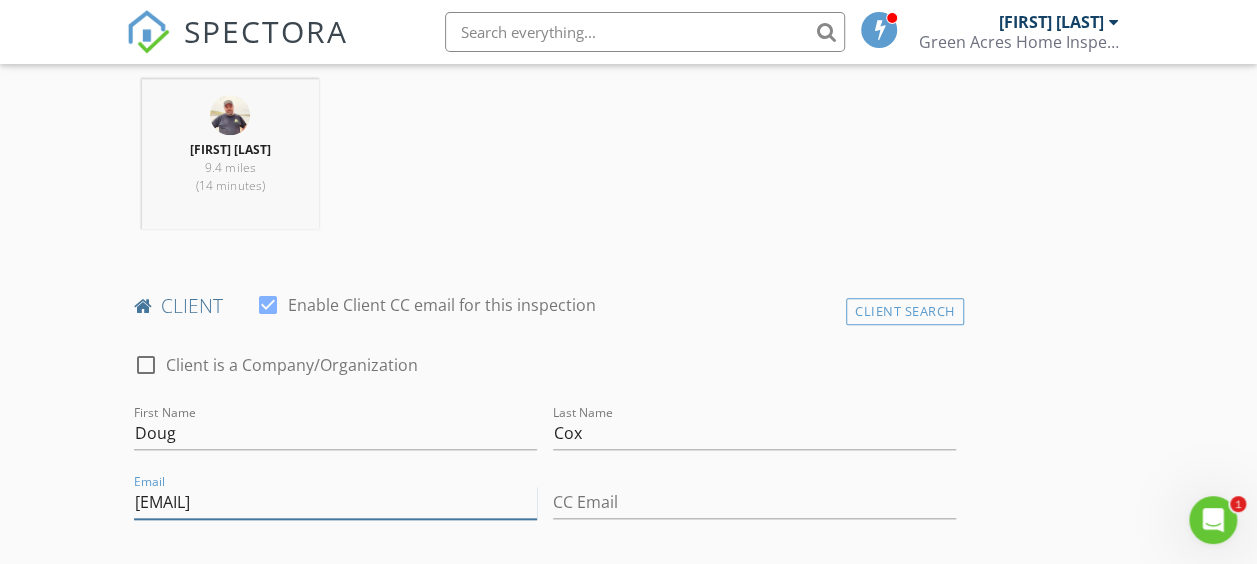 type on "djcee8@gmail.com" 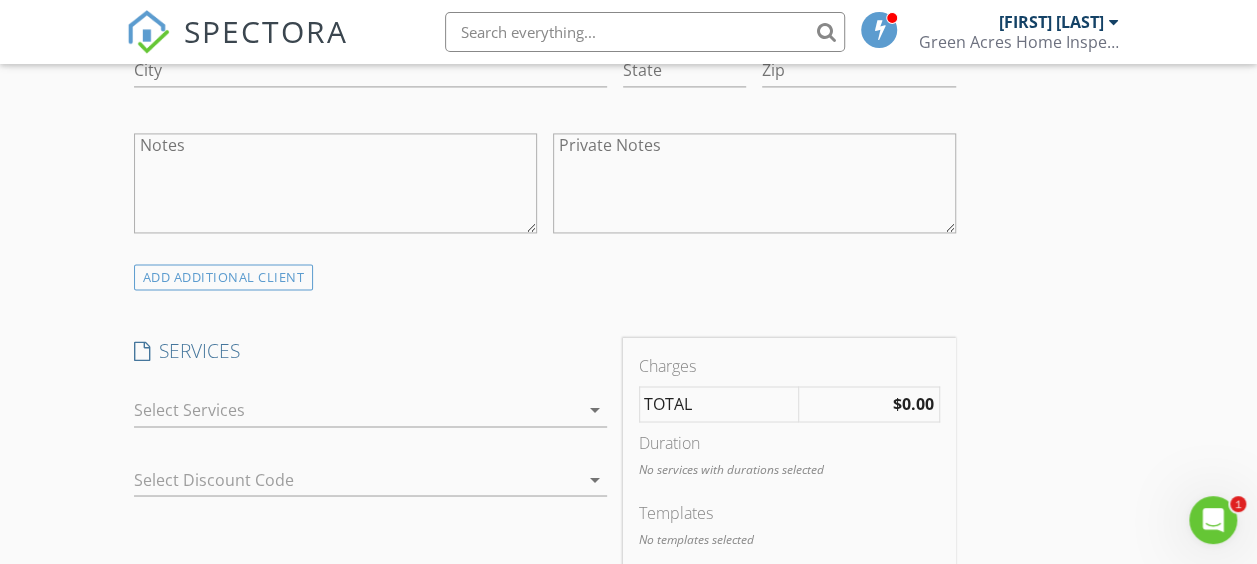 scroll, scrollTop: 1500, scrollLeft: 0, axis: vertical 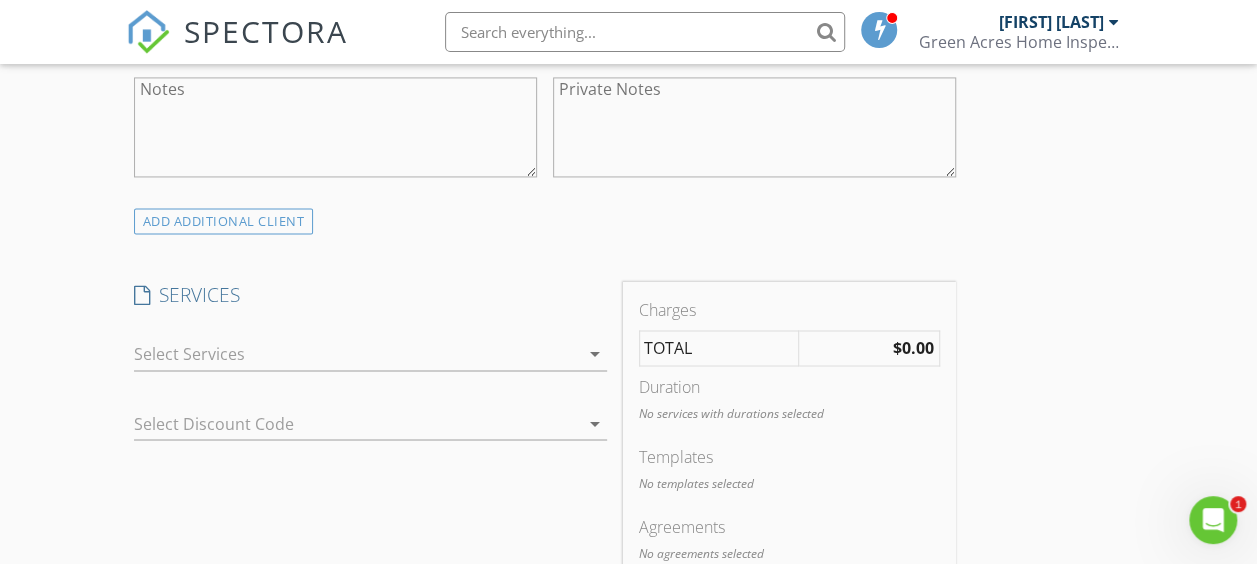 type on "crystalmcnail@yahoo.com" 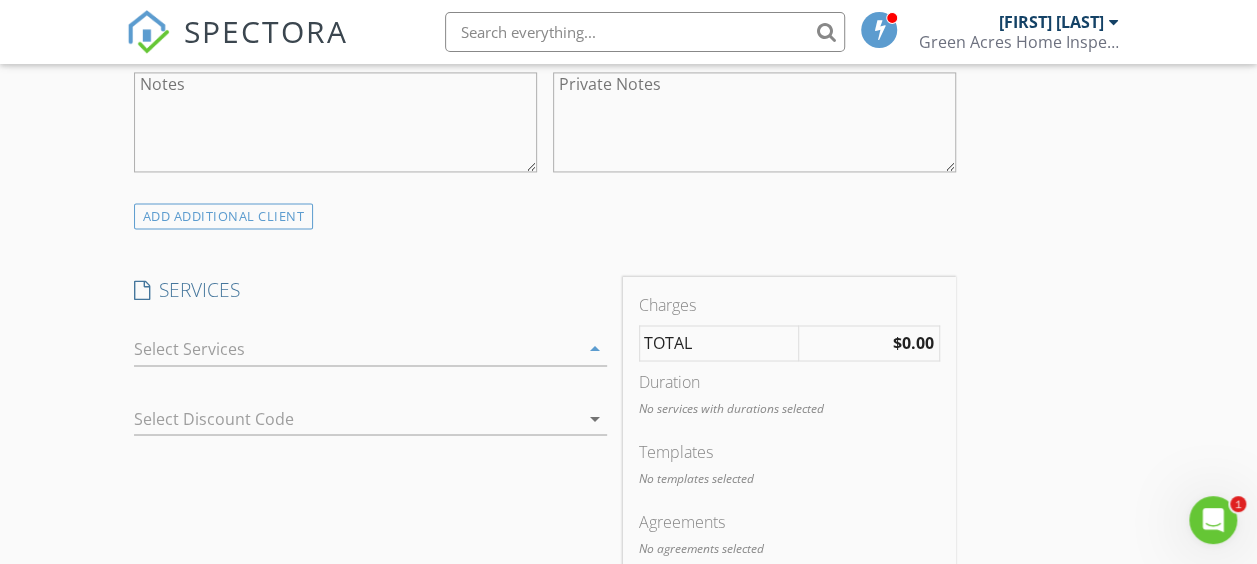 scroll, scrollTop: 1496, scrollLeft: 0, axis: vertical 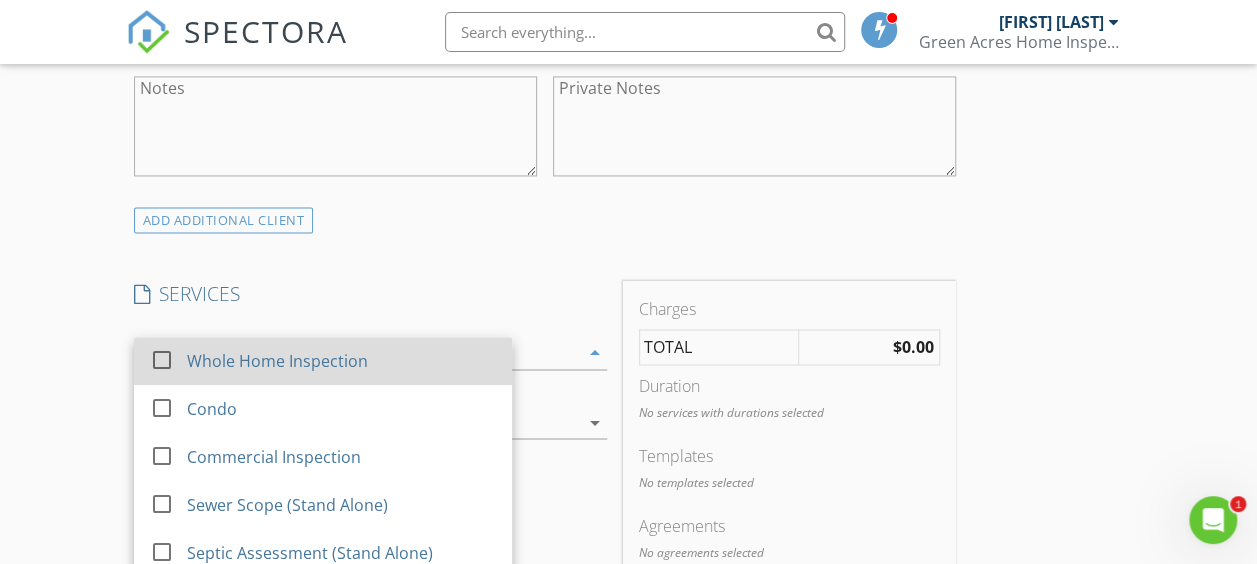 click at bounding box center [162, 360] 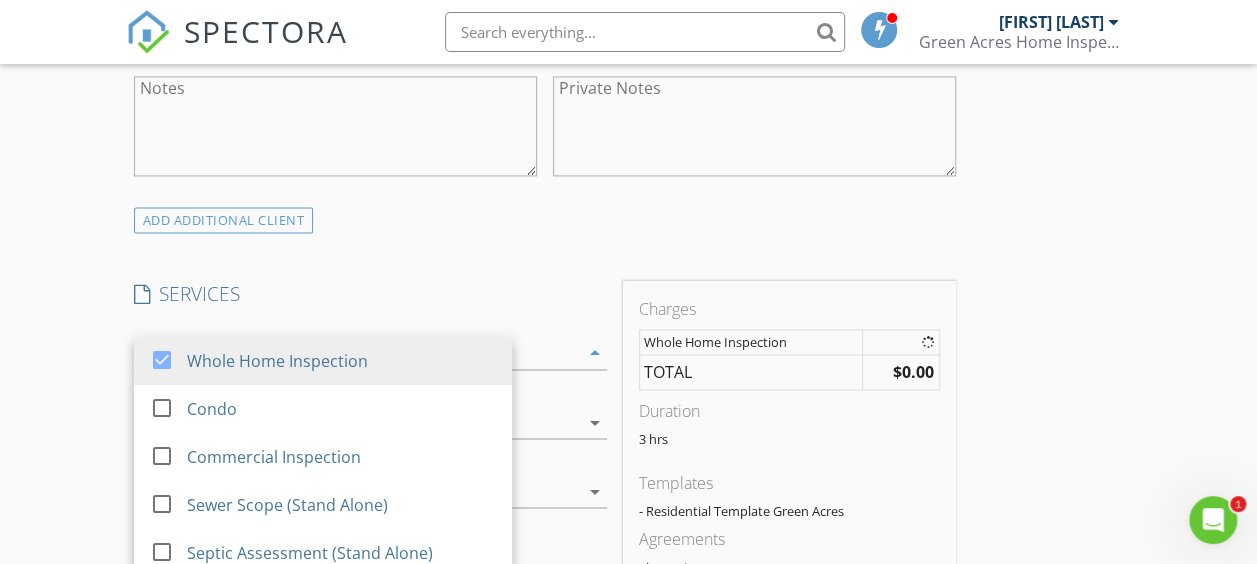 click on "New Inspection
Click here to use the New Order Form
INSPECTOR(S)
check_box   Brent List   PRIMARY   Brent List arrow_drop_down   check_box_outline_blank Brent List specifically requested
Date/Time
08/03/2025 2:00 PM
Location
Address Search       Address 22 Hand Ln   Unit   City Eldon   State MO   Zip 65026   County Miller     Square Feet 2527   Year Built 2006   Foundation arrow_drop_down     Brent List     9.4 miles     (14 minutes)
client
check_box Enable Client CC email for this inspection   Client Search     check_box_outline_blank Client is a Company/Organization     First Name Doug   Last Name Cox   Email djcee8@gmail.com   CC Email crystalmcnail@yahoo.com   Phone   Address   City   State   Zip       Notes   Private Notes
ADD ADDITIONAL client
SERVICES" at bounding box center (628, 386) 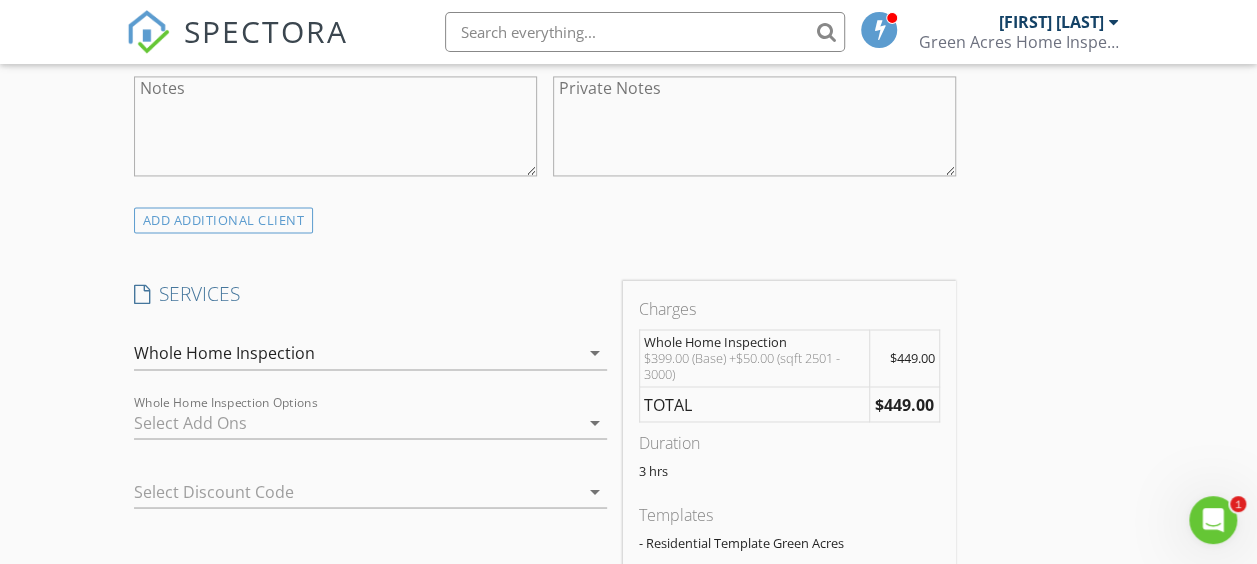 click at bounding box center (356, 422) 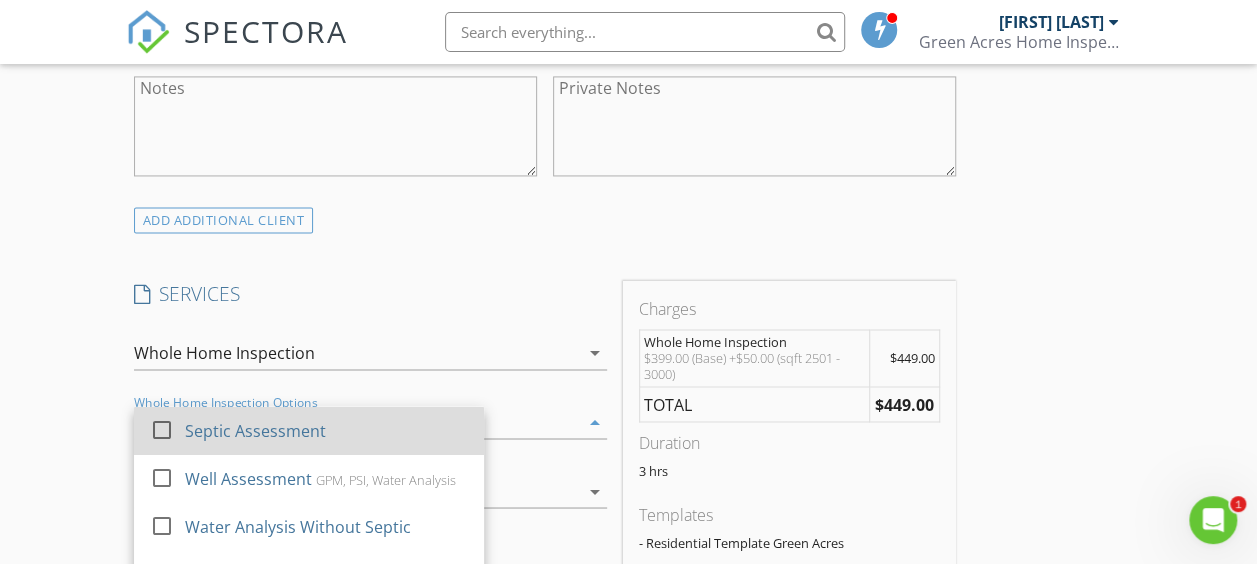 scroll, scrollTop: 188, scrollLeft: 0, axis: vertical 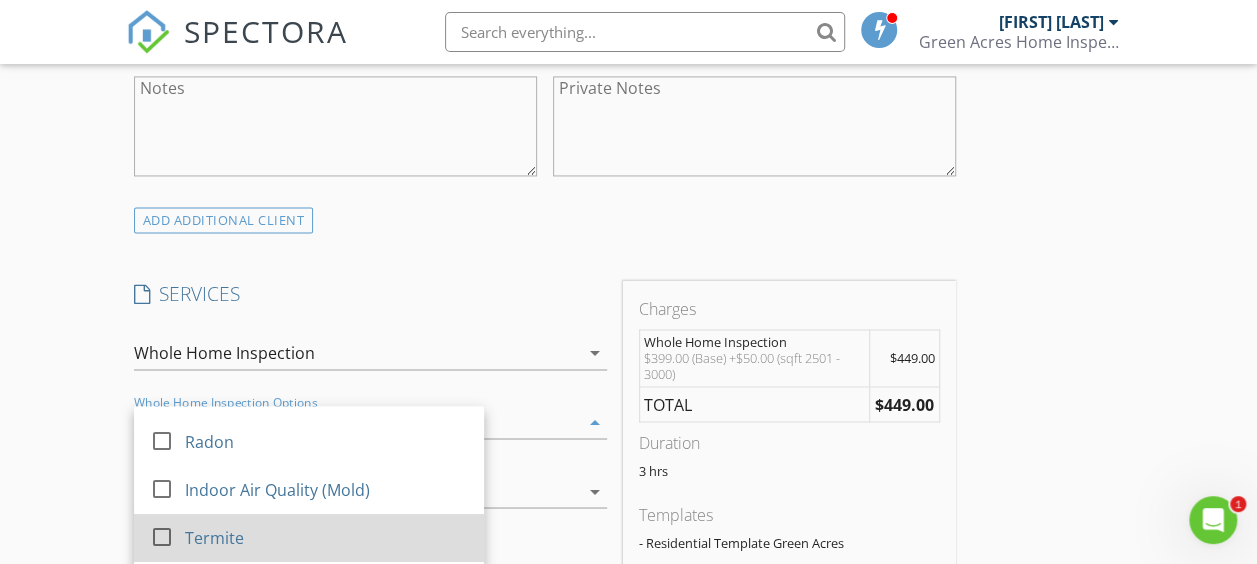 click at bounding box center (162, 537) 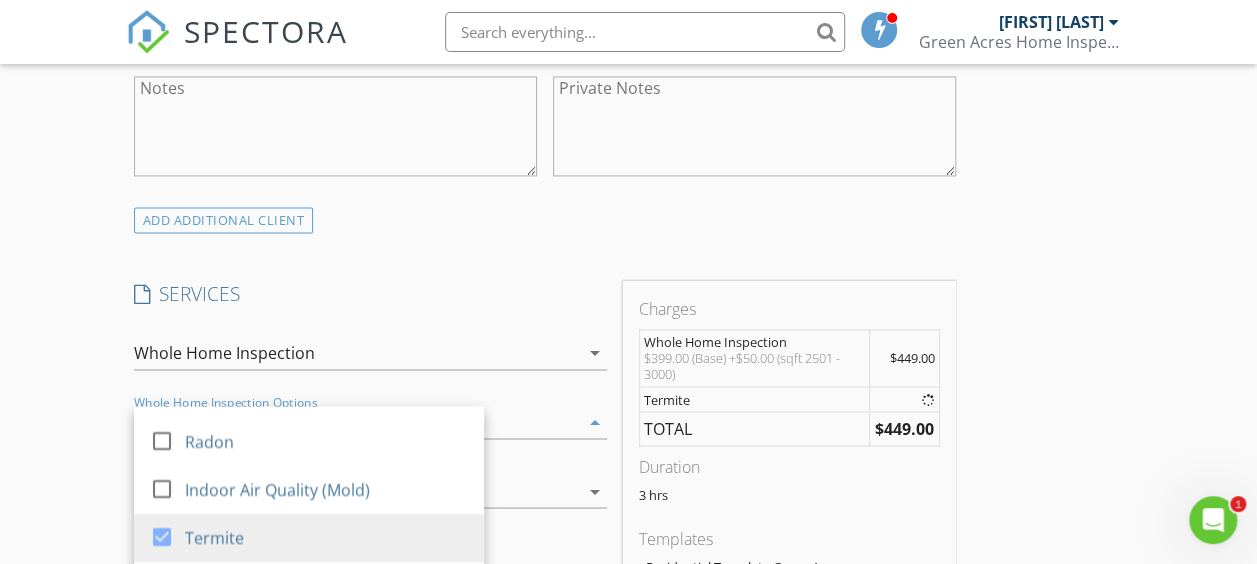 click on "New Inspection
Click here to use the New Order Form
INSPECTOR(S)
check_box   Brent List   PRIMARY   Brent List arrow_drop_down   check_box_outline_blank Brent List specifically requested
Date/Time
08/03/2025 2:00 PM
Location
Address Search       Address 22 Hand Ln   Unit   City Eldon   State MO   Zip 65026   County Miller     Square Feet 2527   Year Built 2006   Foundation arrow_drop_down     Brent List     9.4 miles     (14 minutes)
client
check_box Enable Client CC email for this inspection   Client Search     check_box_outline_blank Client is a Company/Organization     First Name Doug   Last Name Cox   Email djcee8@gmail.com   CC Email crystalmcnail@yahoo.com   Phone   Address   City   State   Zip       Notes   Private Notes
ADD ADDITIONAL client
SERVICES" at bounding box center (628, 423) 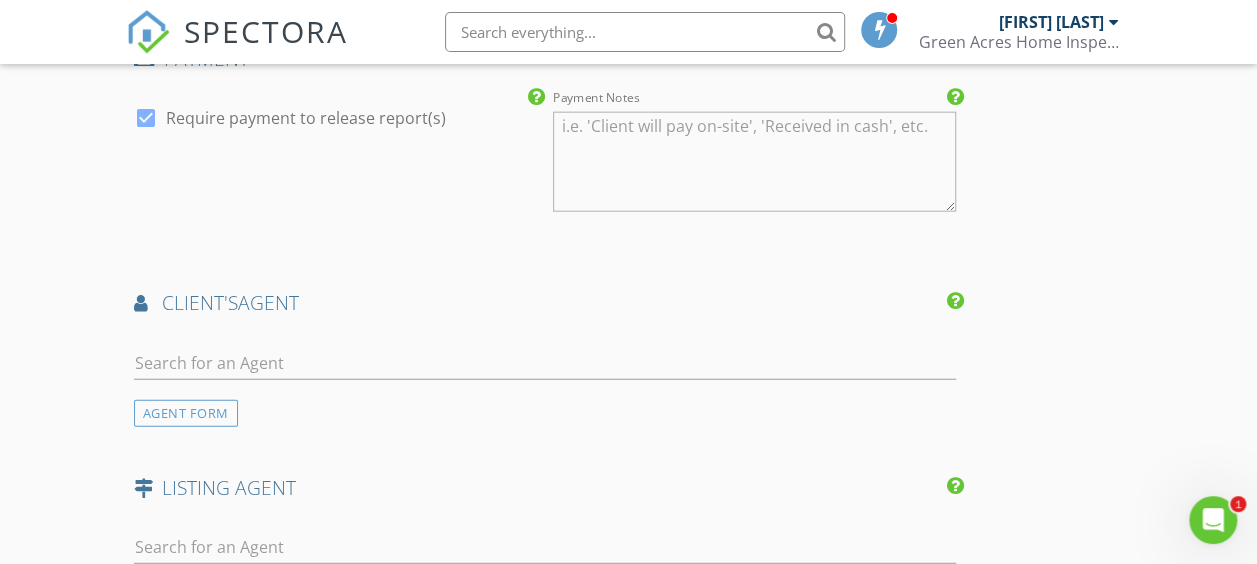 scroll, scrollTop: 2396, scrollLeft: 0, axis: vertical 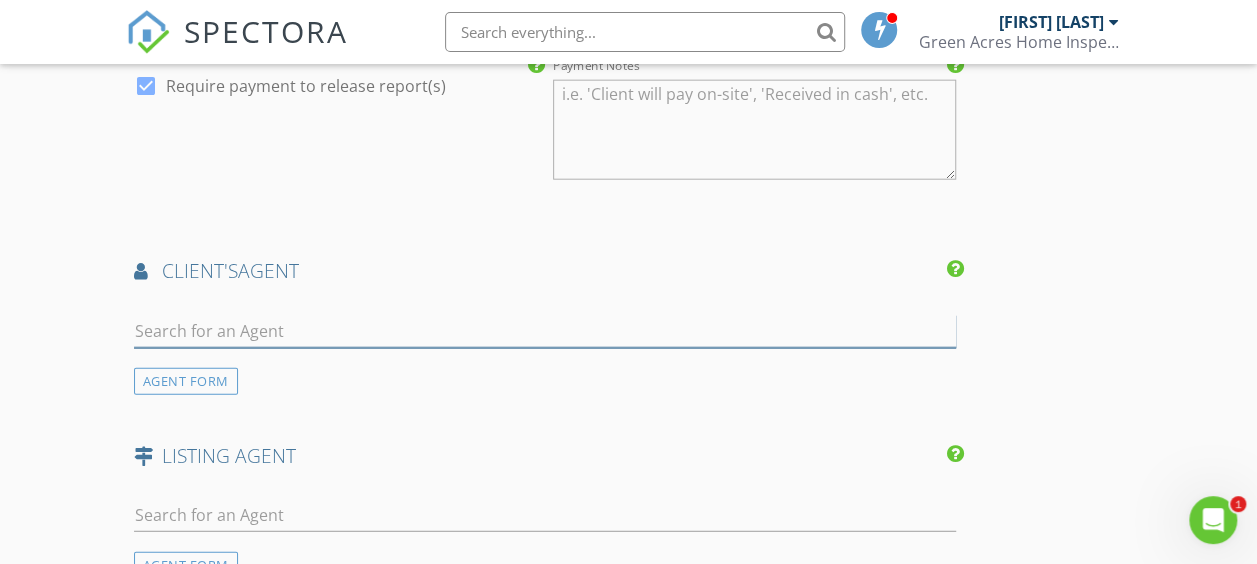 click at bounding box center (545, 331) 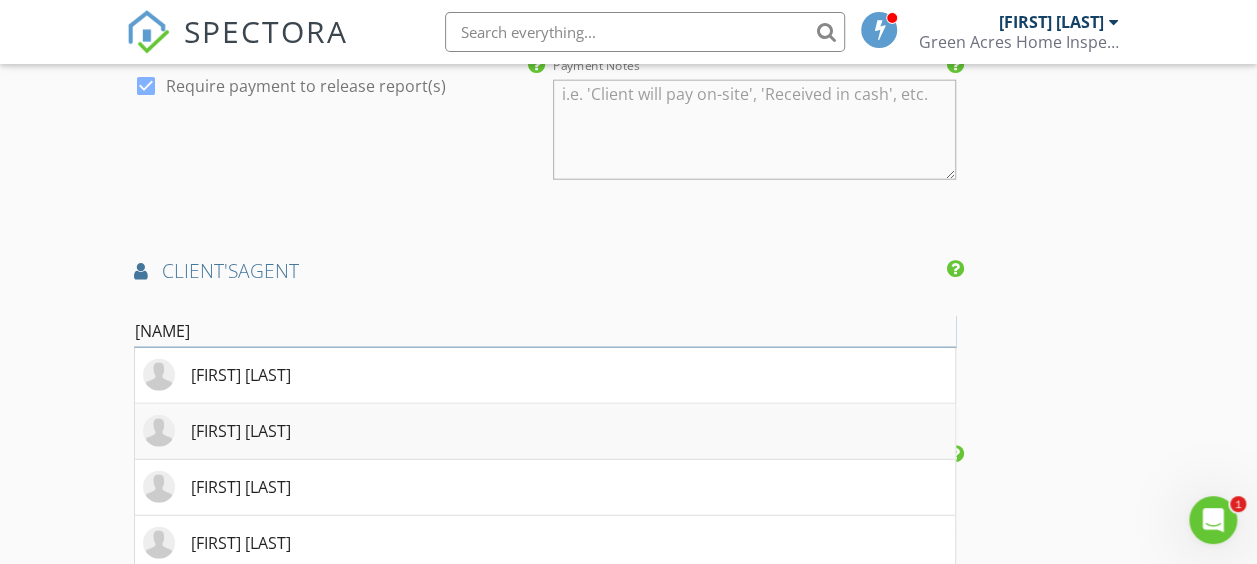 type on "shan" 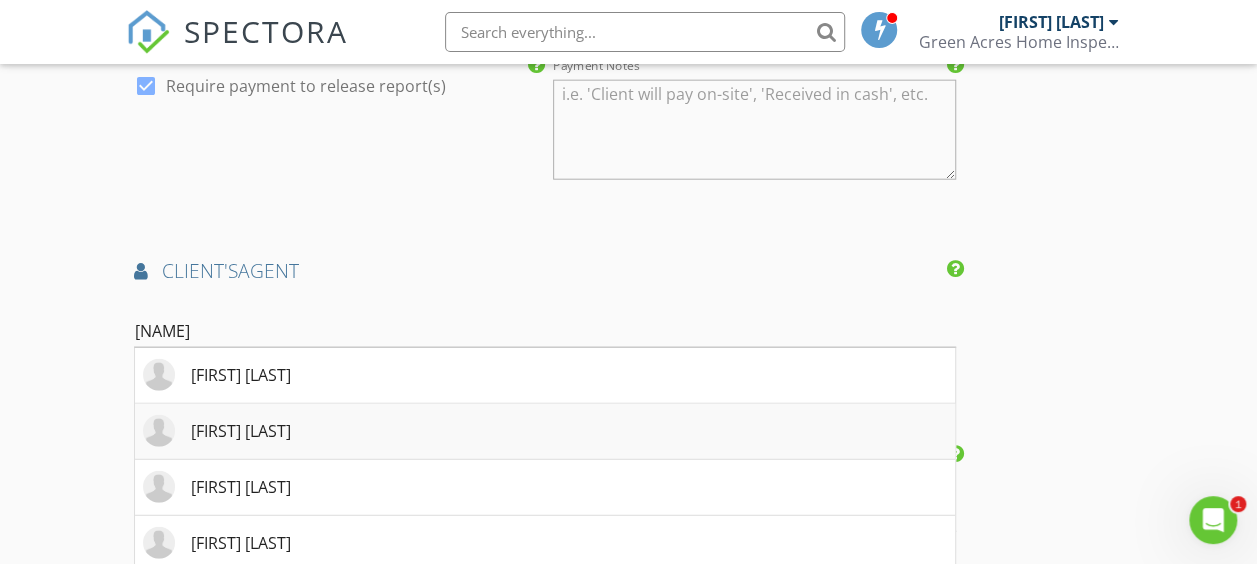 click on "Shana Engelbrecht" at bounding box center (241, 431) 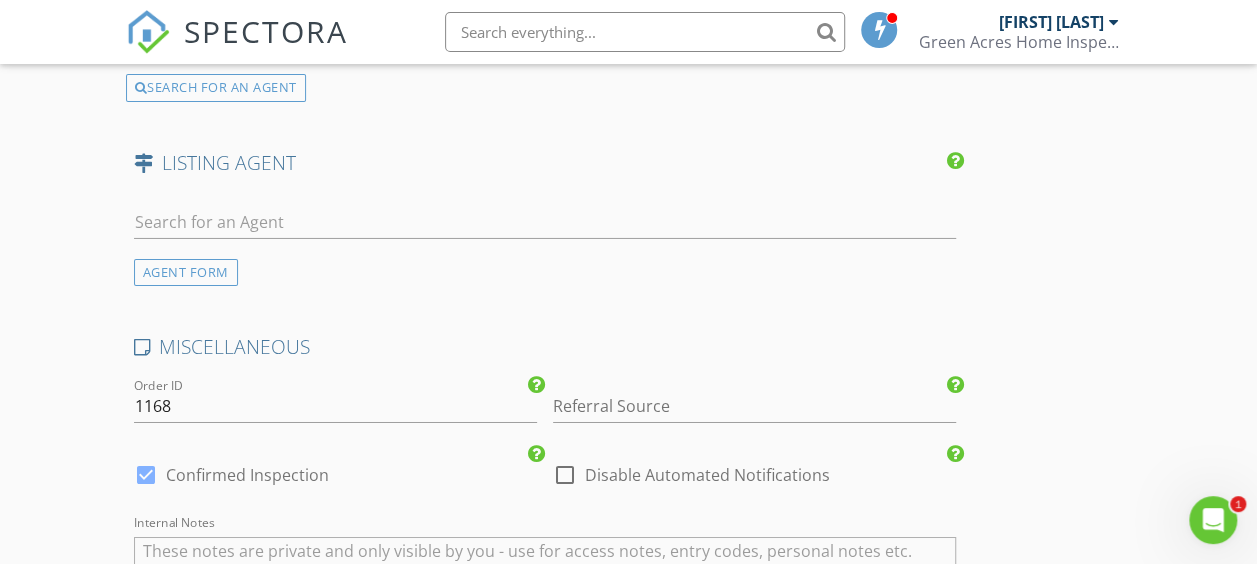 scroll, scrollTop: 3296, scrollLeft: 0, axis: vertical 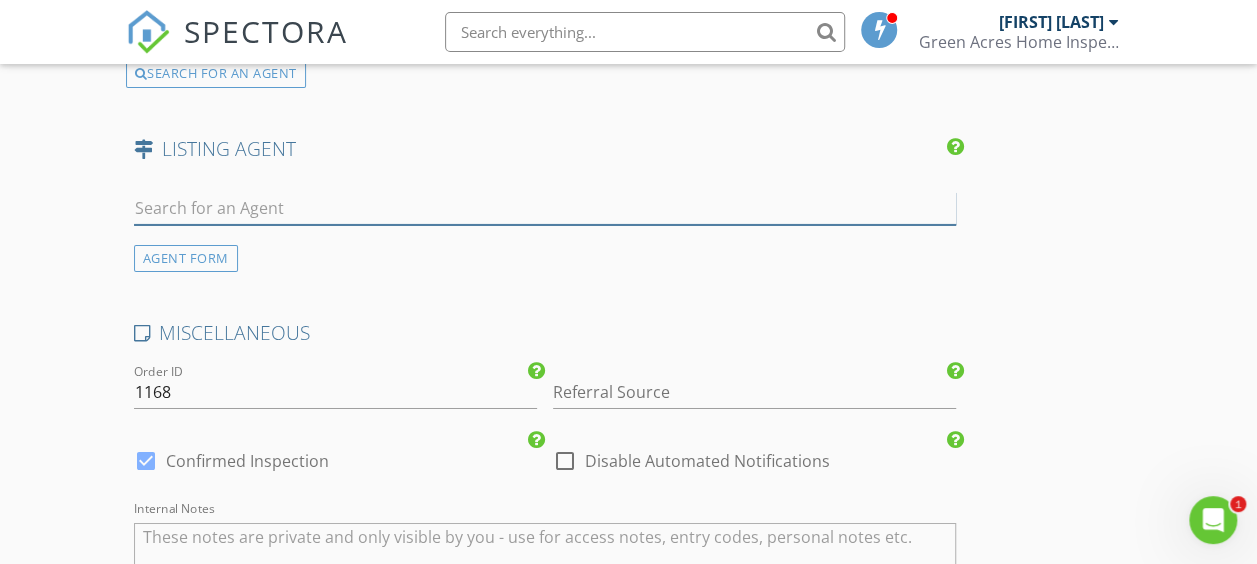 click at bounding box center [545, 208] 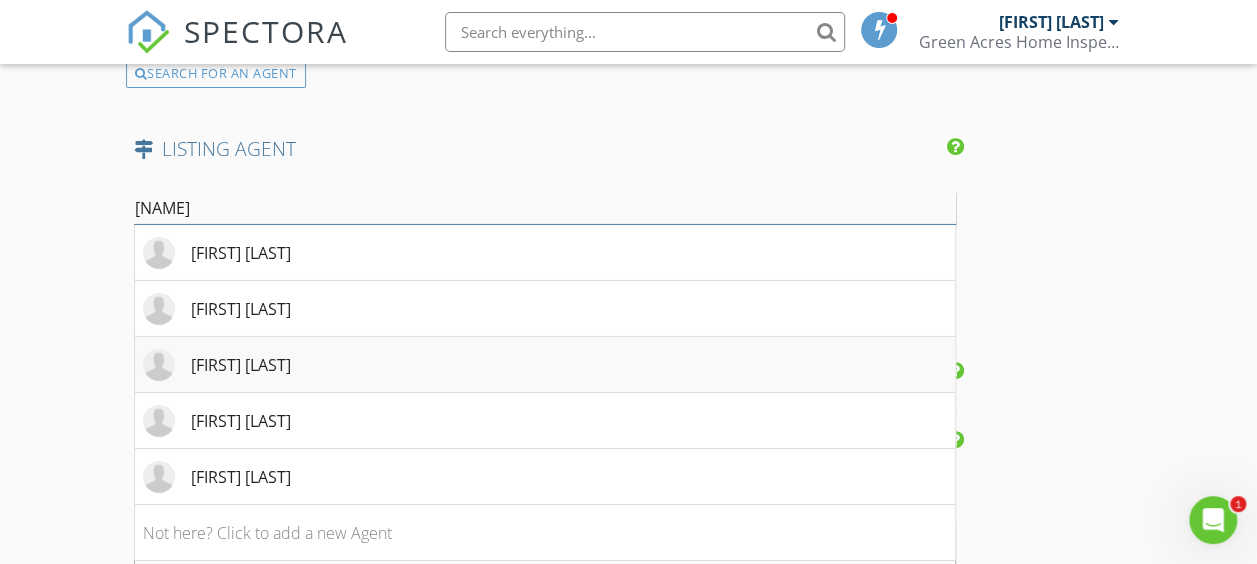 type on "shan" 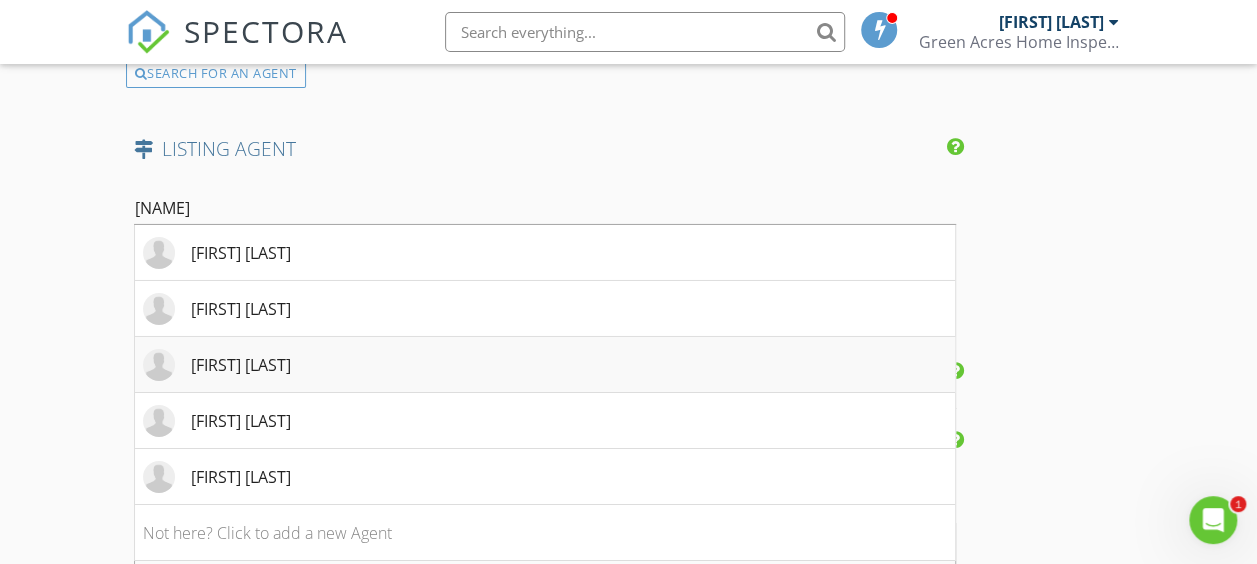 click on "Shannon Whelchel" at bounding box center [241, 365] 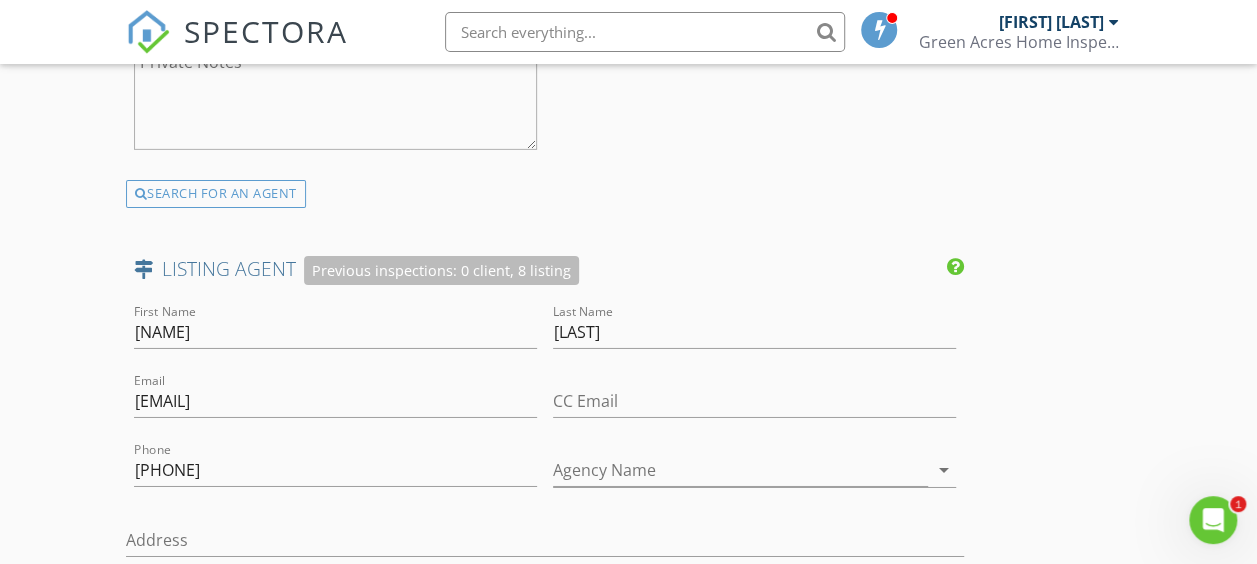 scroll, scrollTop: 4376, scrollLeft: 0, axis: vertical 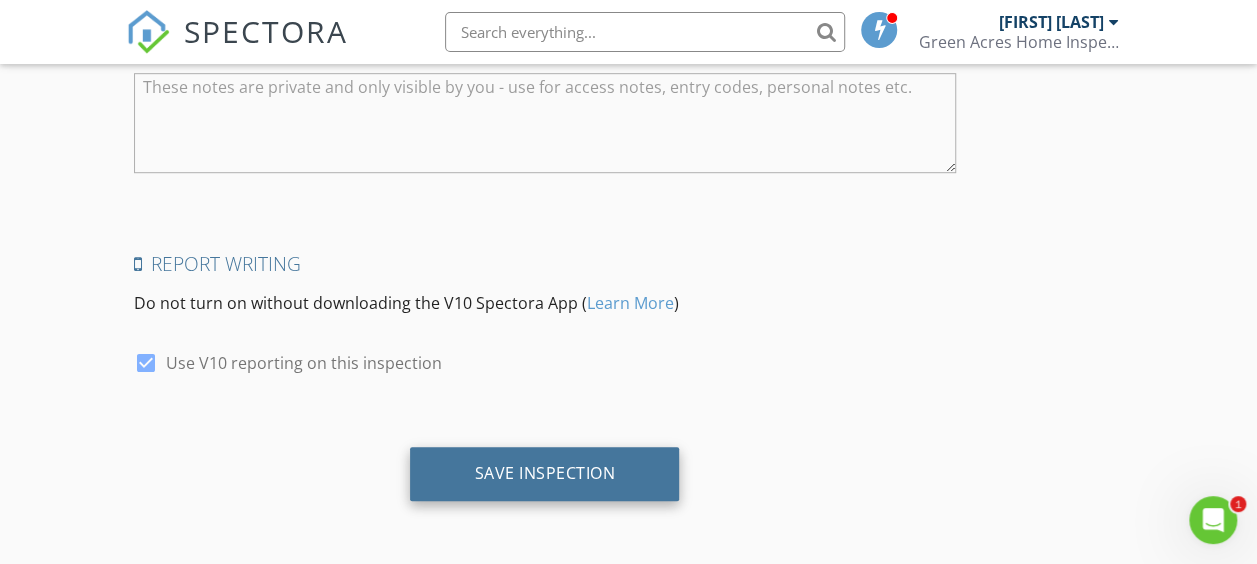 click on "Save Inspection" at bounding box center (544, 473) 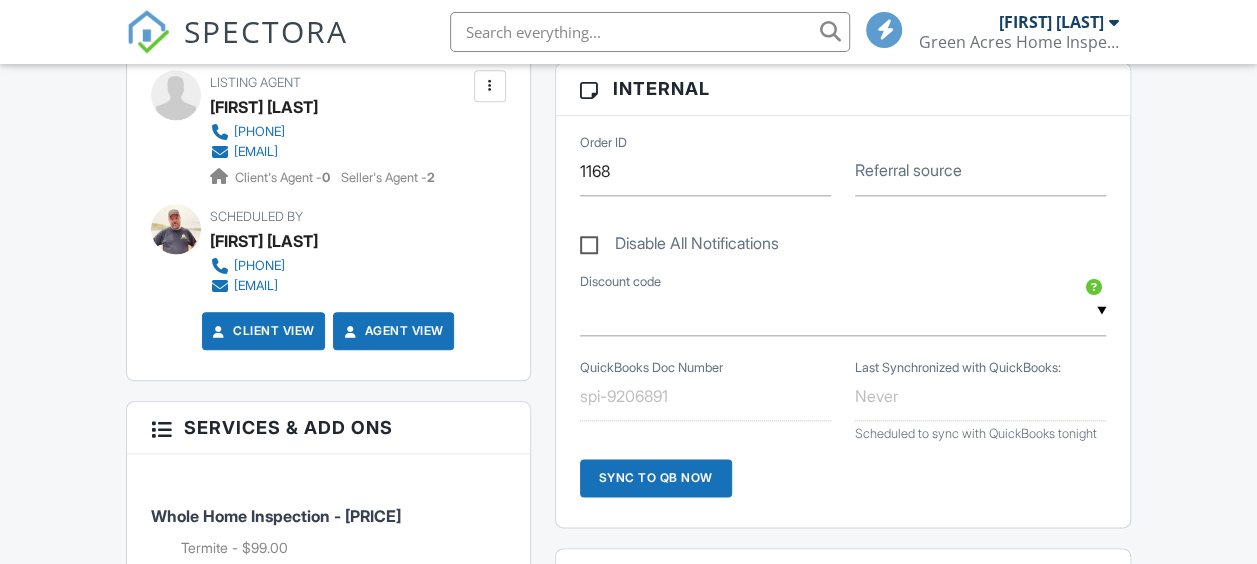scroll, scrollTop: 1400, scrollLeft: 0, axis: vertical 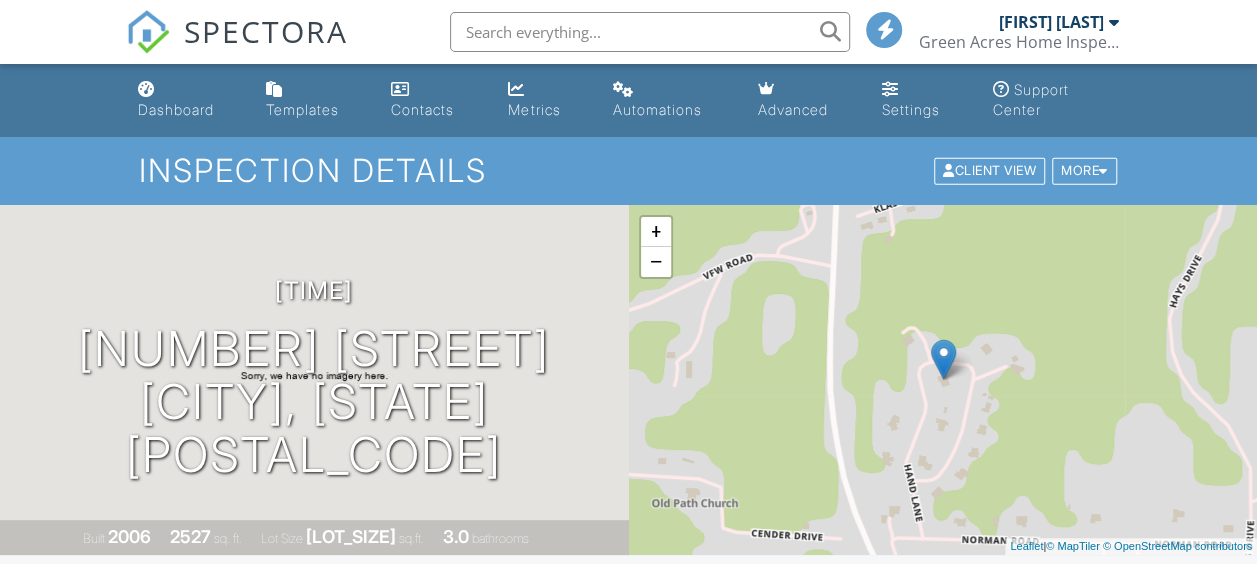 click on "Dashboard
Templates
Contacts
Metrics
Automations
Advanced
Settings
Support Center
Inspection Details
Client View
More
Property Details
Reschedule
Reorder / Copy
Share
Cancel
Delete
Print Order
Convert to V9
Enable Pass on CC Fees
View Change Log
08/03/2025  2:00 pm
- 5:00 pm
22 Hand Ln
Eldon, MO 65026
Built
2006
2527
sq. ft.
Lot Size
52272
sq.ft.
3.0
bathrooms
+ − Leaflet  |  © MapTiler   © OpenStreetMap contributors
All emails and texts are disabled for this inspection!
Turn on emails and texts
Turn on and Requeue Notifications
Reports
Locked
Attach
New
Standard Residential Report
Residential Template Green Acres" at bounding box center (628, 1389) 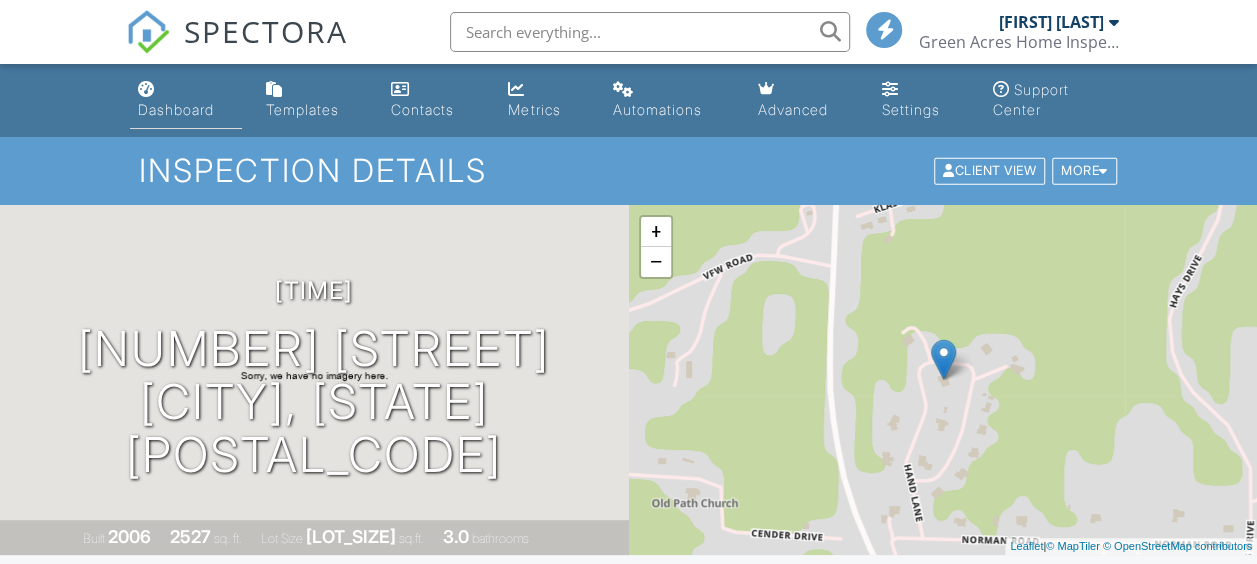 click on "Dashboard" at bounding box center (176, 109) 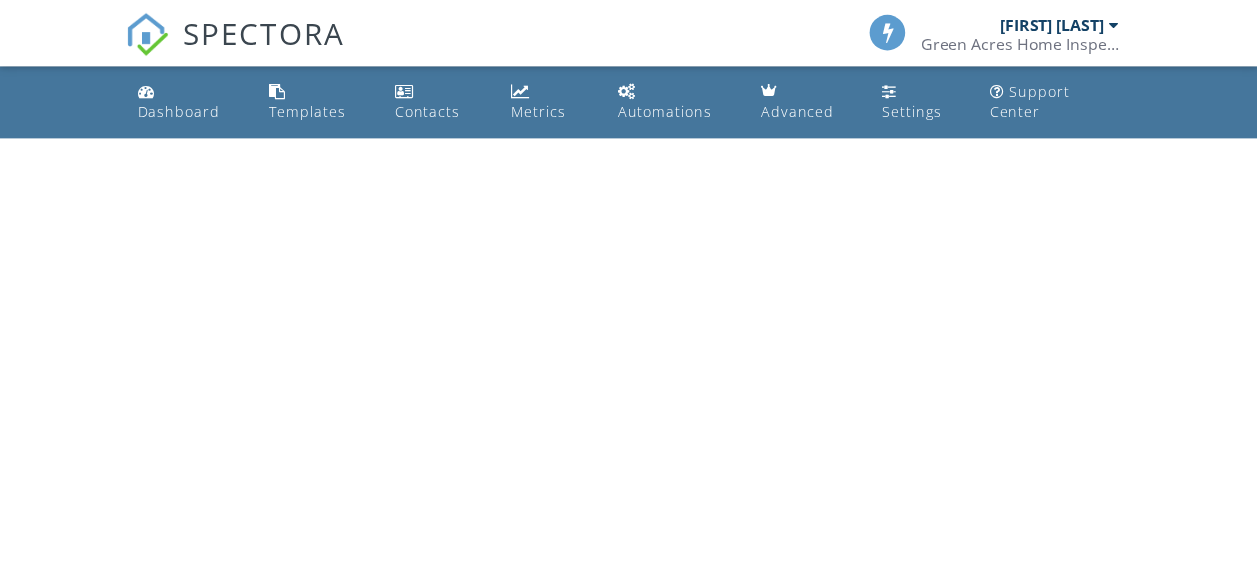 scroll, scrollTop: 0, scrollLeft: 0, axis: both 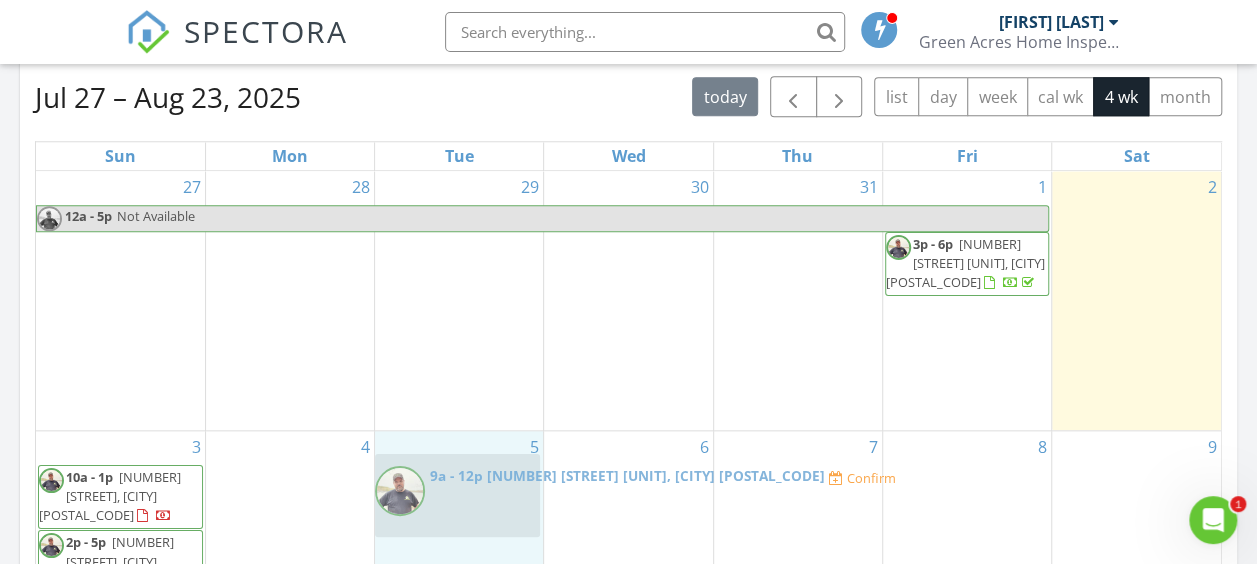 drag, startPoint x: 116, startPoint y: 252, endPoint x: 452, endPoint y: 475, distance: 403.2679 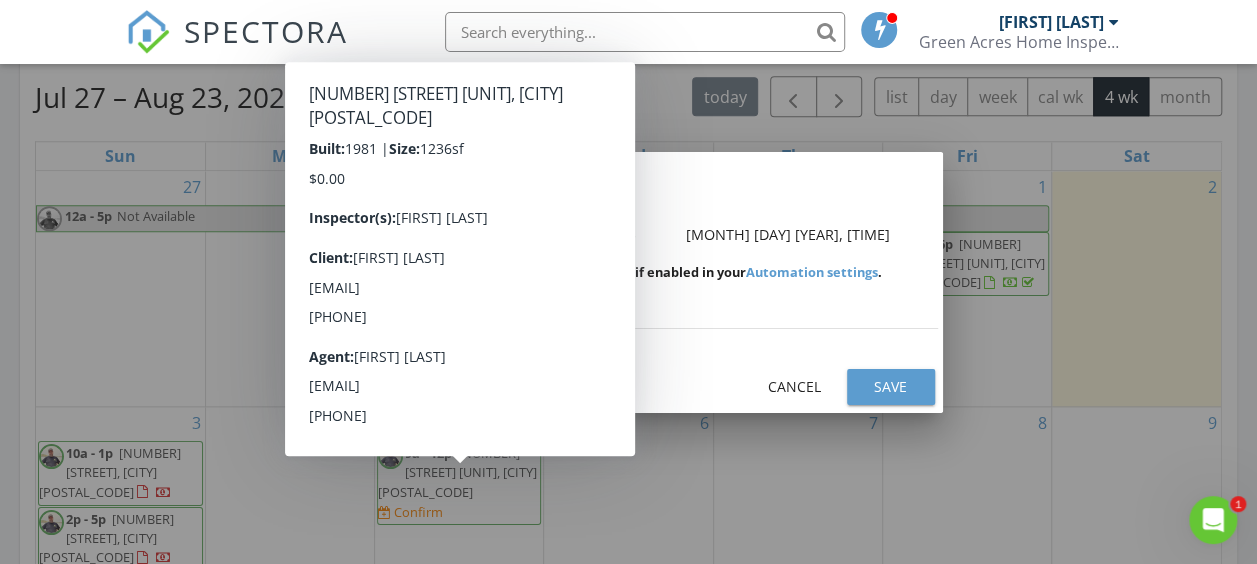 click on "Save" at bounding box center (891, 386) 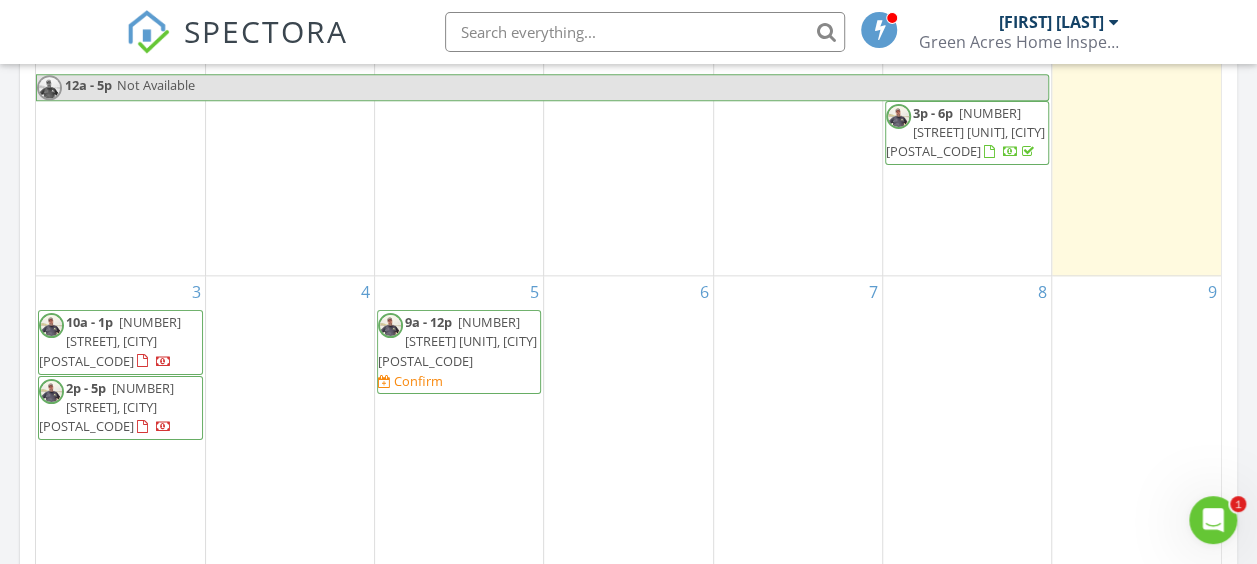 scroll, scrollTop: 1100, scrollLeft: 0, axis: vertical 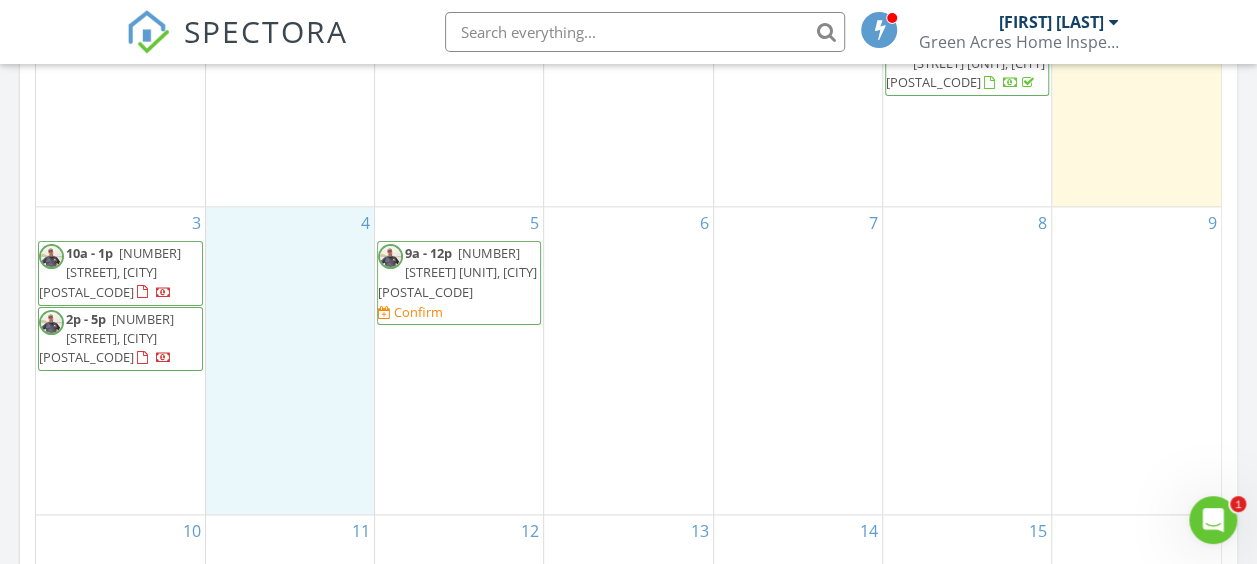 click on "4" at bounding box center [290, 360] 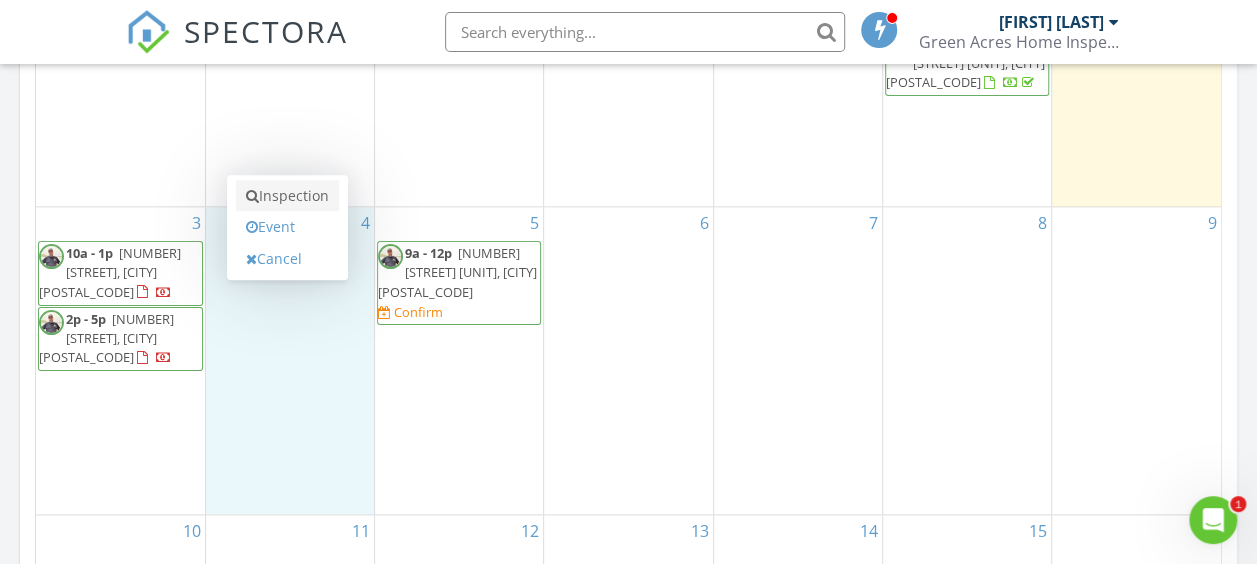 click on "Inspection" at bounding box center [287, 196] 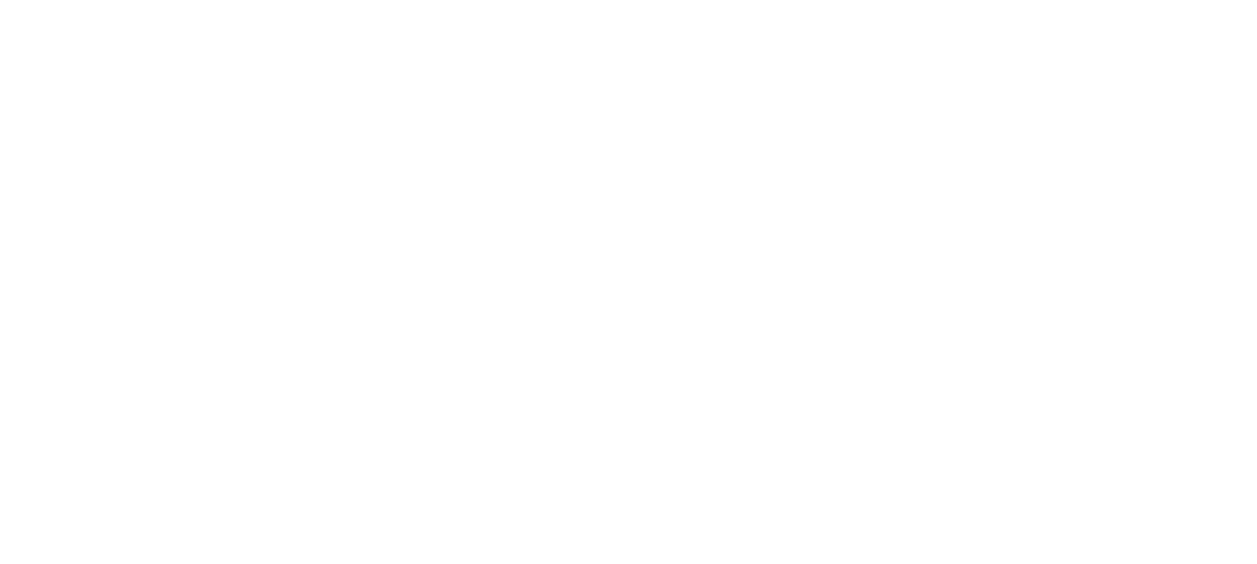 scroll, scrollTop: 0, scrollLeft: 0, axis: both 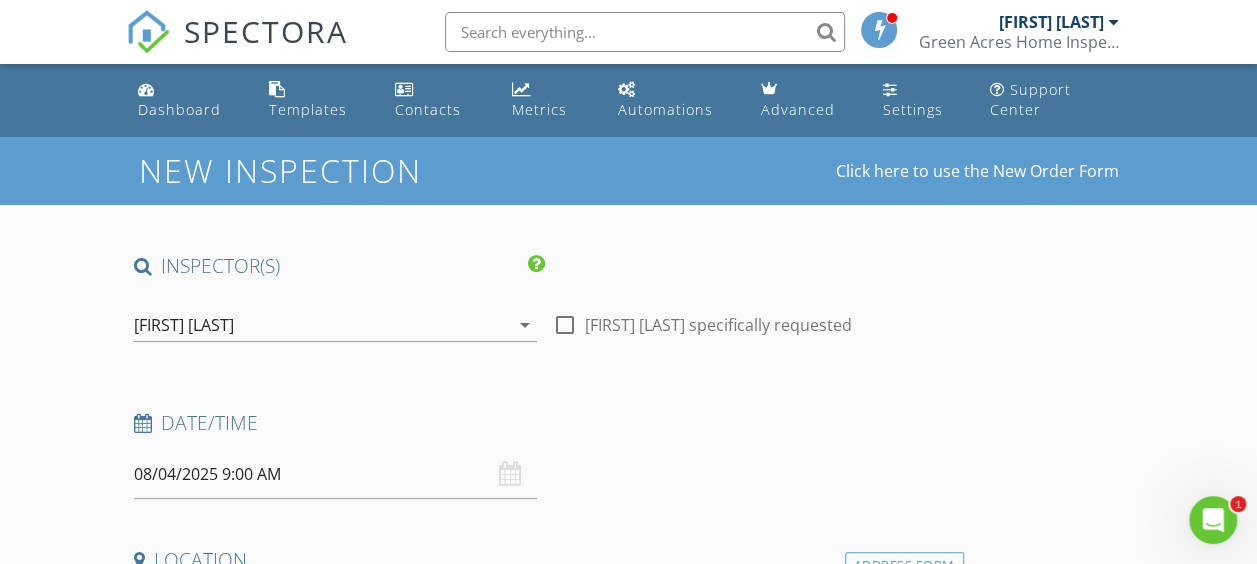 click on "08/04/2025 9:00 AM" at bounding box center (335, 474) 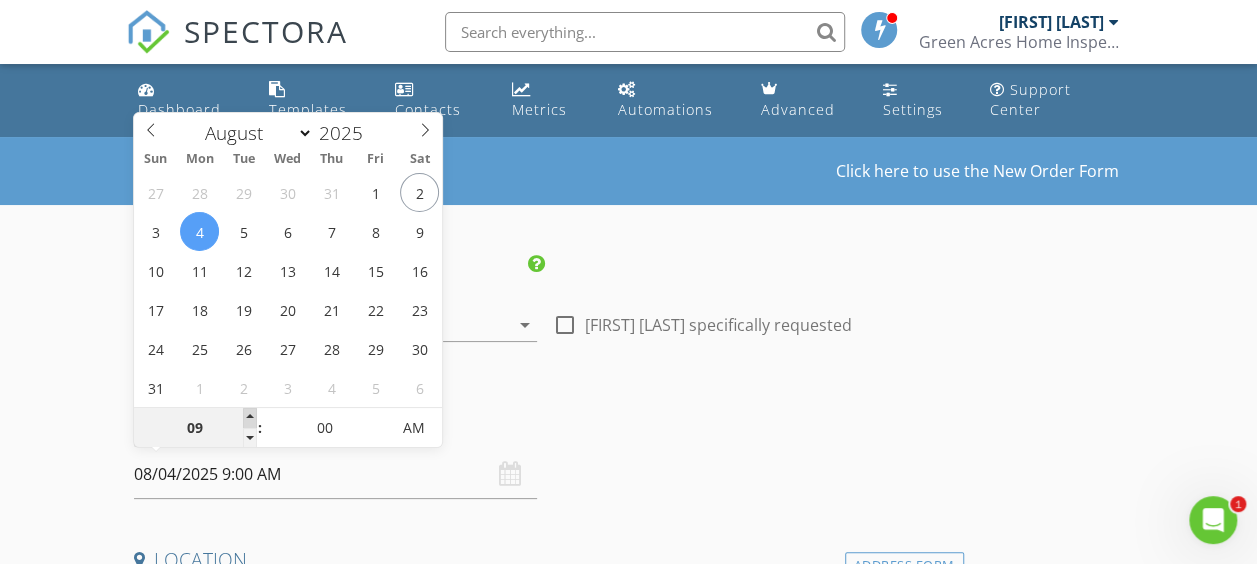 type on "10" 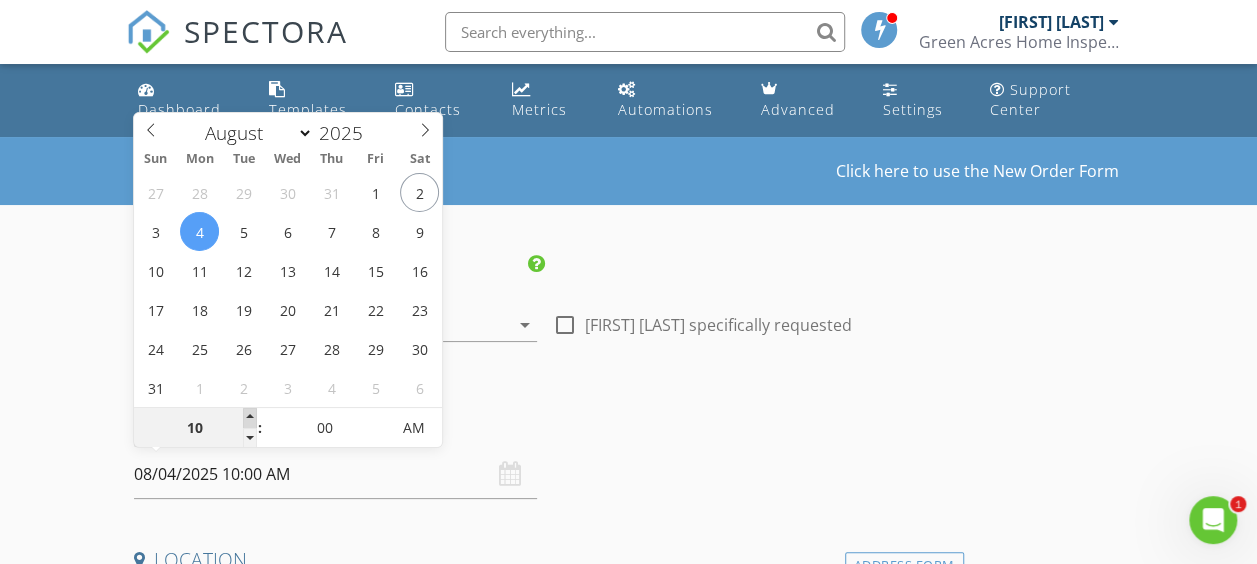 click at bounding box center (250, 418) 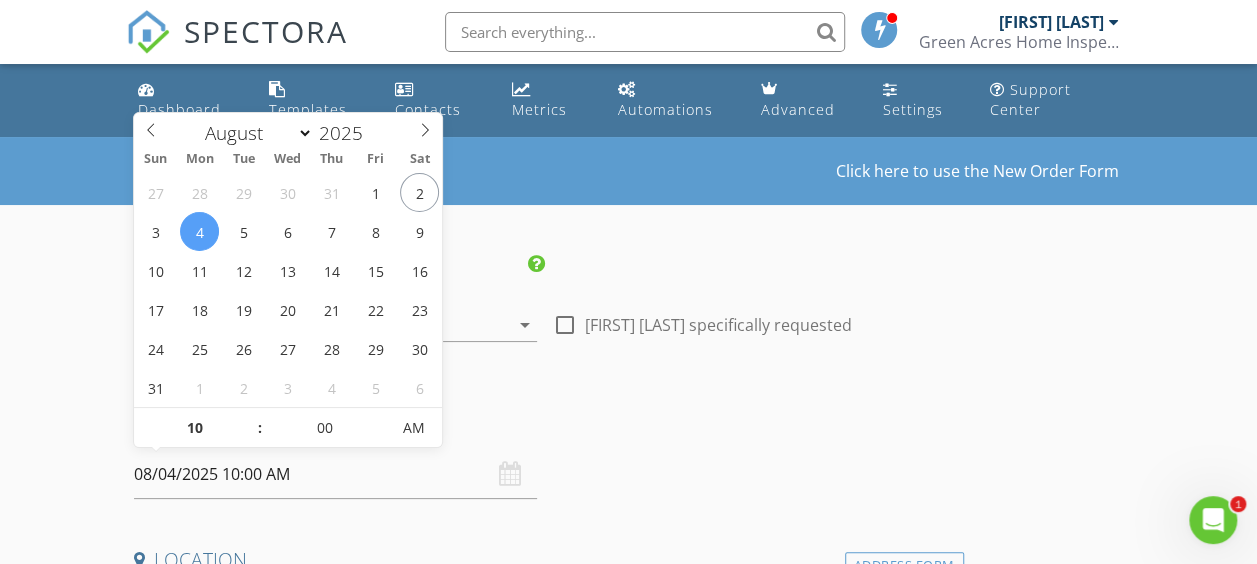 click on "New Inspection
Click here to use the New Order Form
INSPECTOR(S)
check_box   [FIRST] [LAST]   PRIMARY   [FIRST] [LAST] arrow_drop_down   check_box_outline_blank [FIRST] [LAST] specifically requested
Date/Time
08/04/2025 10:00 AM
Location
Address Form       Can't find your address?   Click here.
client
check_box Enable Client CC email for this inspection   Client Search     check_box_outline_blank Client is a Company/Organization     First Name   Last Name   Email   CC Email   Phone   Address   City   State   Zip       Notes   Private Notes
ADDITIONAL client
SERVICES
check_box_outline_blank   Whole Home Inspection   check_box_outline_blank   Condo   check_box_outline_blank   Commercial Inspection   check_box_outline_blank   Sewer Scope (Stand Alone)" at bounding box center (628, 1679) 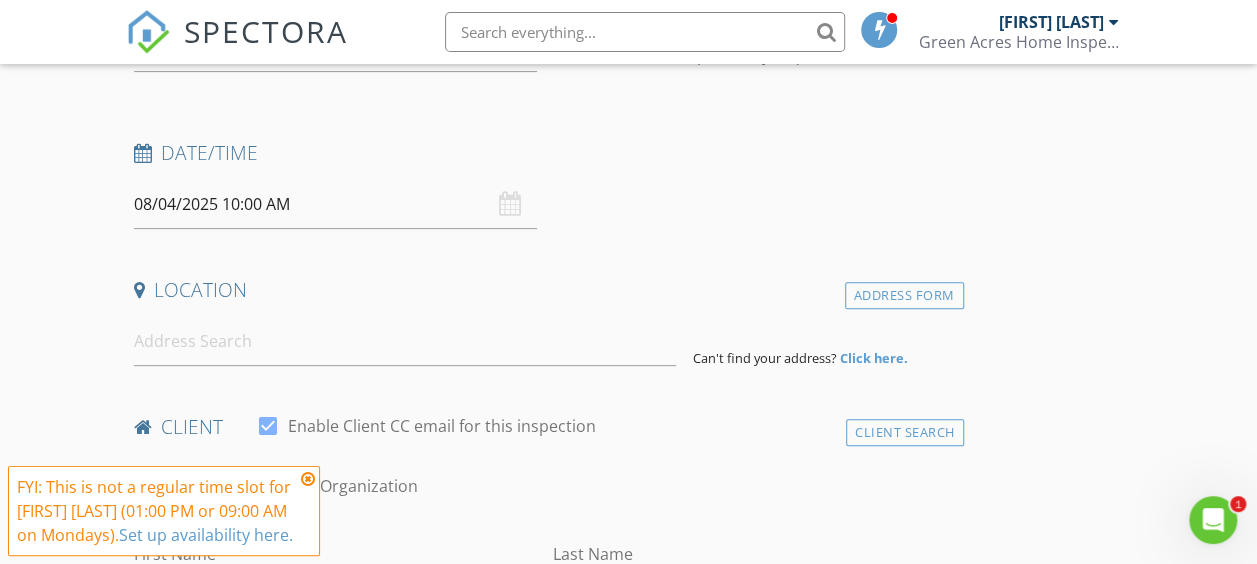 scroll, scrollTop: 300, scrollLeft: 0, axis: vertical 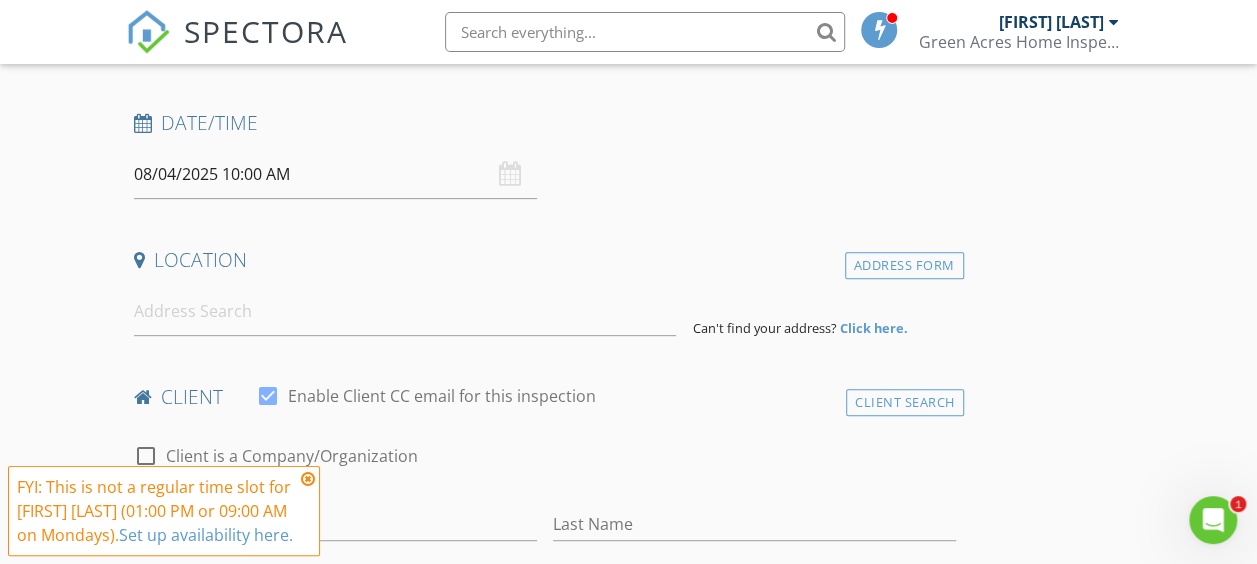 click at bounding box center [308, 479] 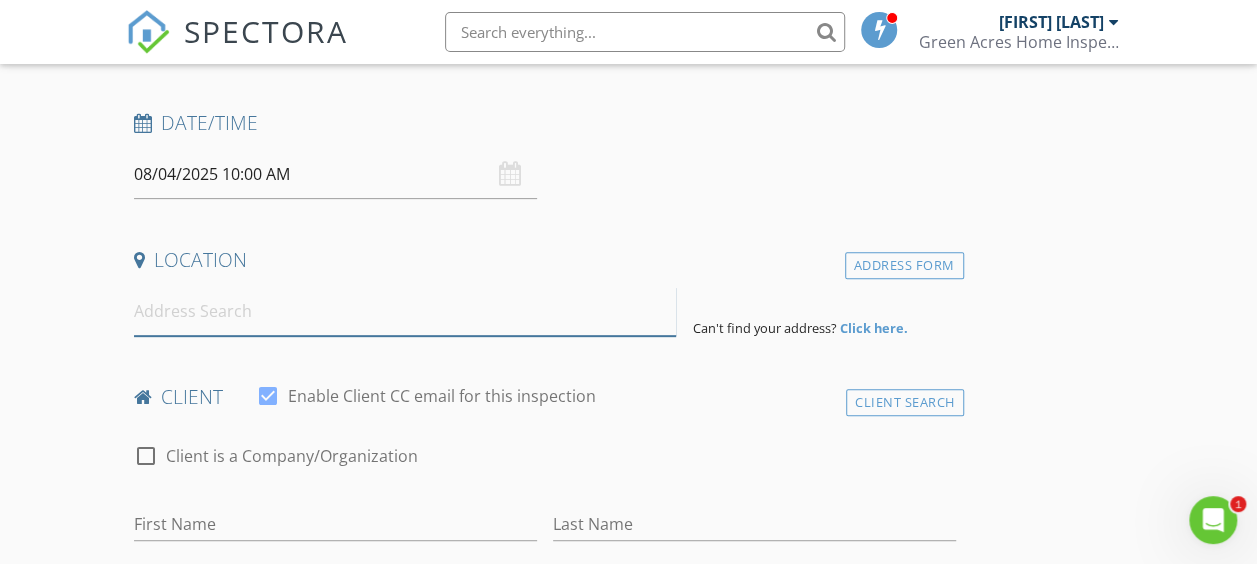 click at bounding box center [405, 311] 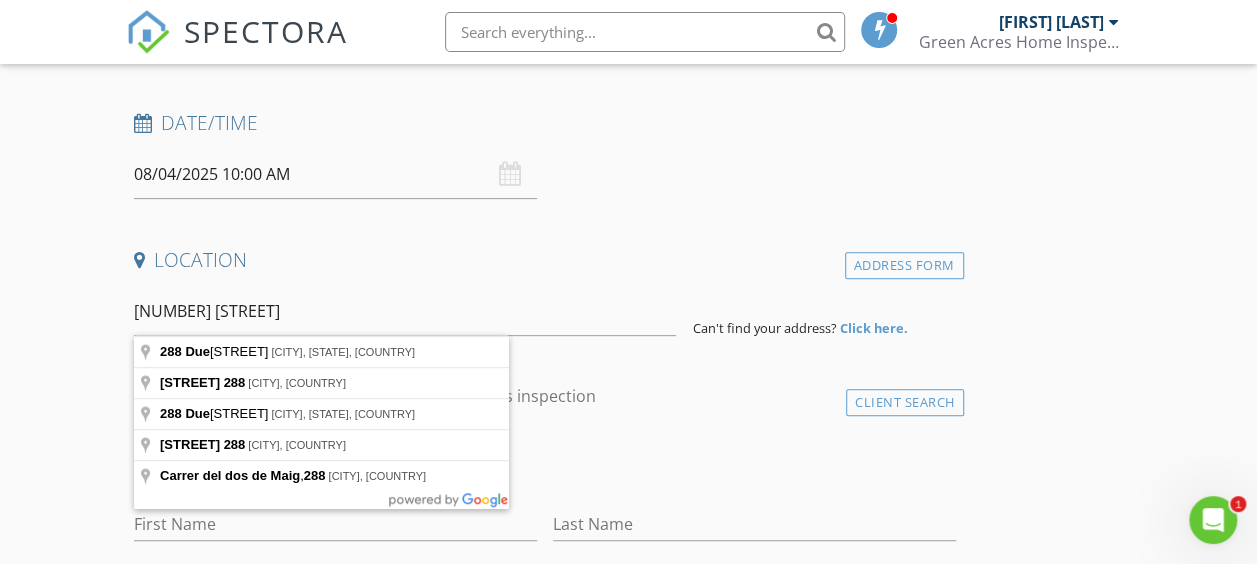 type on "[NUMBER] [STREET], [CITY], [STATE], [COUNTRY]" 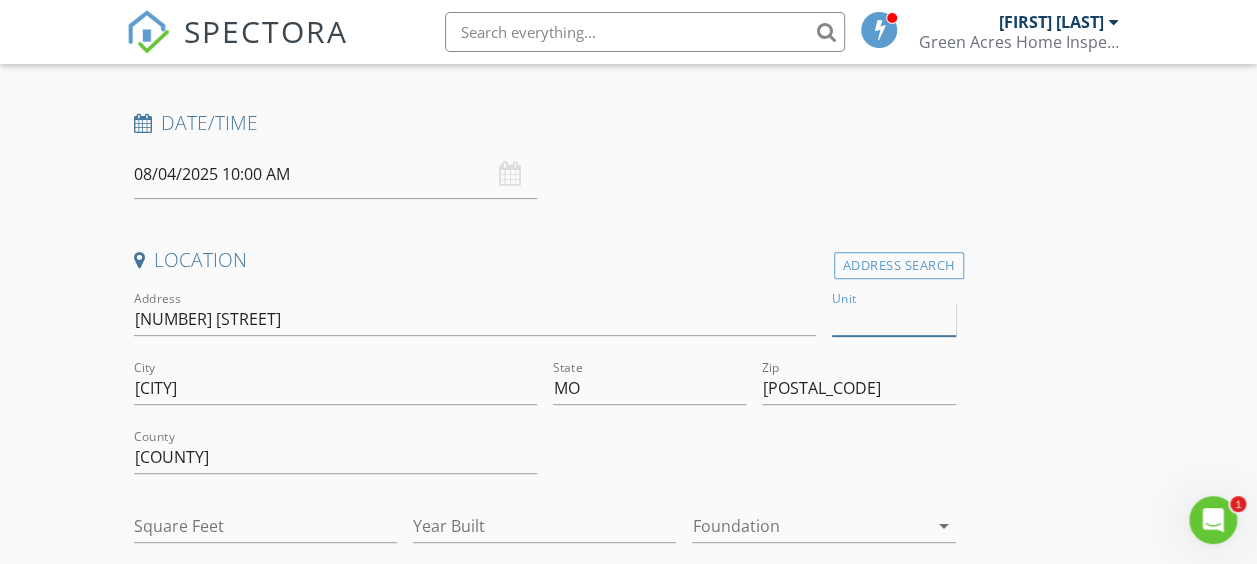 click on "Unit" at bounding box center [894, 319] 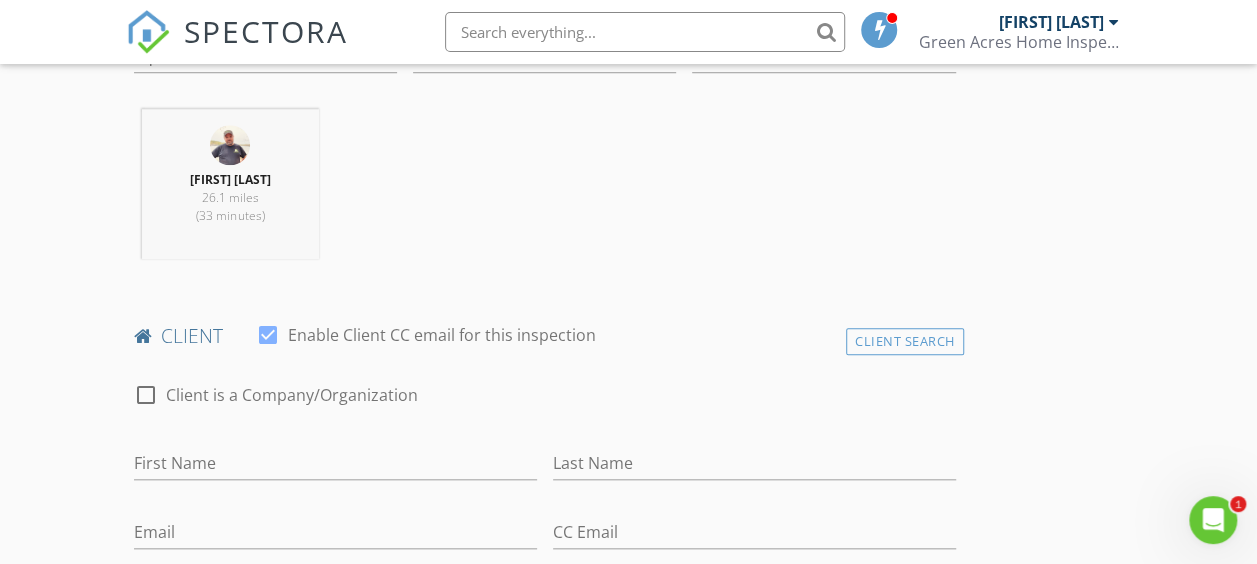 scroll, scrollTop: 900, scrollLeft: 0, axis: vertical 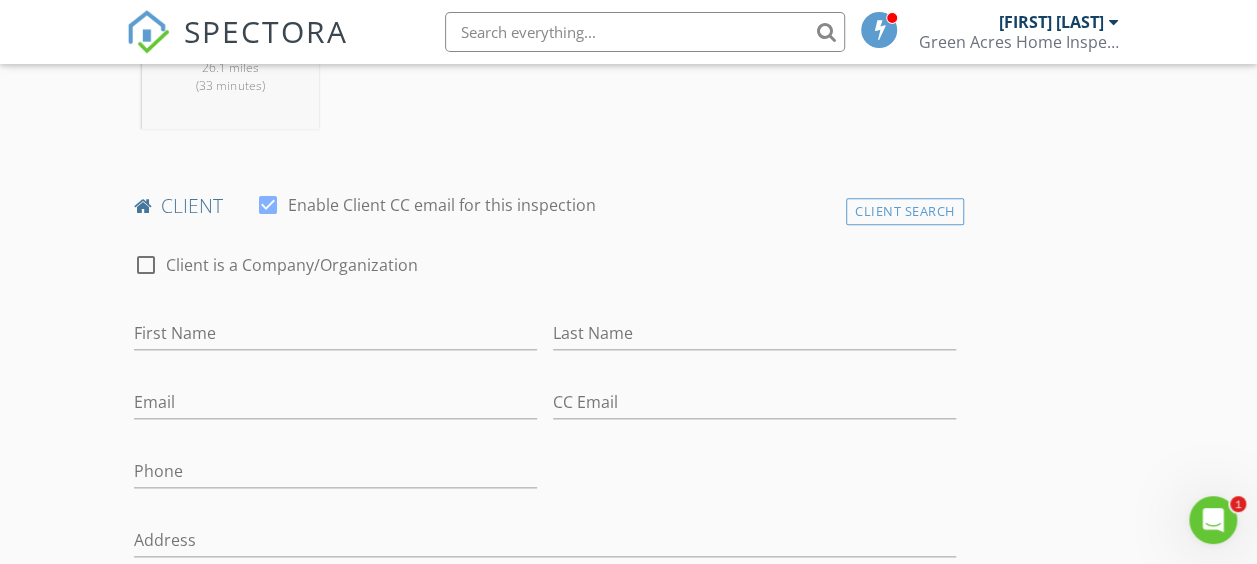 type on "[NUMBER]-[NUMBER]" 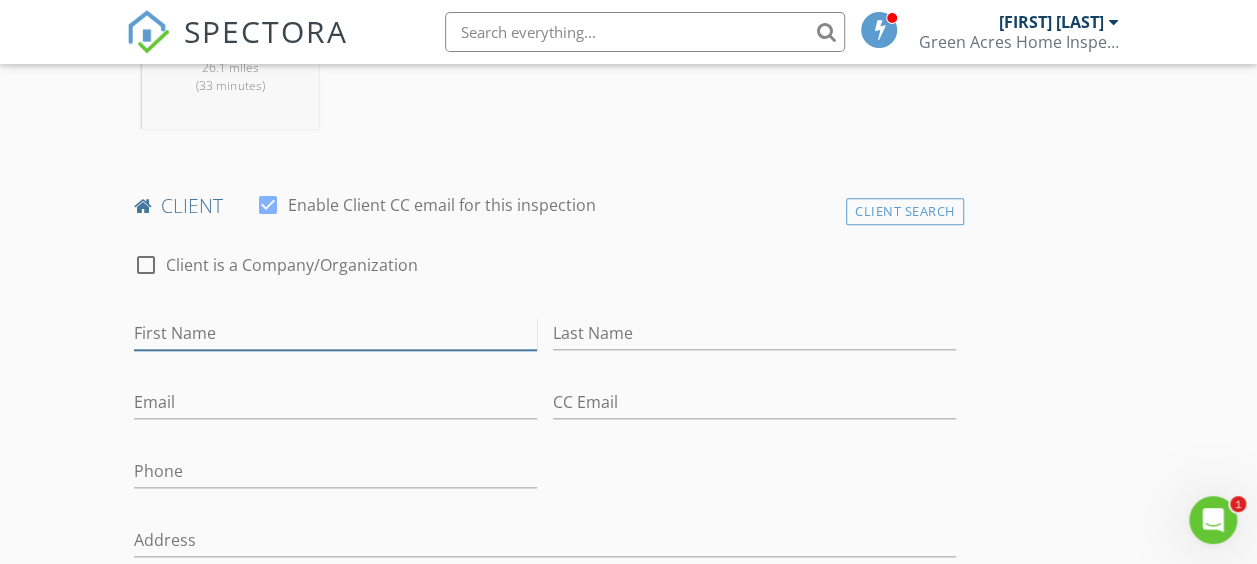 click on "First Name" at bounding box center [335, 333] 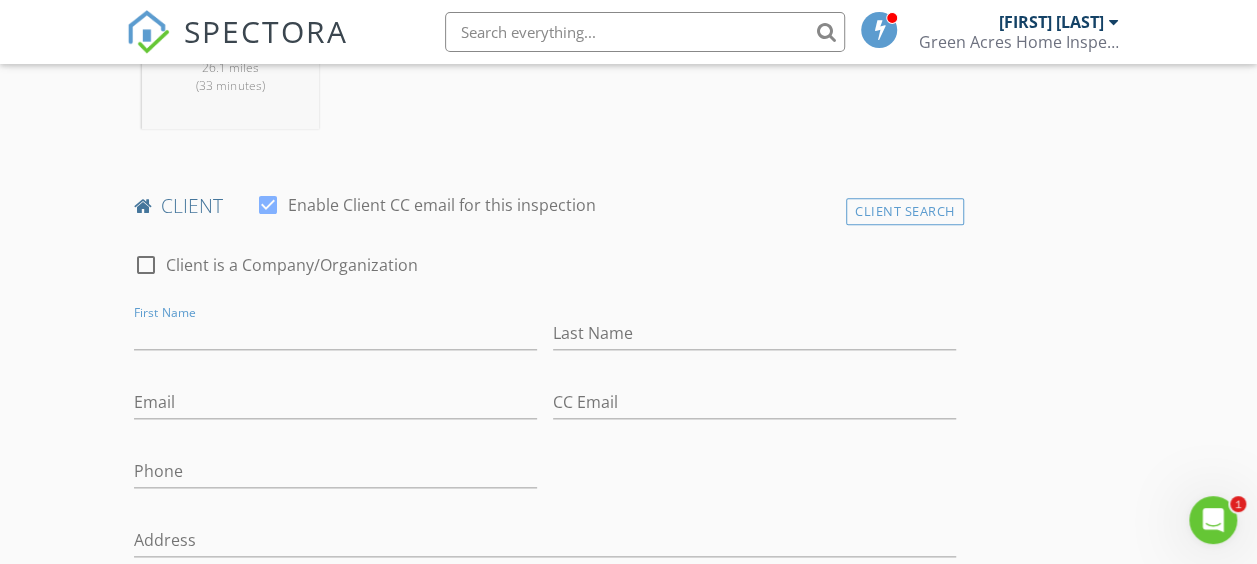 click at bounding box center (146, 265) 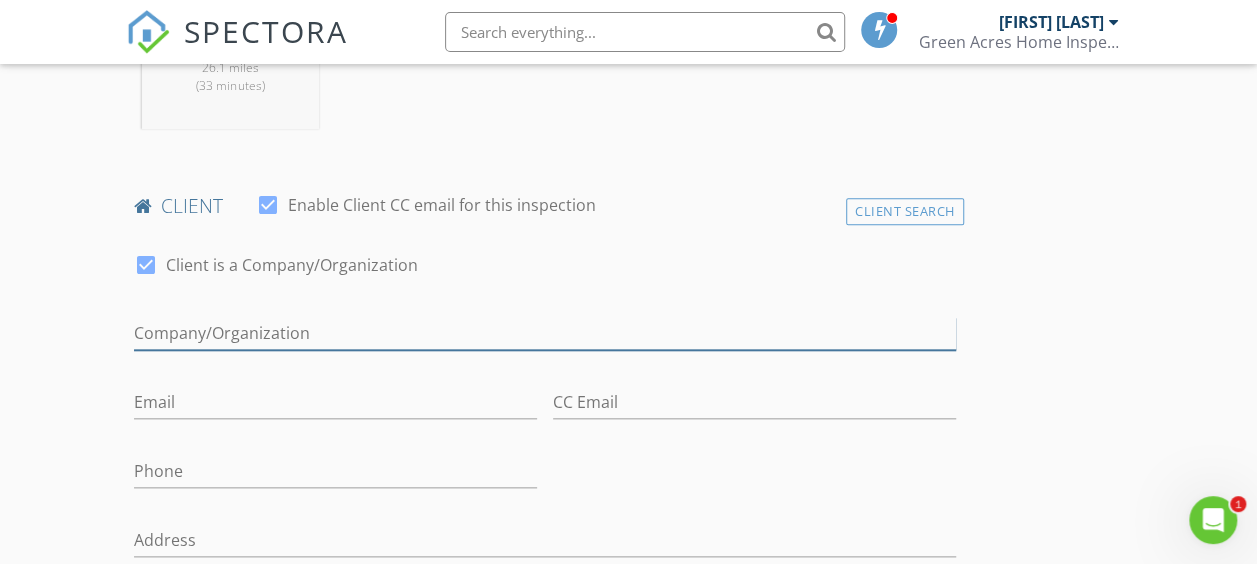 click on "Enable Client CC email for this inspection" at bounding box center (545, 333) 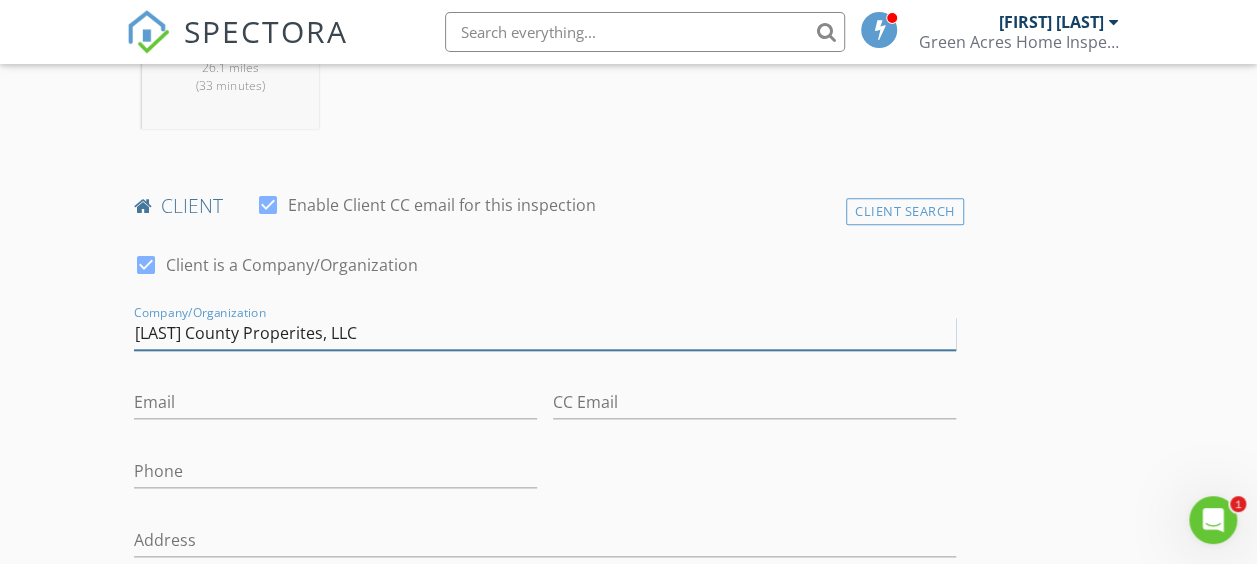 type on "[LAST] County Properites, LLC" 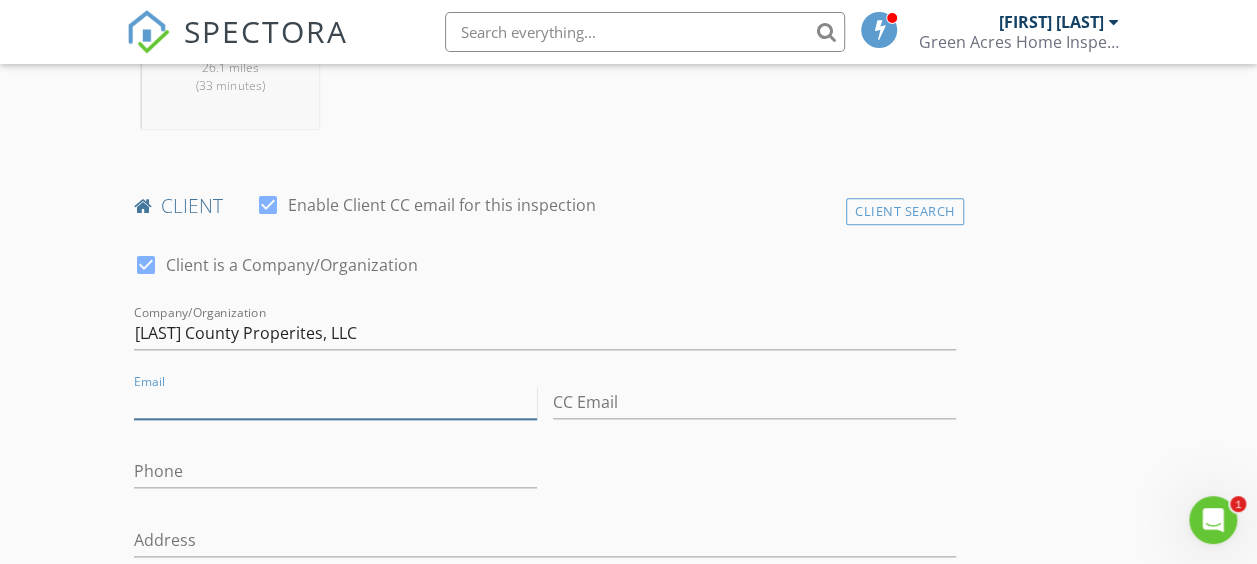 click on "Email" at bounding box center (335, 402) 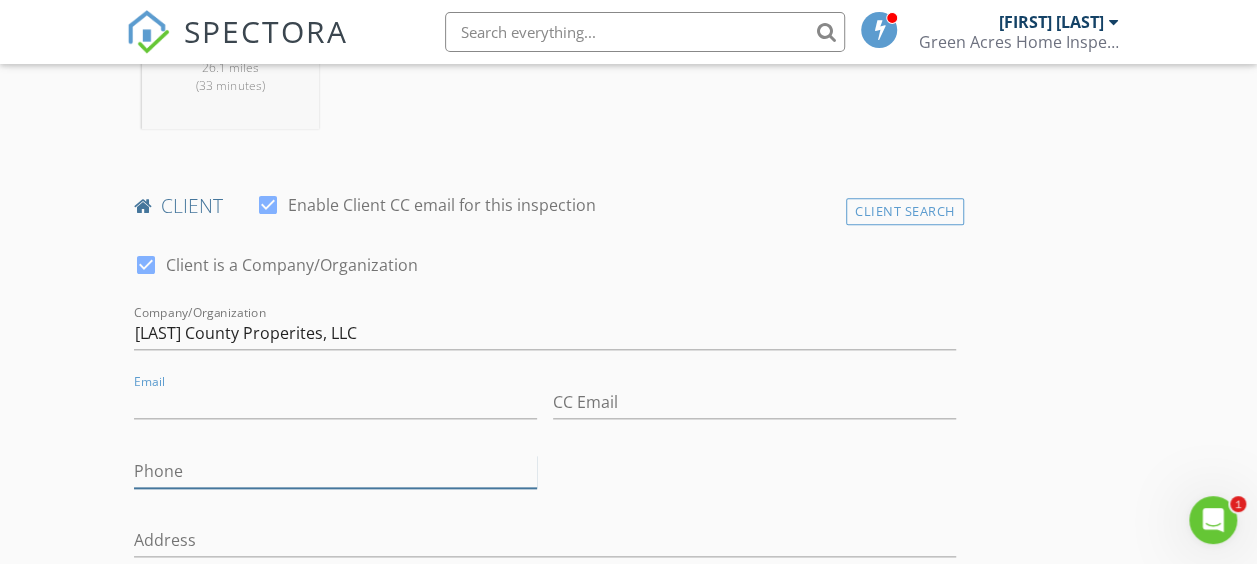 click on "Phone" at bounding box center [335, 471] 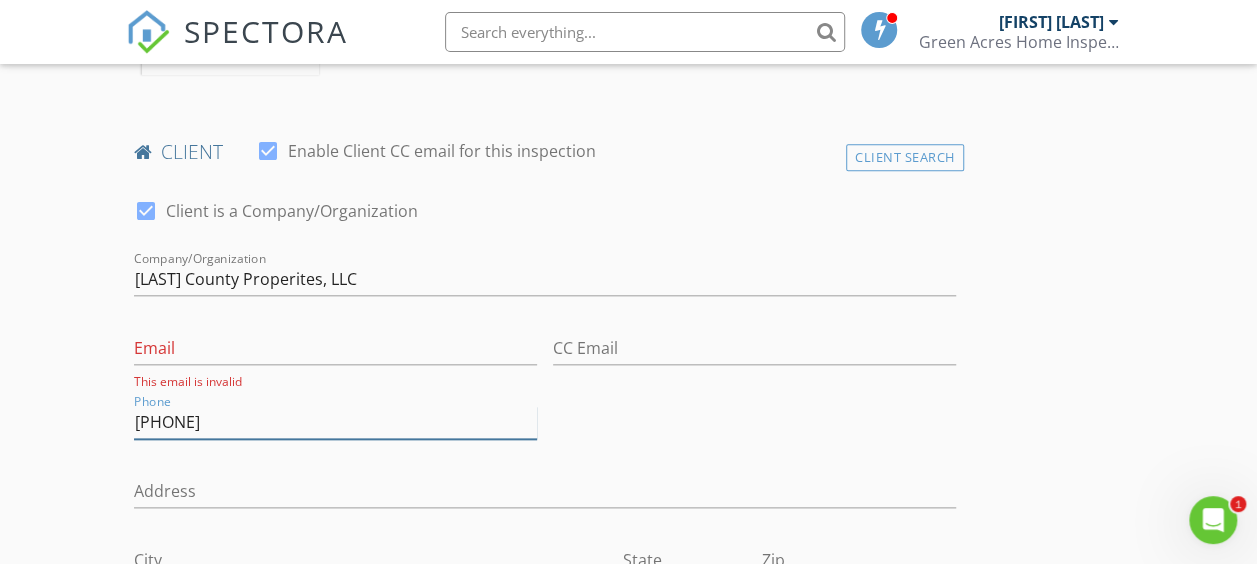scroll, scrollTop: 1000, scrollLeft: 0, axis: vertical 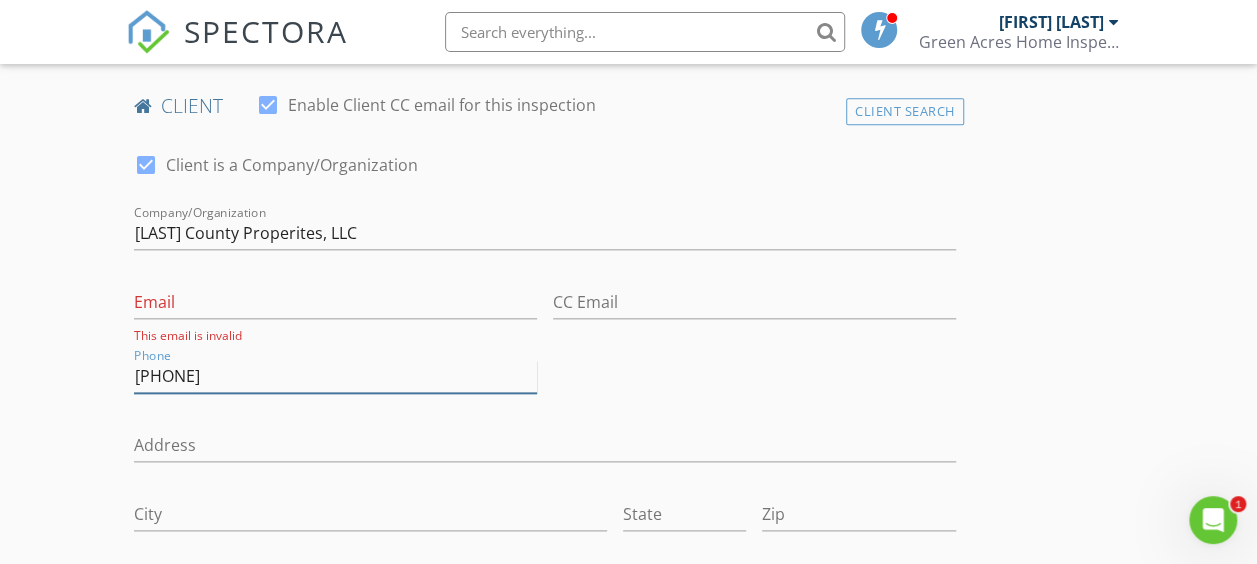 type on "[PHONE]" 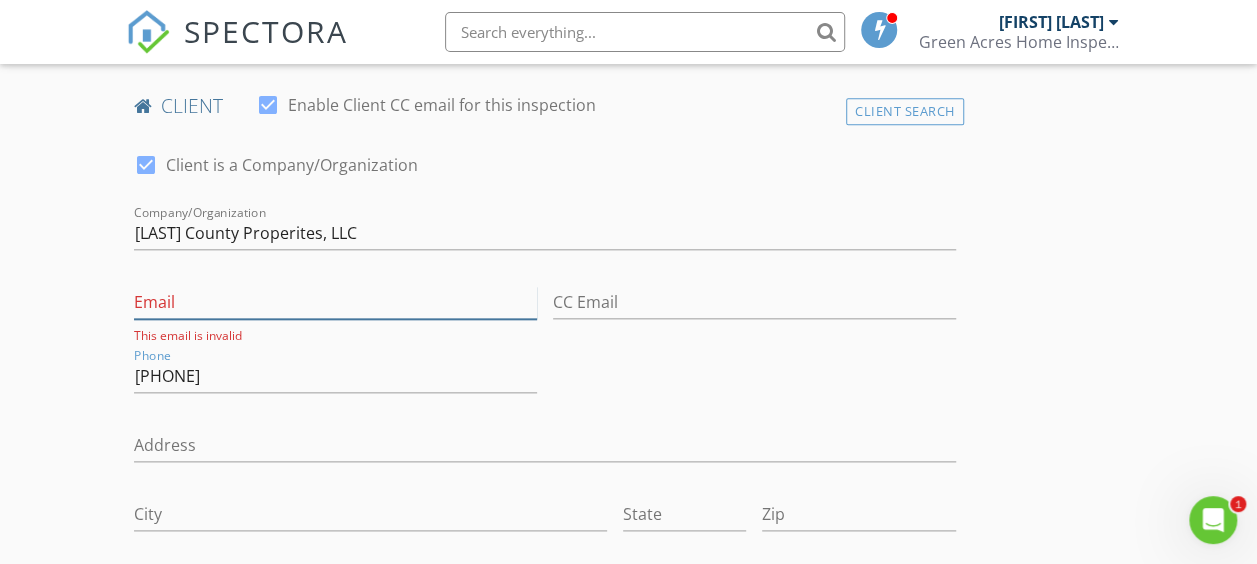 click on "Email" at bounding box center [335, 302] 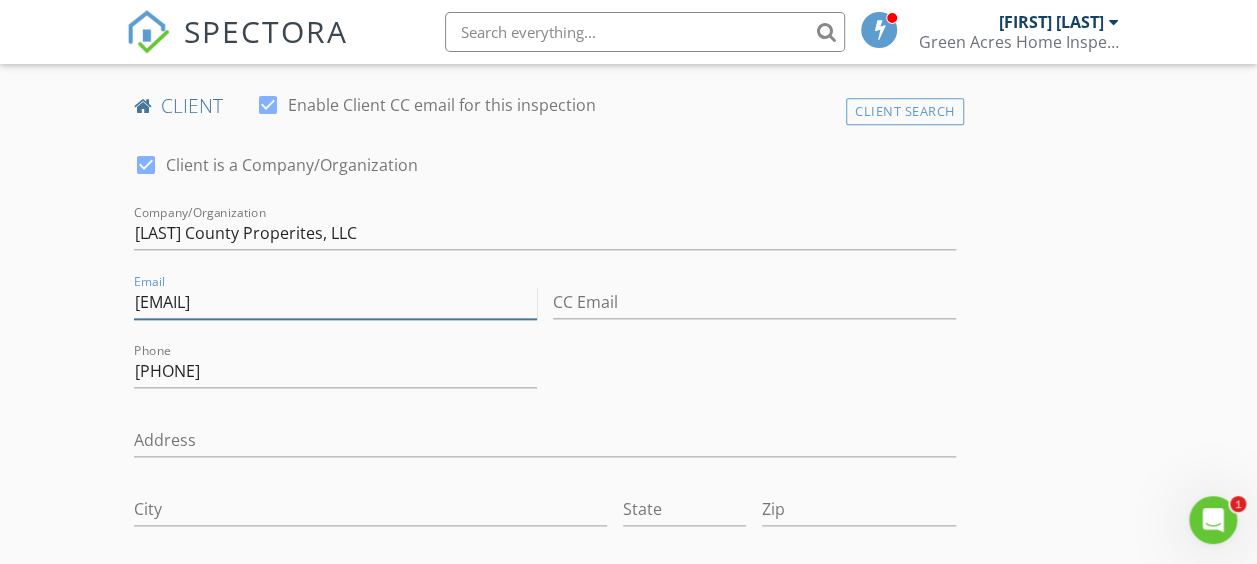 click on "[EMAIL]" at bounding box center (335, 302) 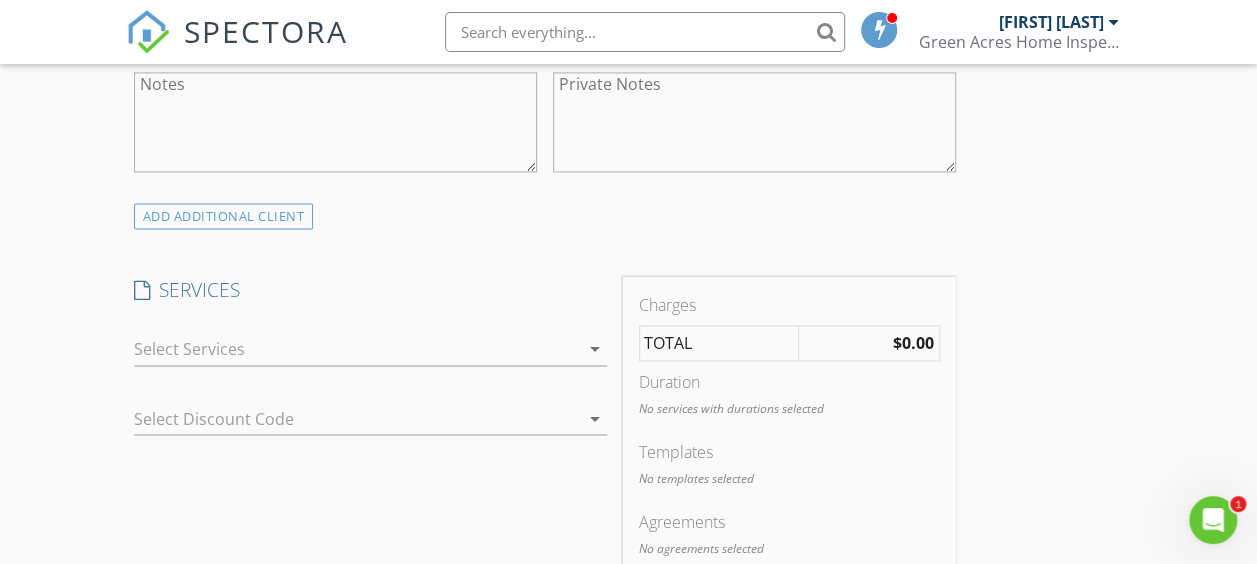 scroll, scrollTop: 1600, scrollLeft: 0, axis: vertical 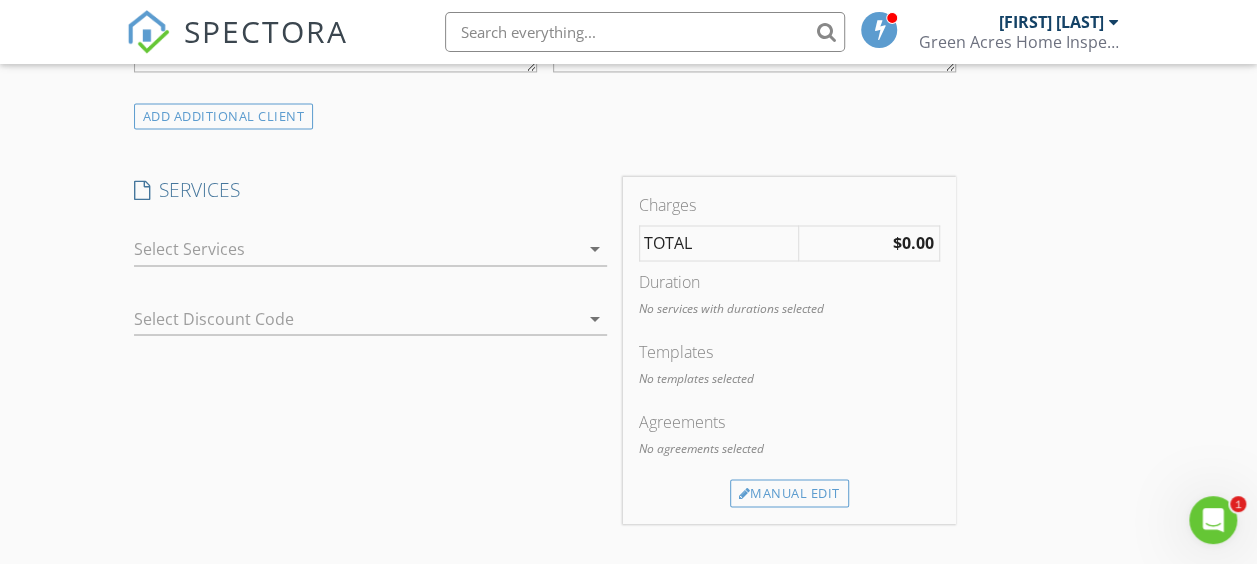 type on "Lberan@centurylink.net" 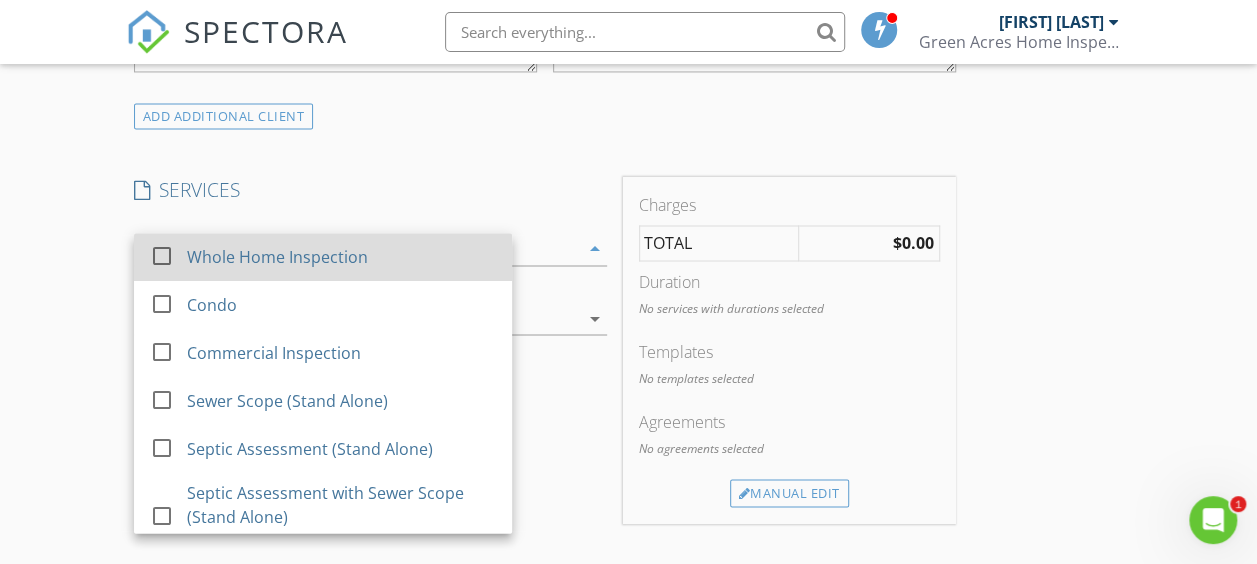 click at bounding box center (162, 256) 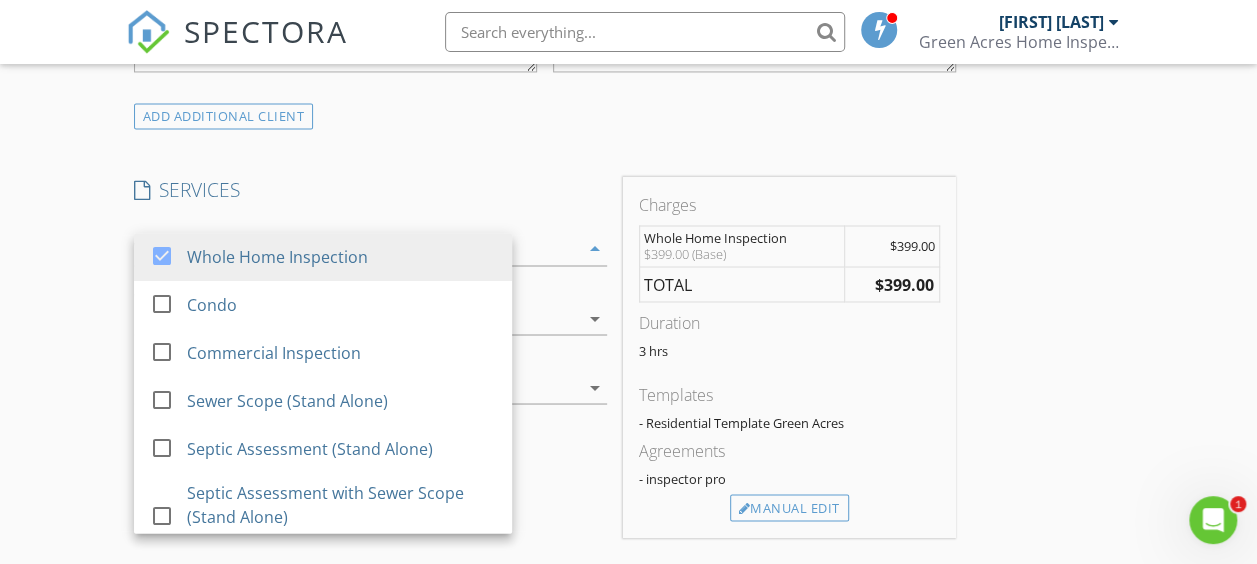click on "New Inspection
Click here to use the New Order Form
INSPECTOR(S)
check_box   Brent List   PRIMARY   Brent List arrow_drop_down   check_box_outline_blank Brent List specifically requested
Date/Time
08/04/2025 10:00 AM
Location
Address Search       Address 288 Duenke Dr   Unit 6702-6703   City Osage Beach   State MO   Zip 65065   County Camden     Square Feet   Year Built   Foundation arrow_drop_down     Brent List     26.1 miles     (33 minutes)
client
check_box Enable Client CC email for this inspection   Client Search     check_box Client is a Company/Organization   Company/Organization Lee County Properites, LLC       Email Lberan@centurylink.net   CC Email   Phone 815-973-3337   Address   City   State   Zip       Notes   Private Notes
ADD ADDITIONAL client
check_box   Whole Home Inspection" at bounding box center (628, 290) 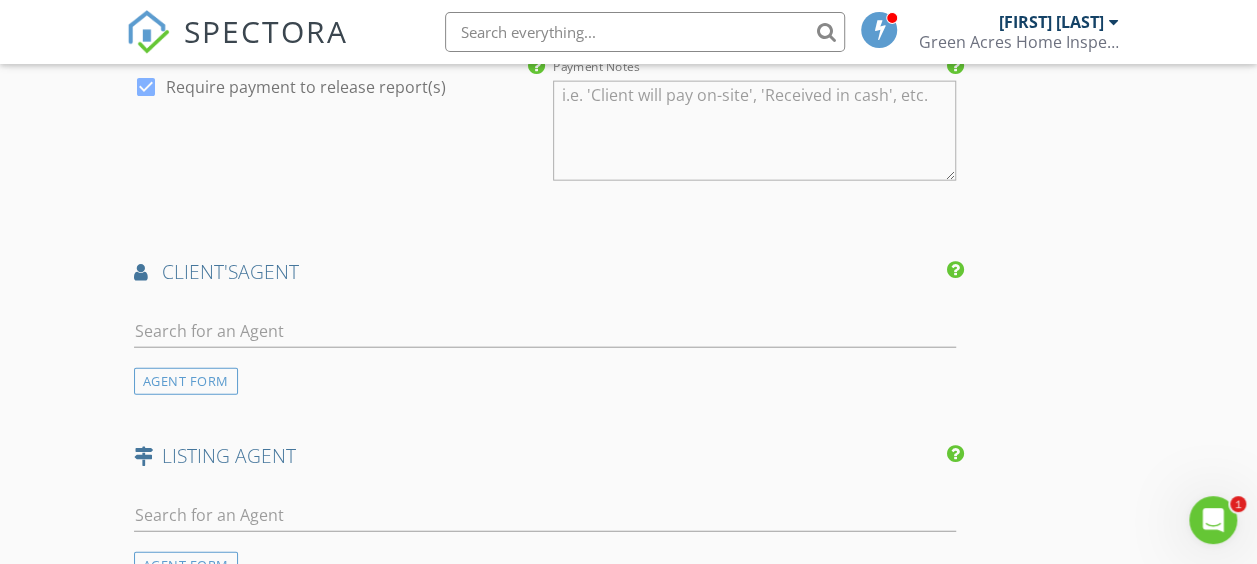 scroll, scrollTop: 2400, scrollLeft: 0, axis: vertical 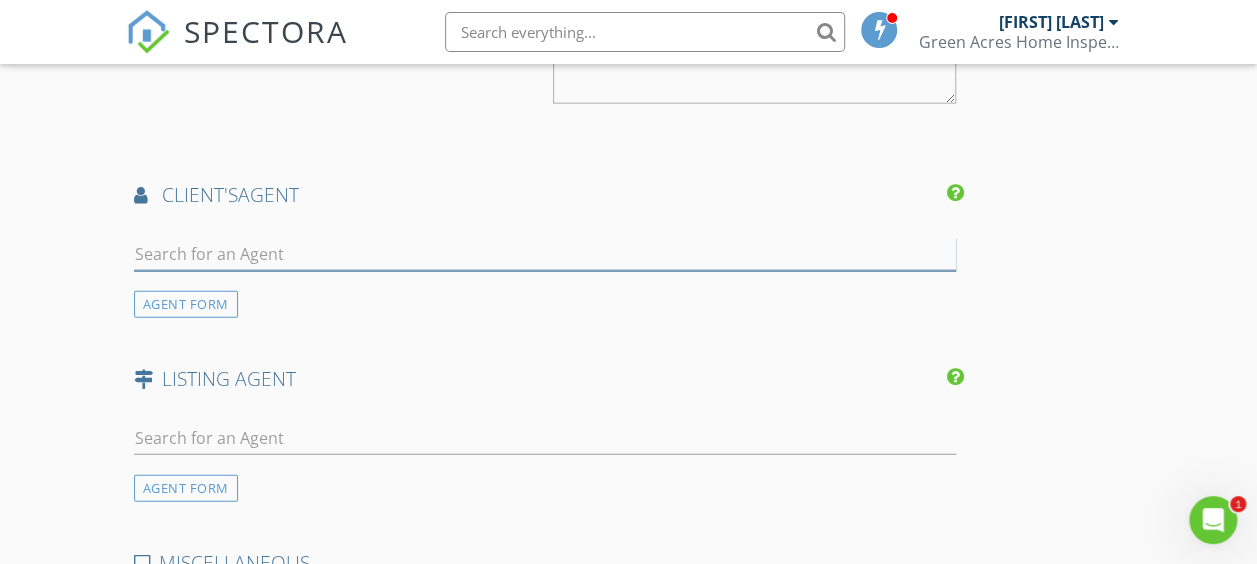 click at bounding box center (545, 254) 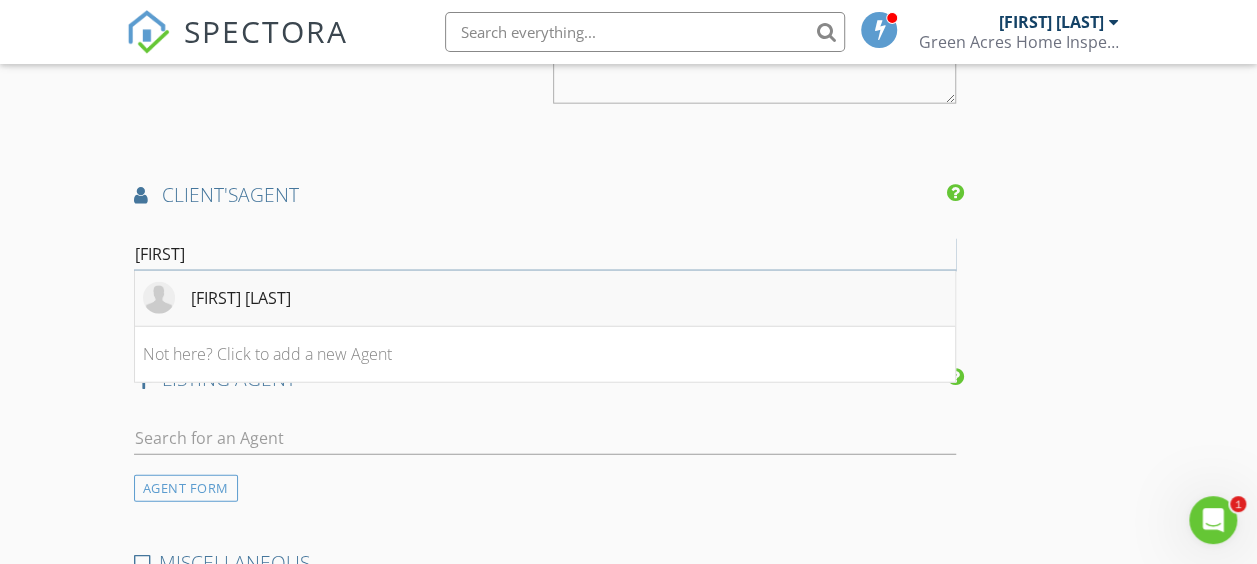 type on "wally" 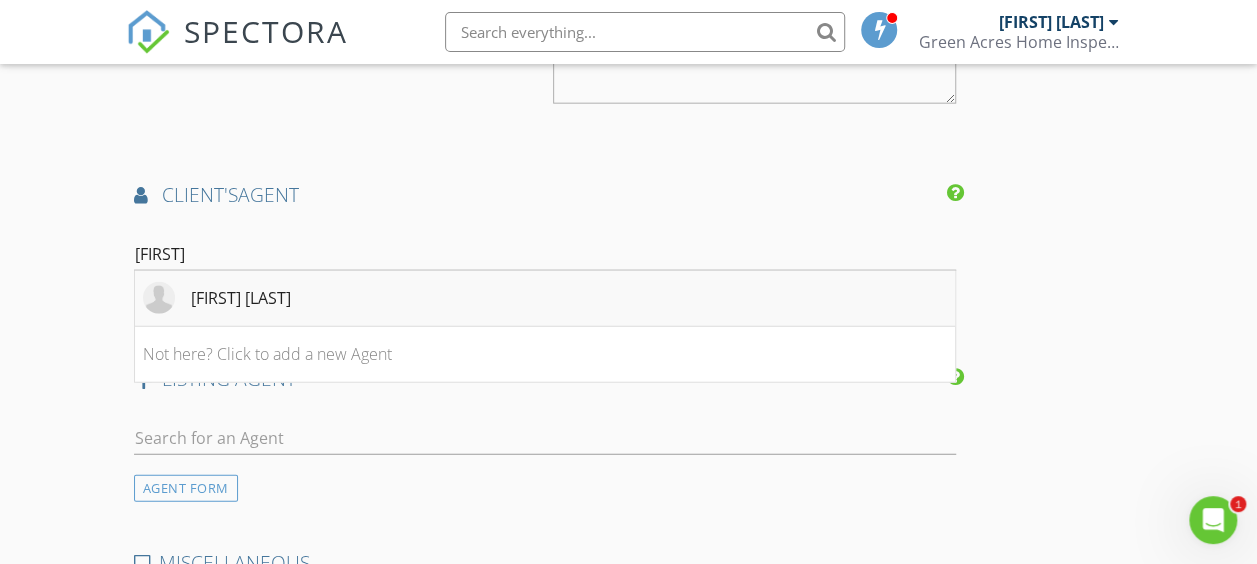 click on "[FIRST] [LAST]" at bounding box center [217, 298] 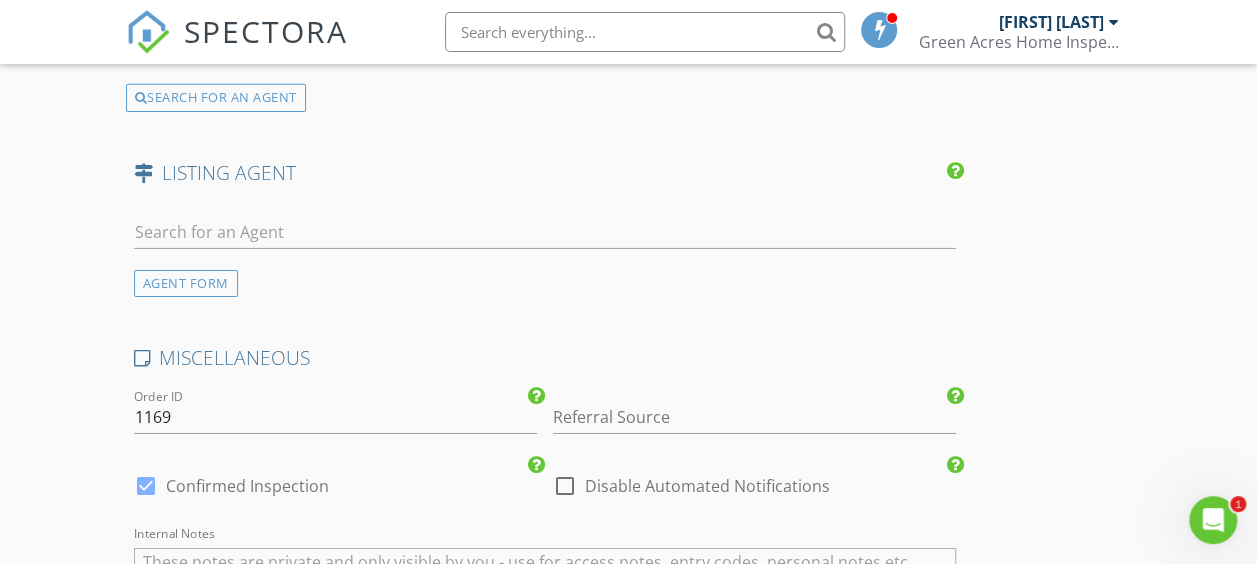 scroll, scrollTop: 3200, scrollLeft: 0, axis: vertical 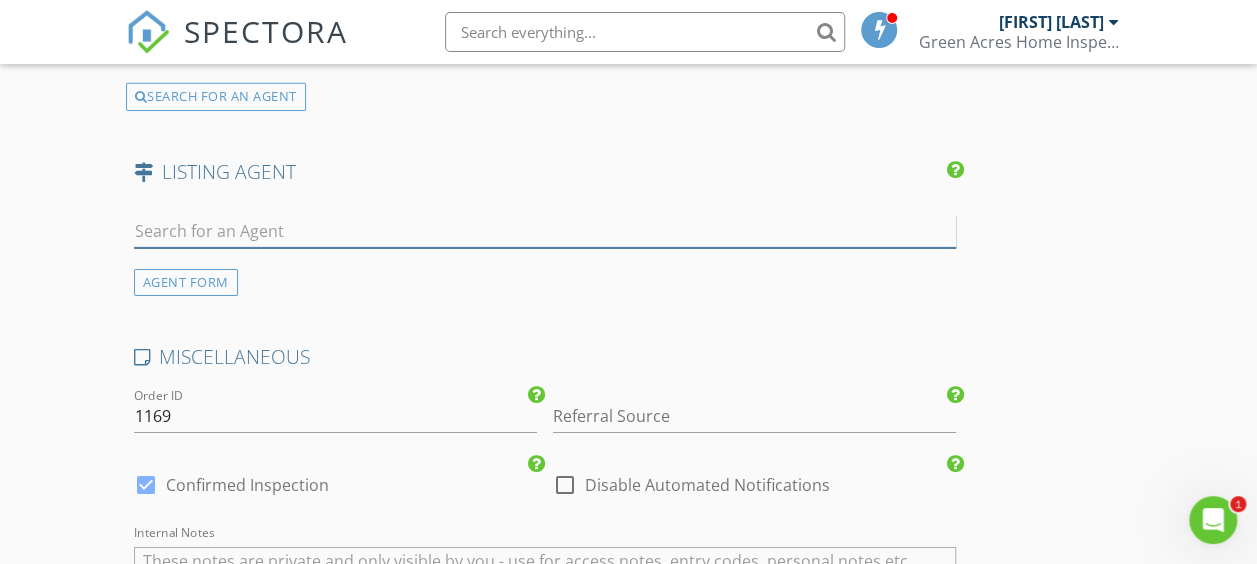 click at bounding box center [545, 231] 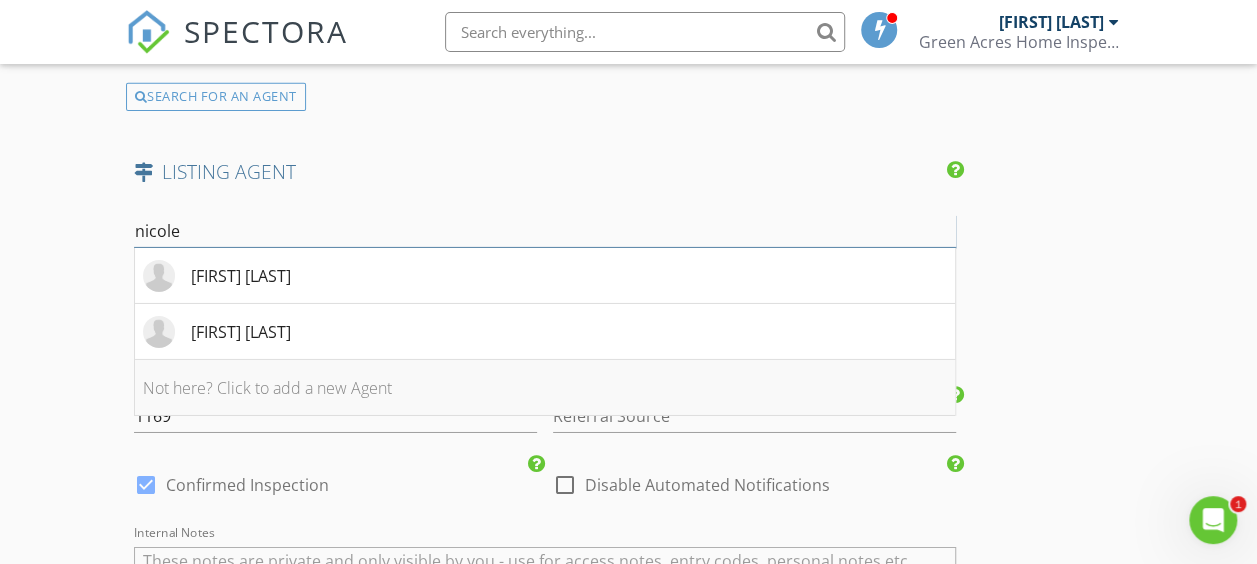 type on "nicole" 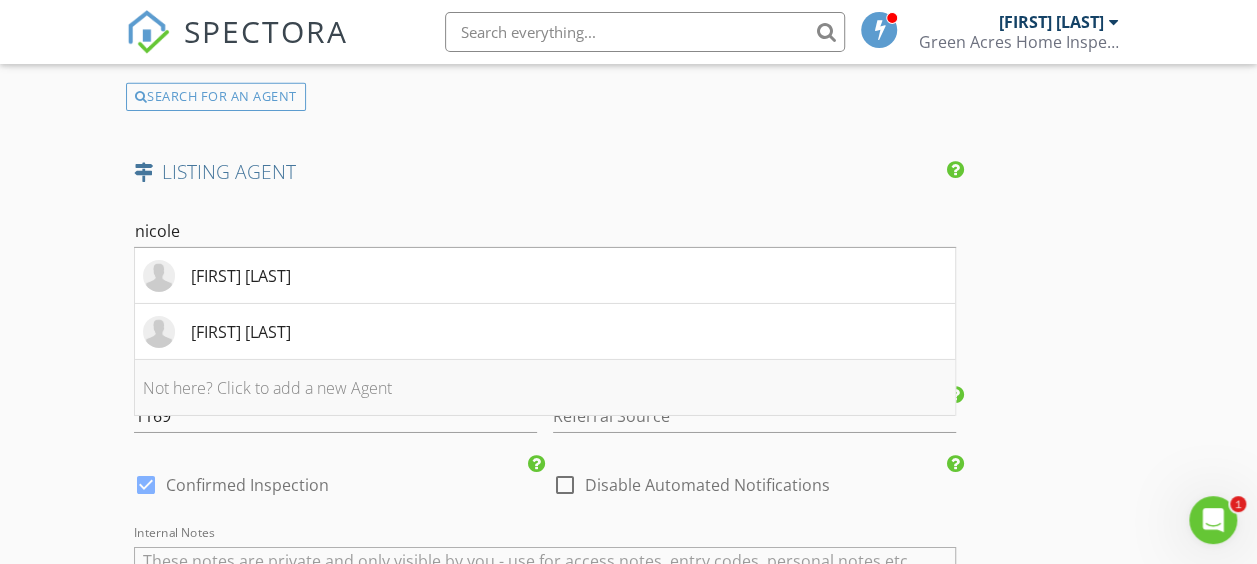 click on "Not here? Click to add a new Agent" at bounding box center [545, 388] 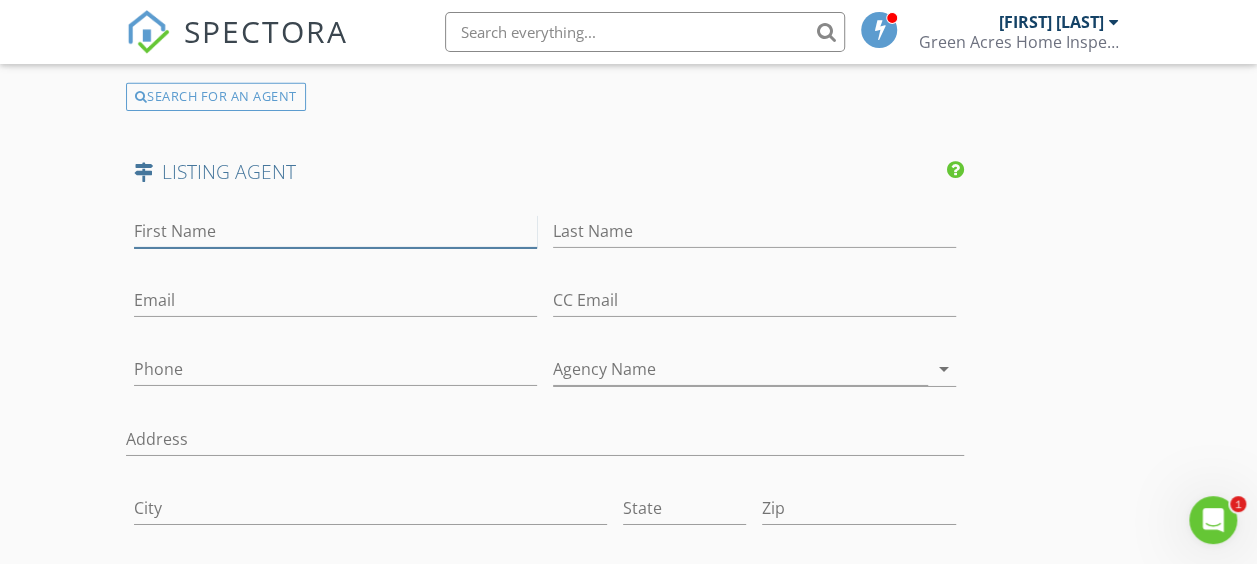click on "First Name" at bounding box center [335, 231] 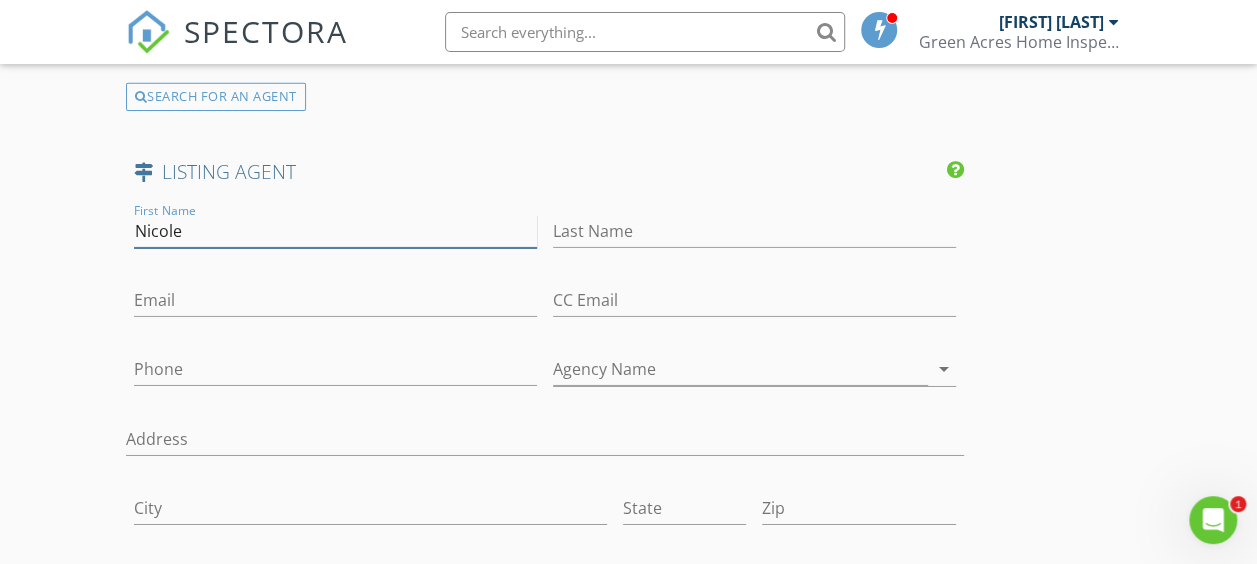 type on "Nicole" 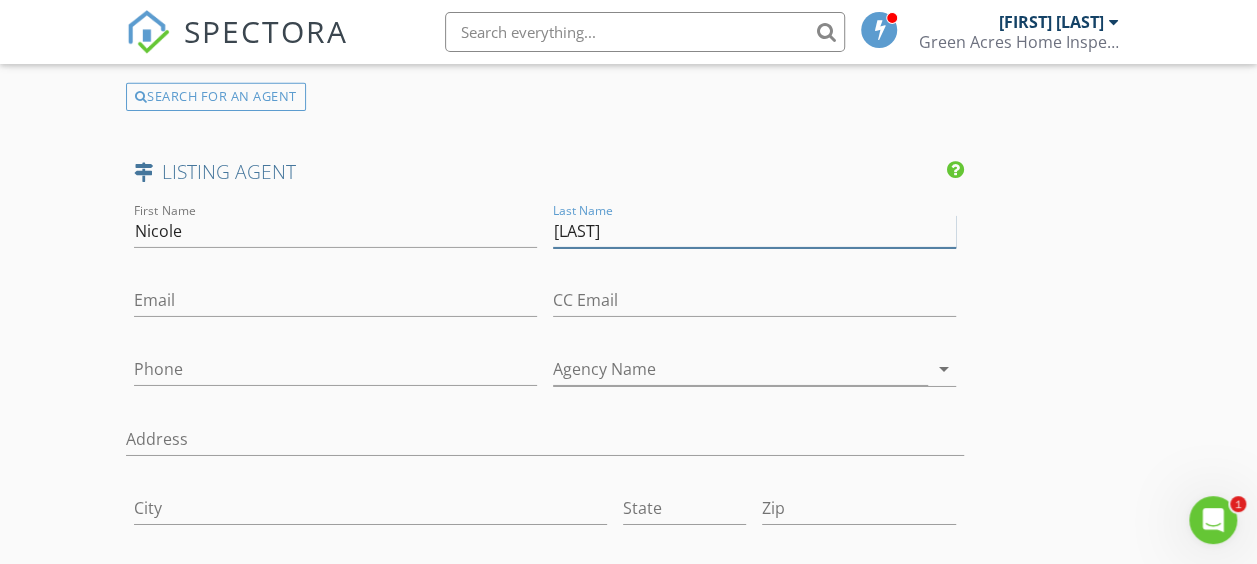 type on "Dorrell" 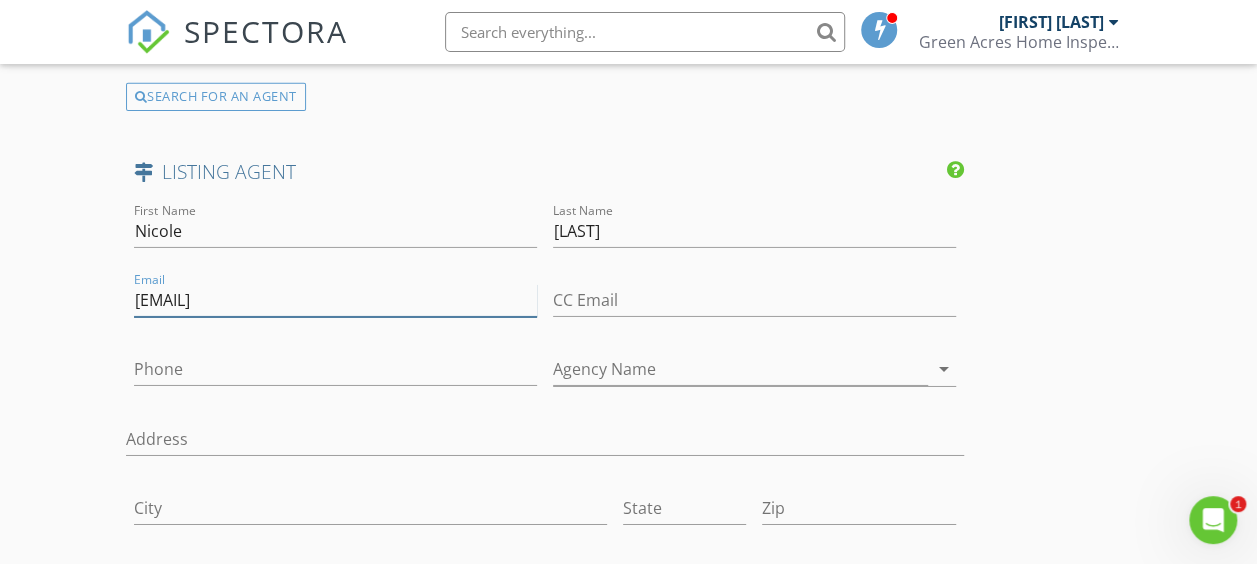type on "nicole@lakeexporealestate.com" 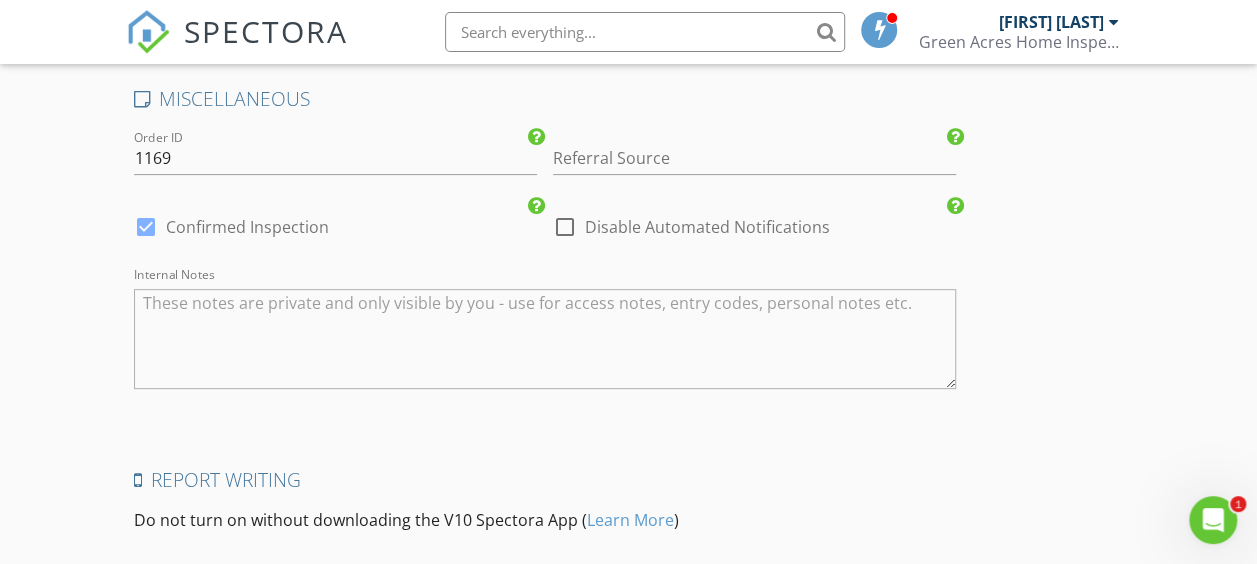 scroll, scrollTop: 4284, scrollLeft: 0, axis: vertical 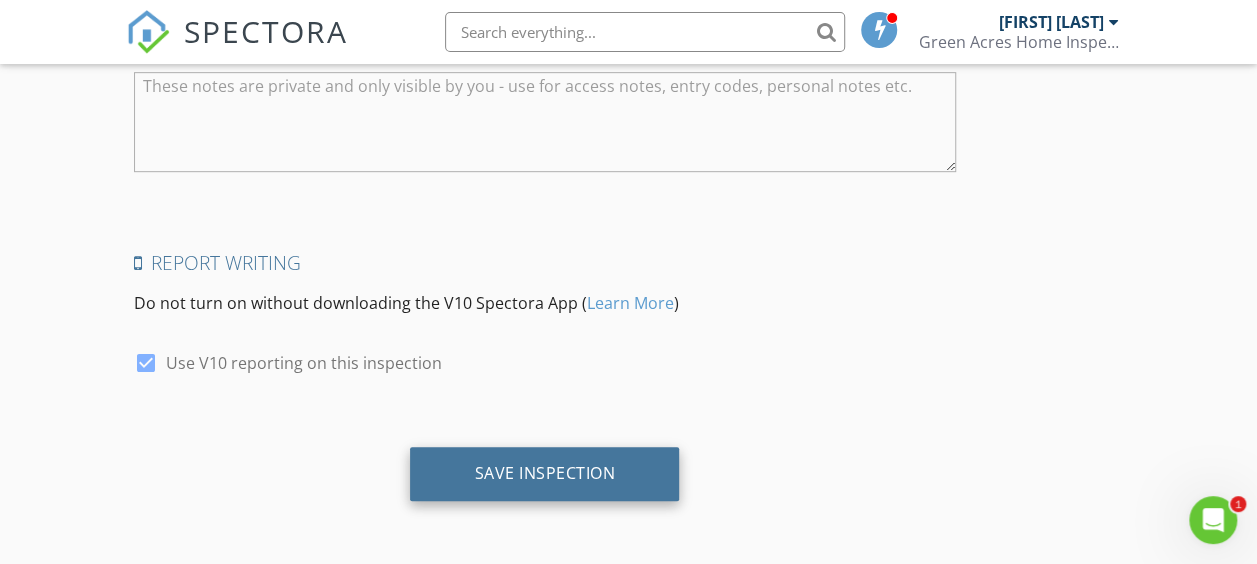 type on "636-432-2939" 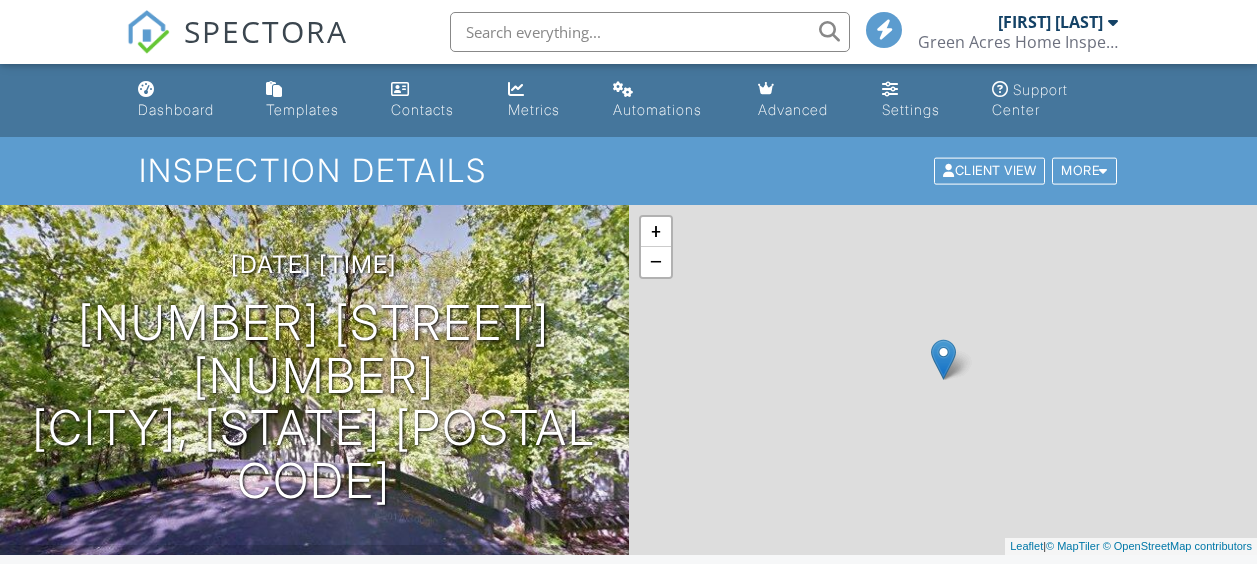 scroll, scrollTop: 0, scrollLeft: 0, axis: both 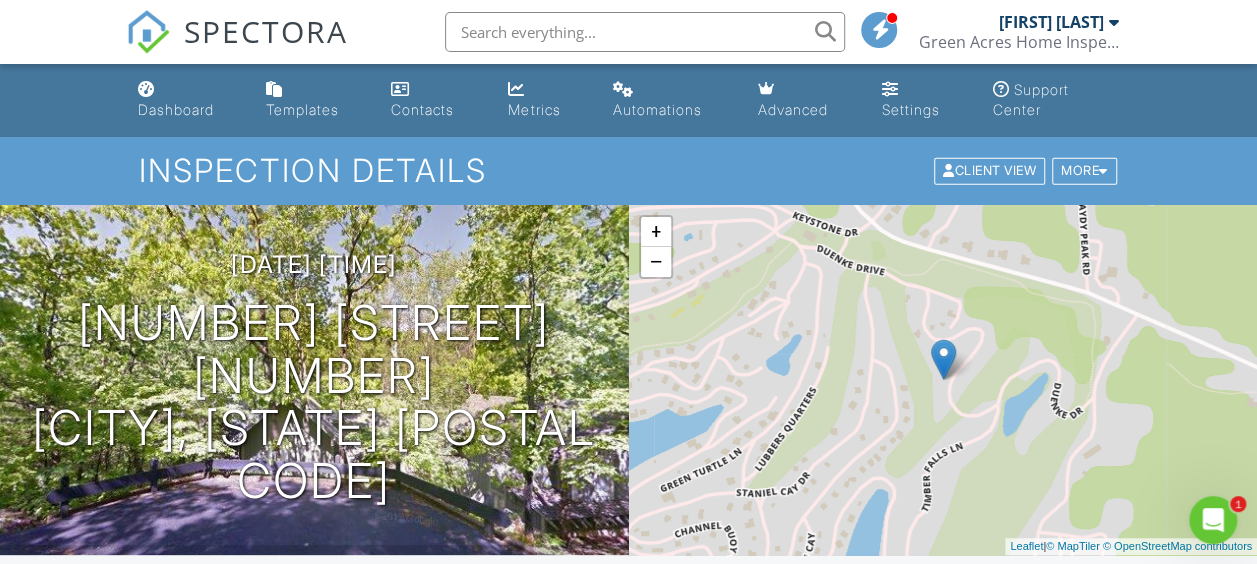 click 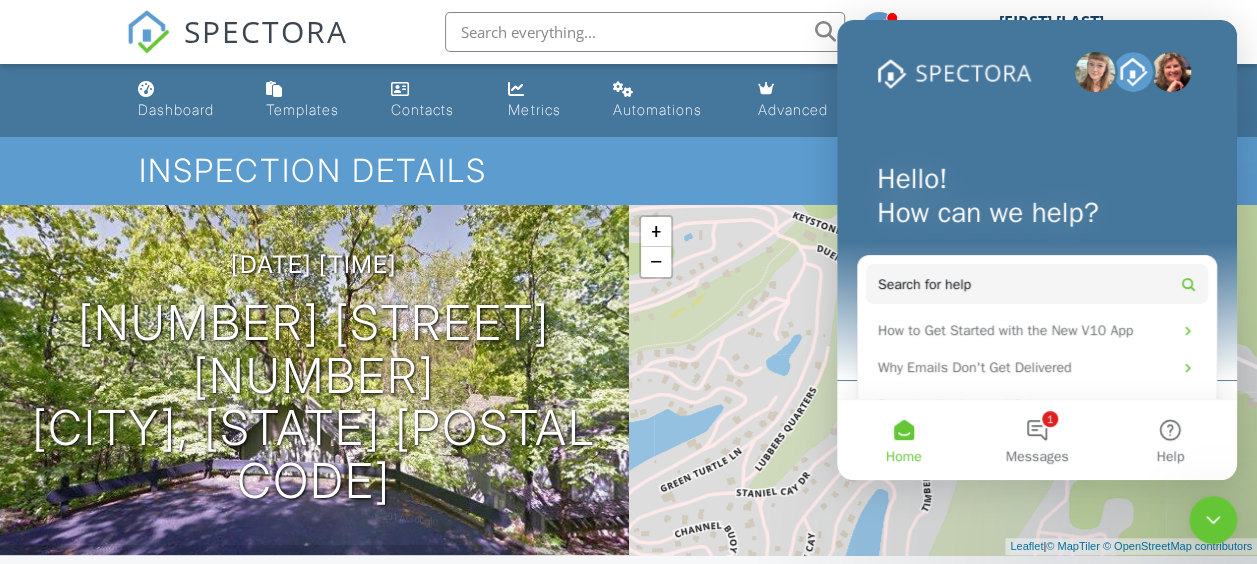 scroll, scrollTop: 0, scrollLeft: 0, axis: both 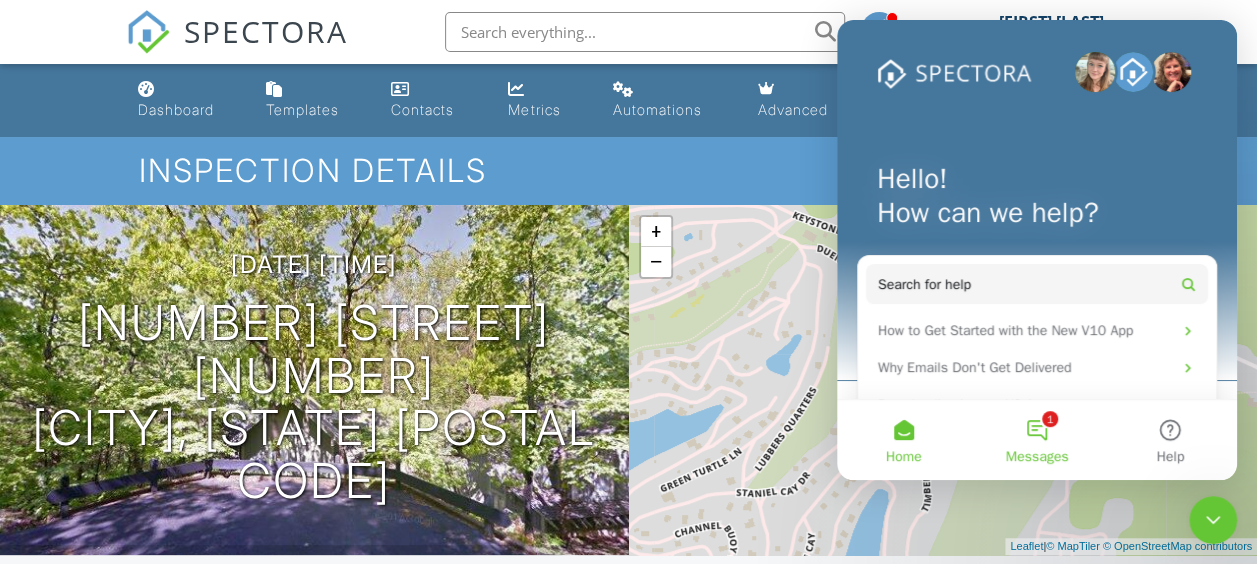 click on "1 Messages" at bounding box center (1036, 440) 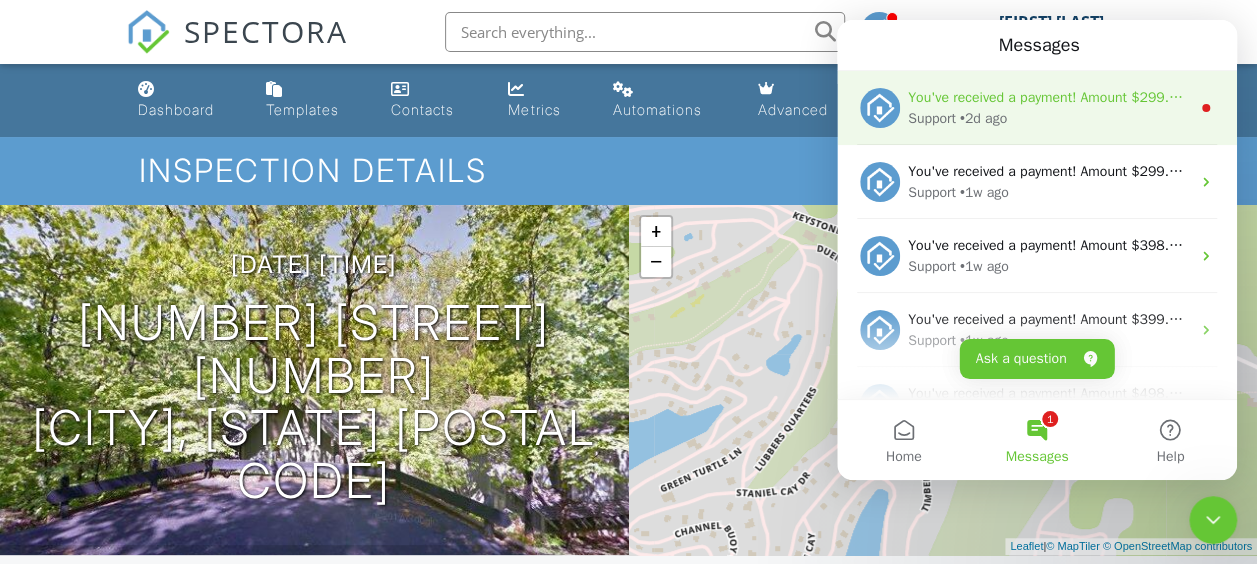 click on "You've received a payment!  Amount  $299.00  Fee  $8.52  Net  $290.48  Transaction #  pi_3RqzeuK7snlDGpRF0sUafT0B  Inspection  2558 Bagnell Dam Blvd 101, Lake Ozark, MO 65049 Payouts to your bank or debit card occur on a daily basis. Each payment usually takes two business days to process. You can view your pending payout amount here. If you have any questions reach out on our chat bubble at app.spectora.com." at bounding box center (1049, 97) 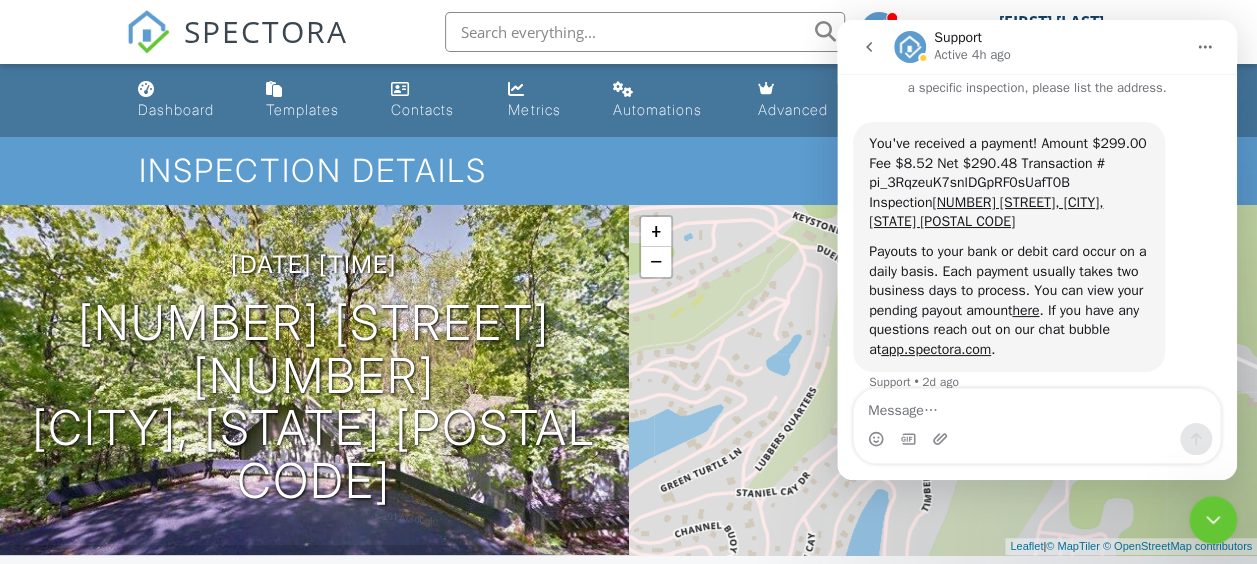 scroll, scrollTop: 58, scrollLeft: 0, axis: vertical 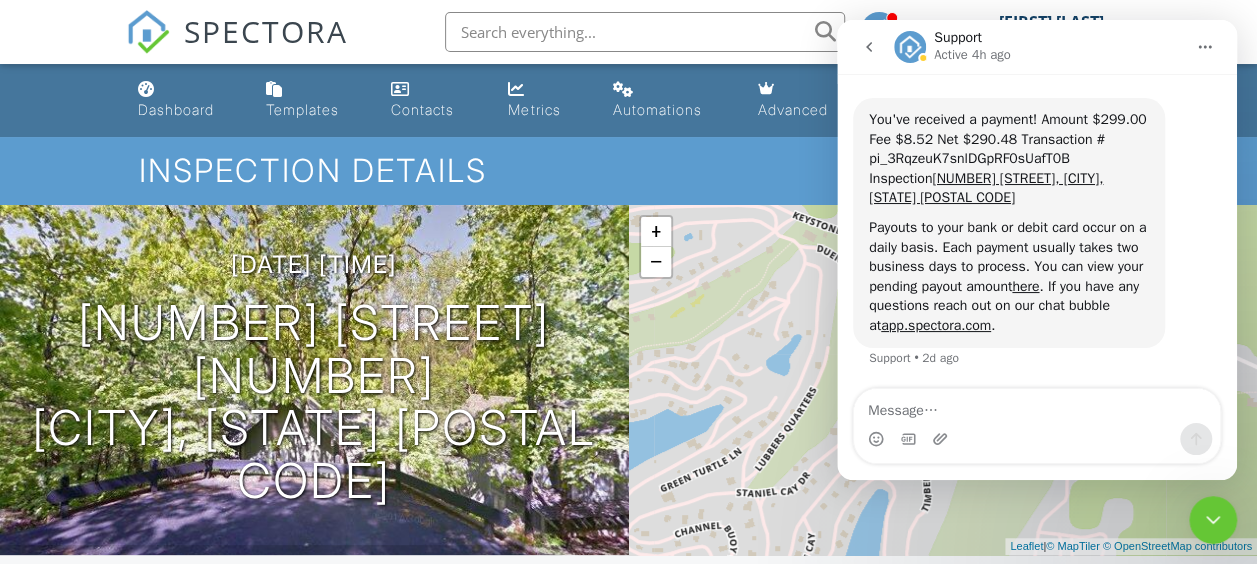 click 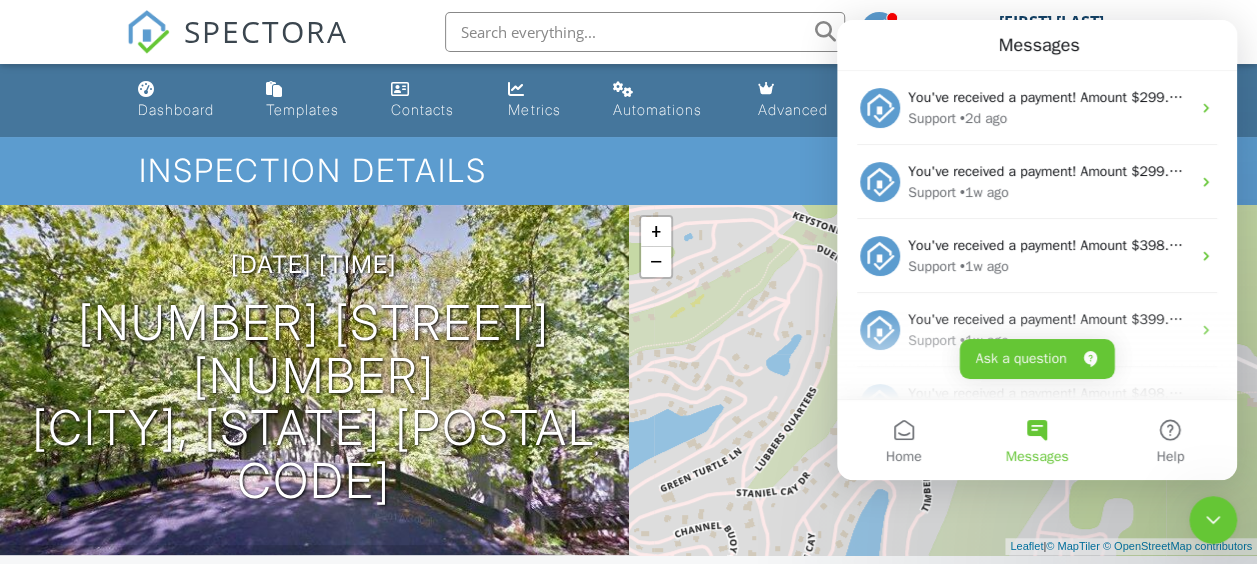 scroll, scrollTop: 118, scrollLeft: 0, axis: vertical 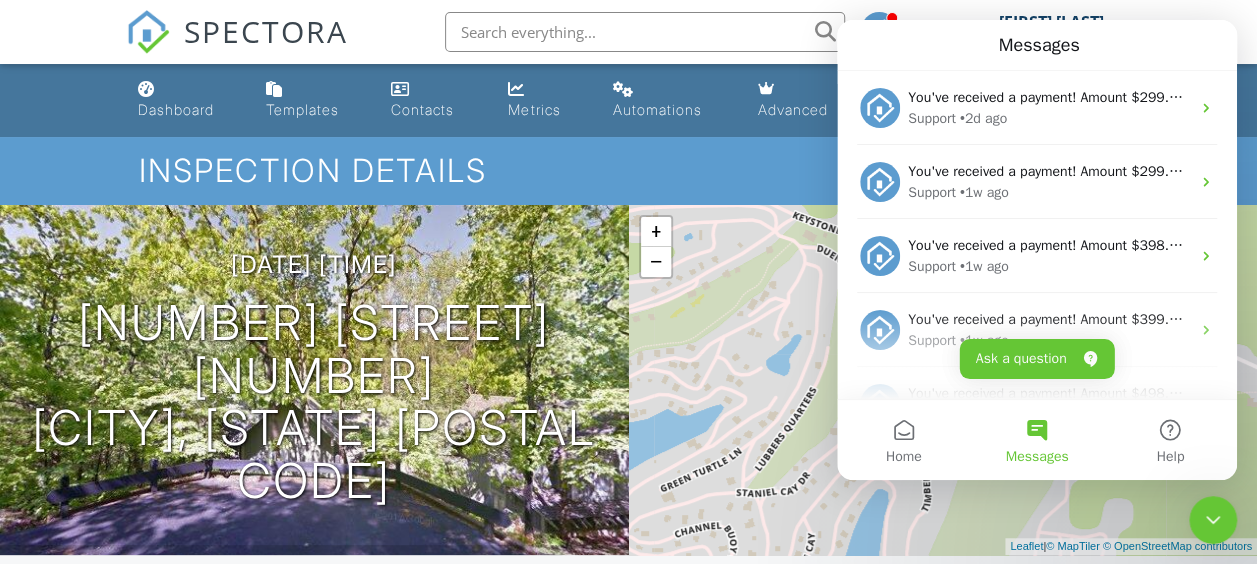 click at bounding box center [1213, 520] 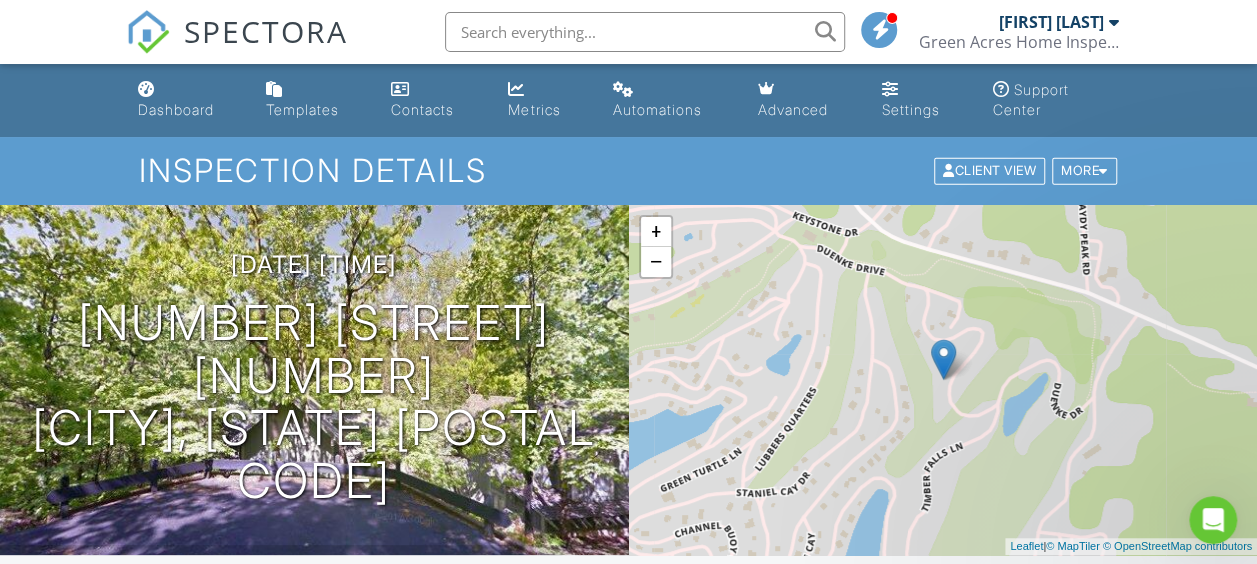 scroll, scrollTop: 0, scrollLeft: 0, axis: both 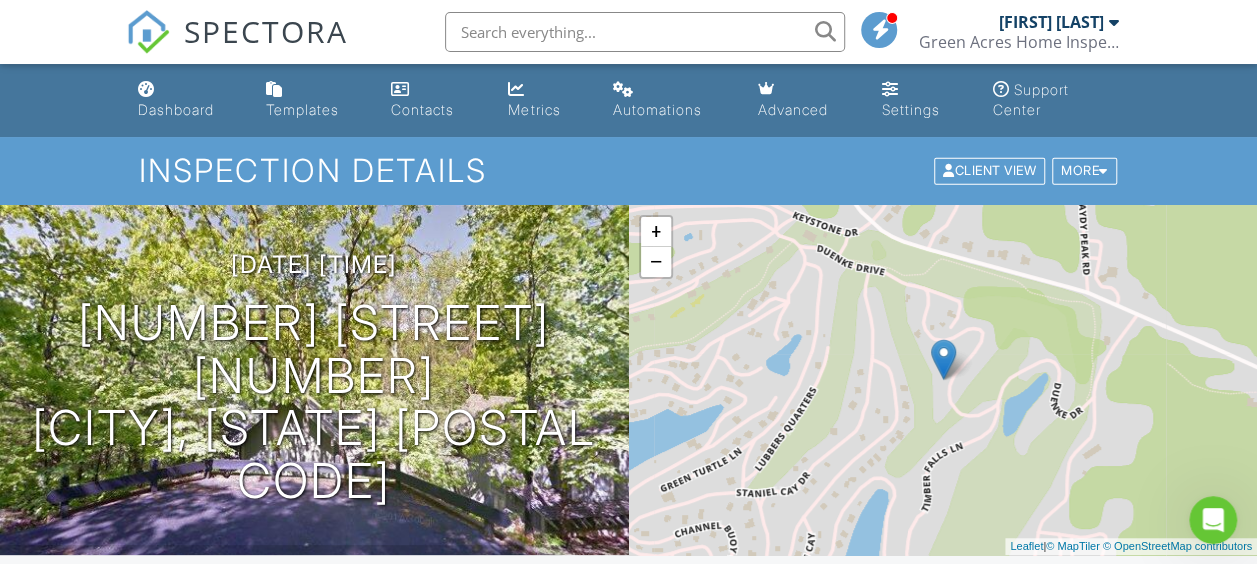 click on "Dashboard" at bounding box center [186, 100] 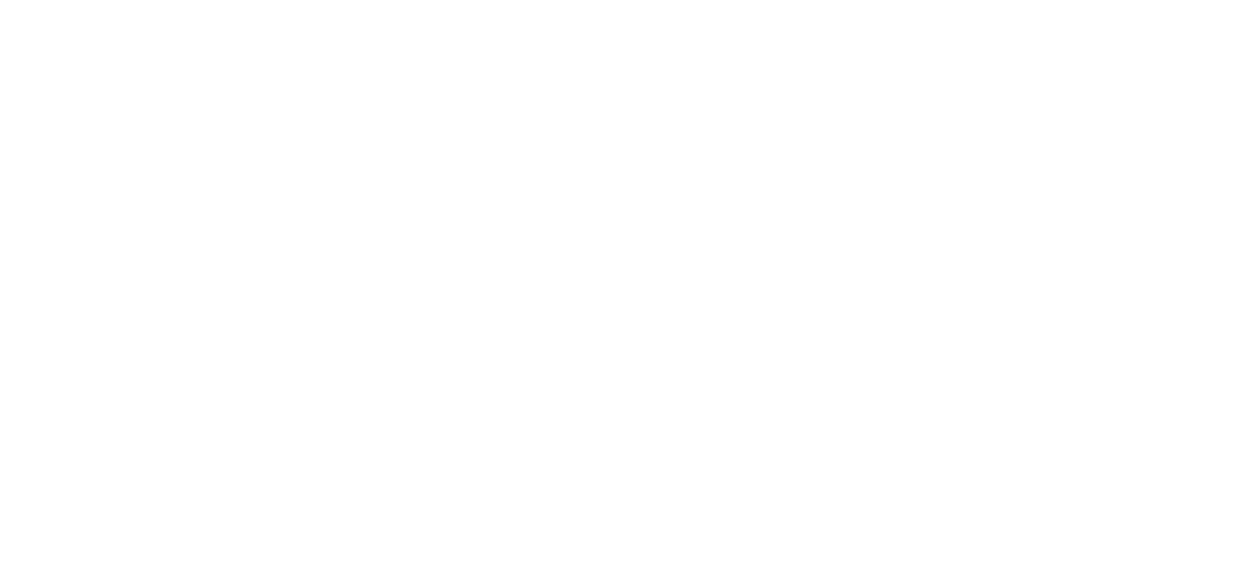 scroll, scrollTop: 0, scrollLeft: 0, axis: both 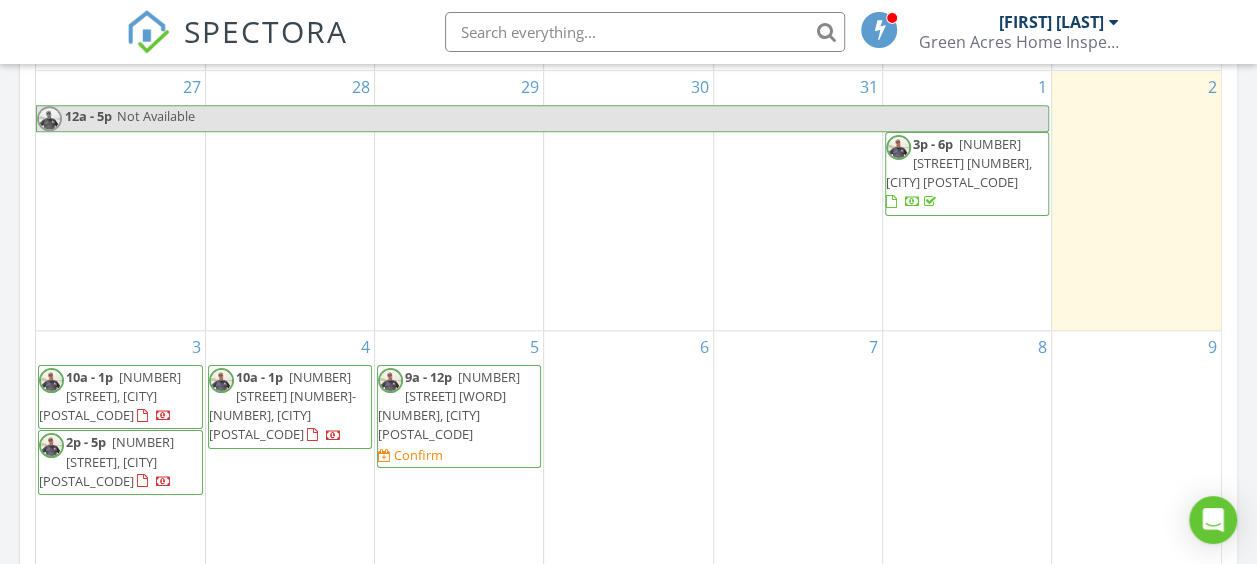 click on "6" at bounding box center [628, 478] 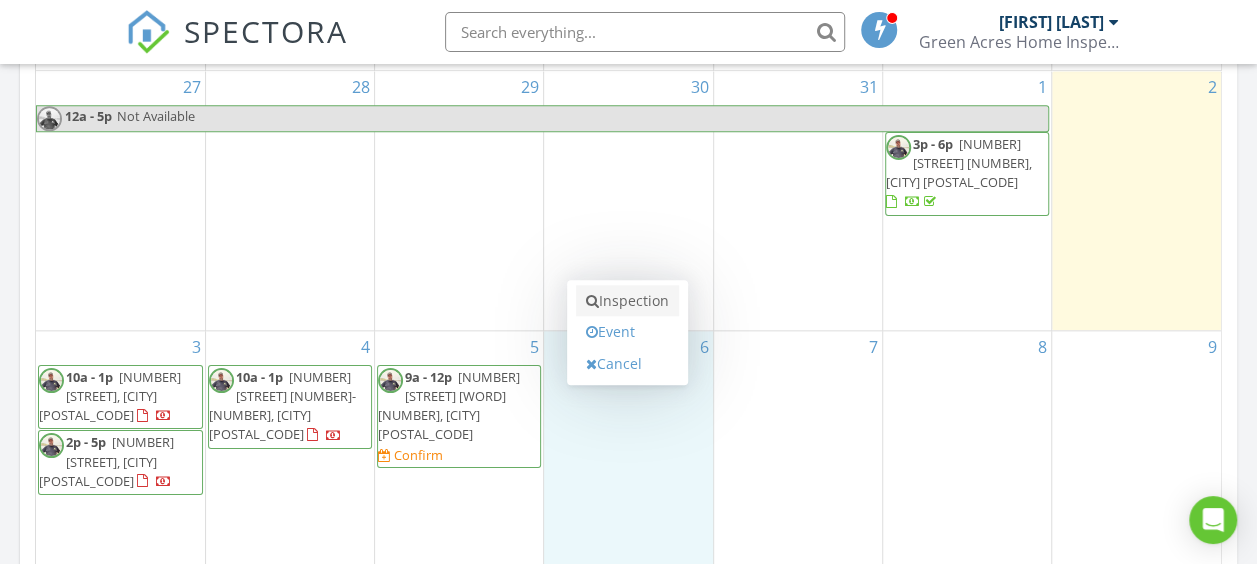 click on "Inspection" at bounding box center (627, 301) 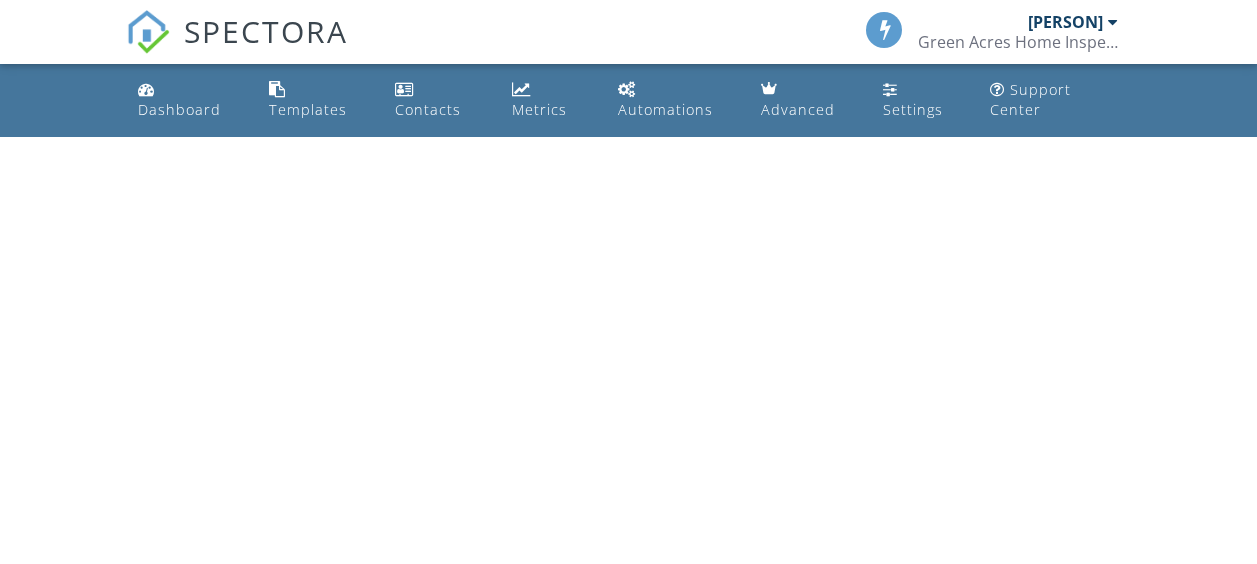 scroll, scrollTop: 0, scrollLeft: 0, axis: both 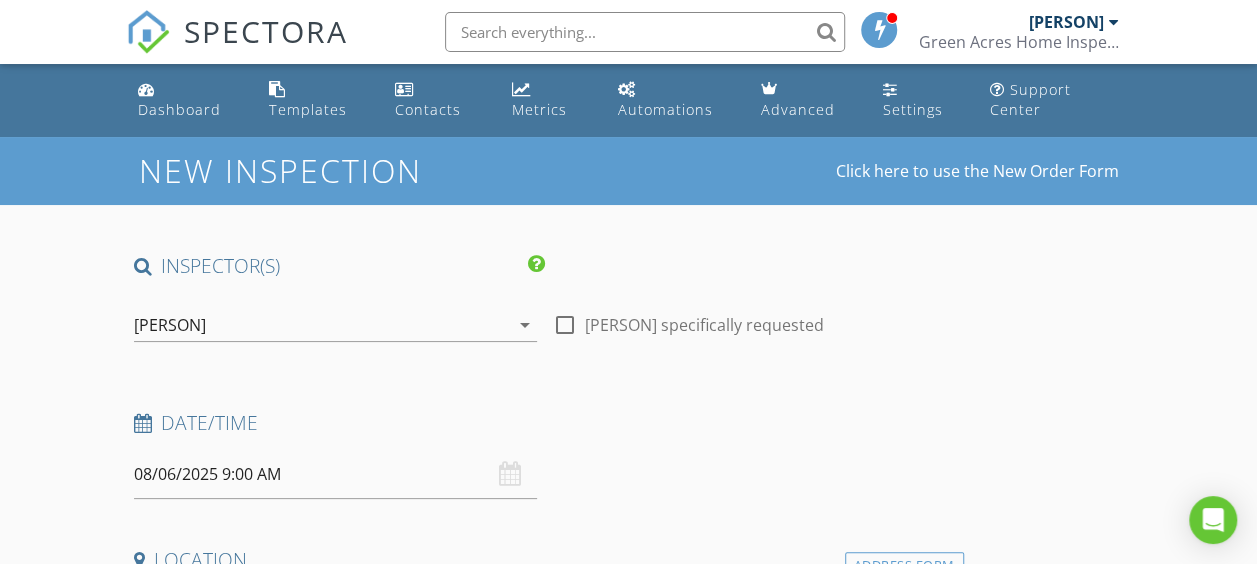 click on "08/06/2025 9:00 AM" at bounding box center [335, 474] 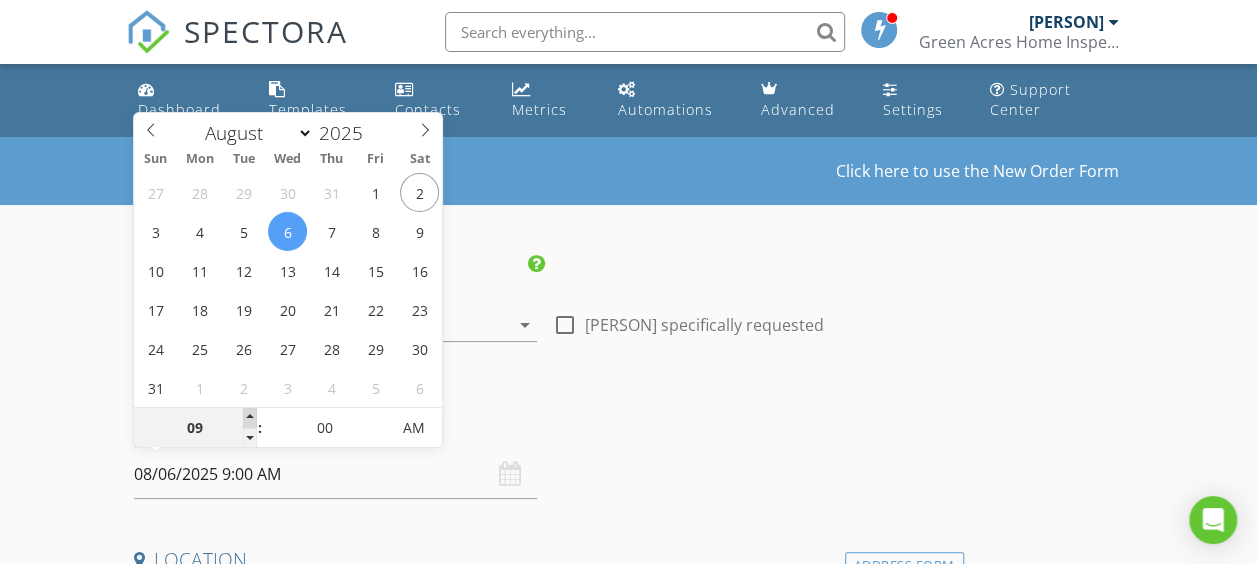 type on "10" 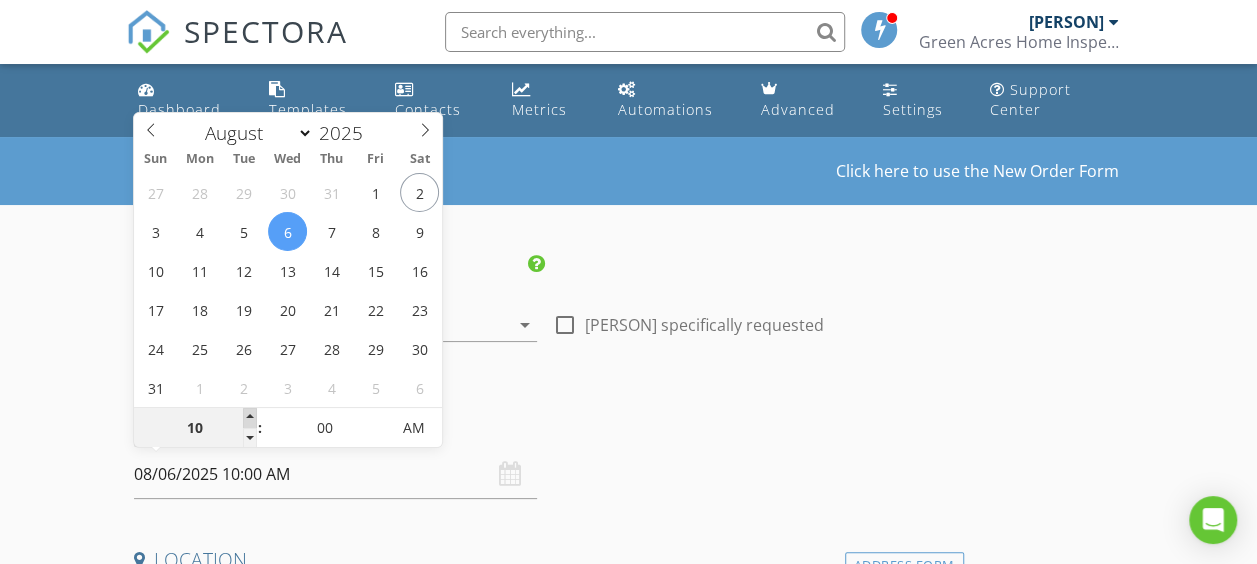 click at bounding box center (250, 418) 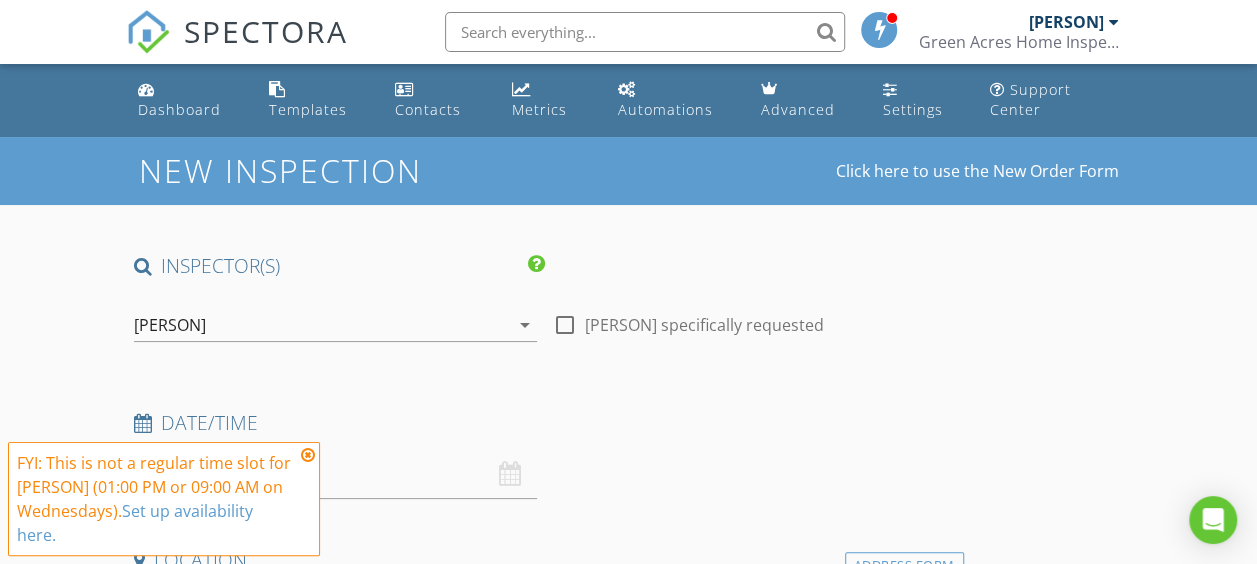 click on "New Inspection
Click here to use the New Order Form
INSPECTOR(S)
check_box   Brent List   PRIMARY   Brent List arrow_drop_down   check_box_outline_blank Brent List specifically requested
Date/Time
08/06/2025 10:00 AM
Location
Address Form       Can't find your address?   Click here.
client
check_box Enable Client CC email for this inspection   Client Search     check_box_outline_blank Client is a Company/Organization     First Name   Last Name   Email   CC Email   Phone   Address   City   State   Zip       Notes   Private Notes
ADD ADDITIONAL client
SERVICES
arrow_drop_down     Select Discount Code arrow_drop_down    Charges       TOTAL   $0.00    Duration    No services with durations selected      Templates    No templates selected    Agreements" at bounding box center (628, 1679) 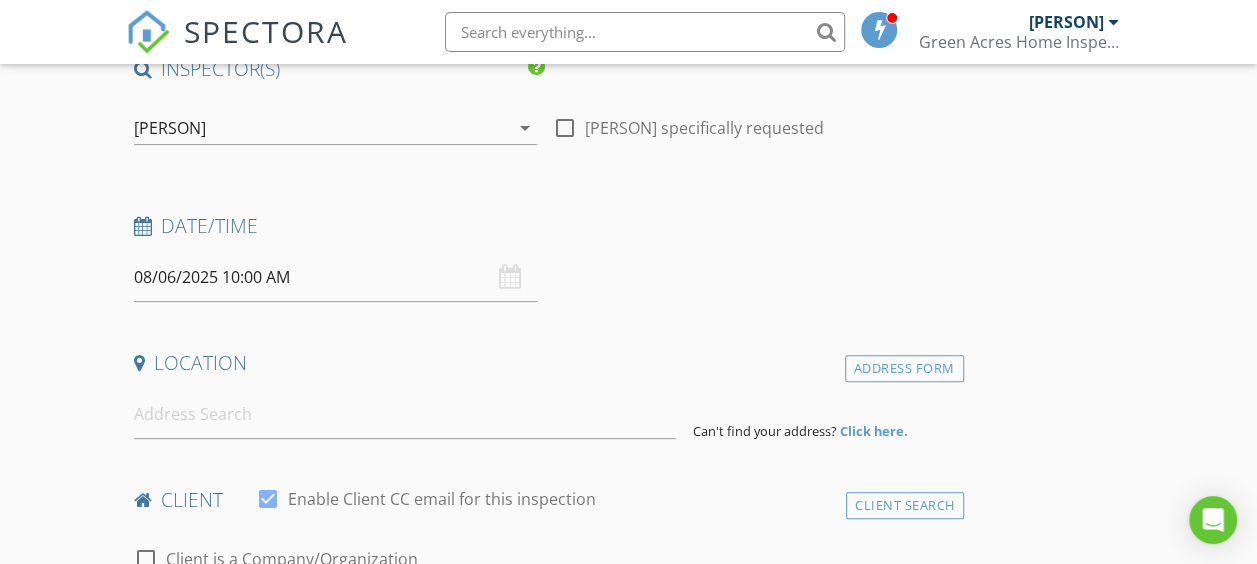scroll, scrollTop: 300, scrollLeft: 0, axis: vertical 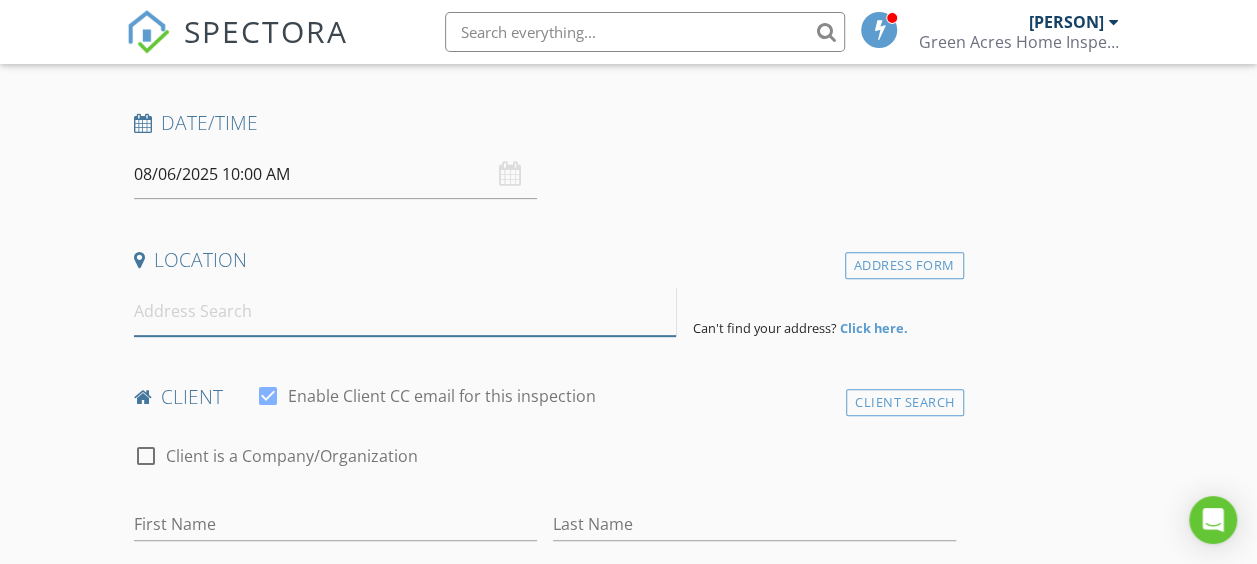 click at bounding box center [405, 311] 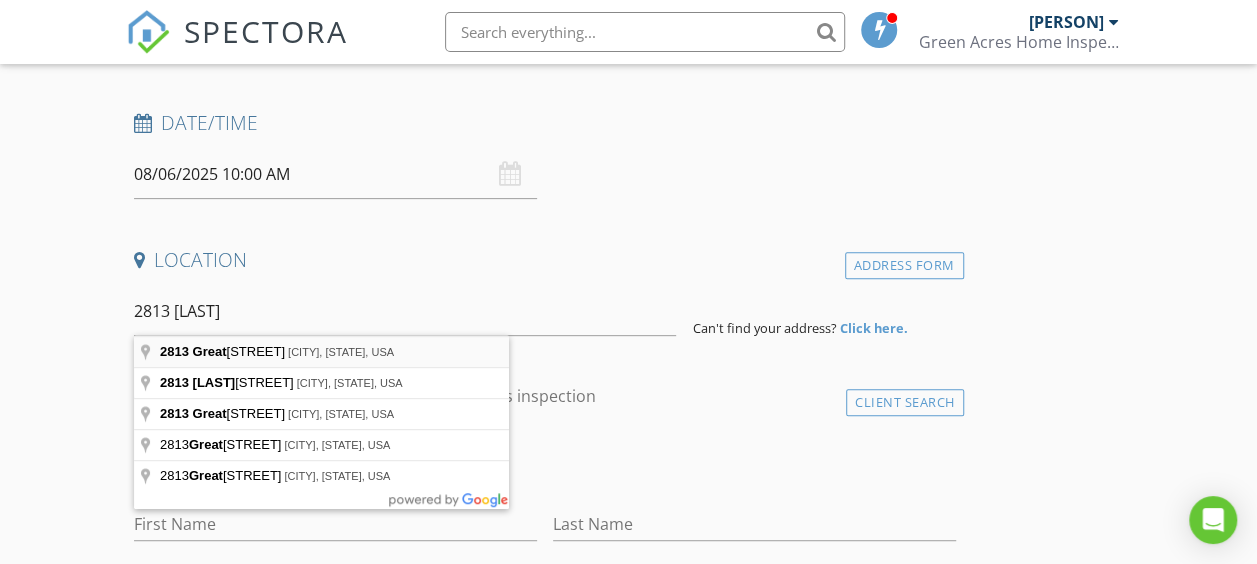 type on "2813 Great Lake View Dr, Gravois Mills, MO, USA" 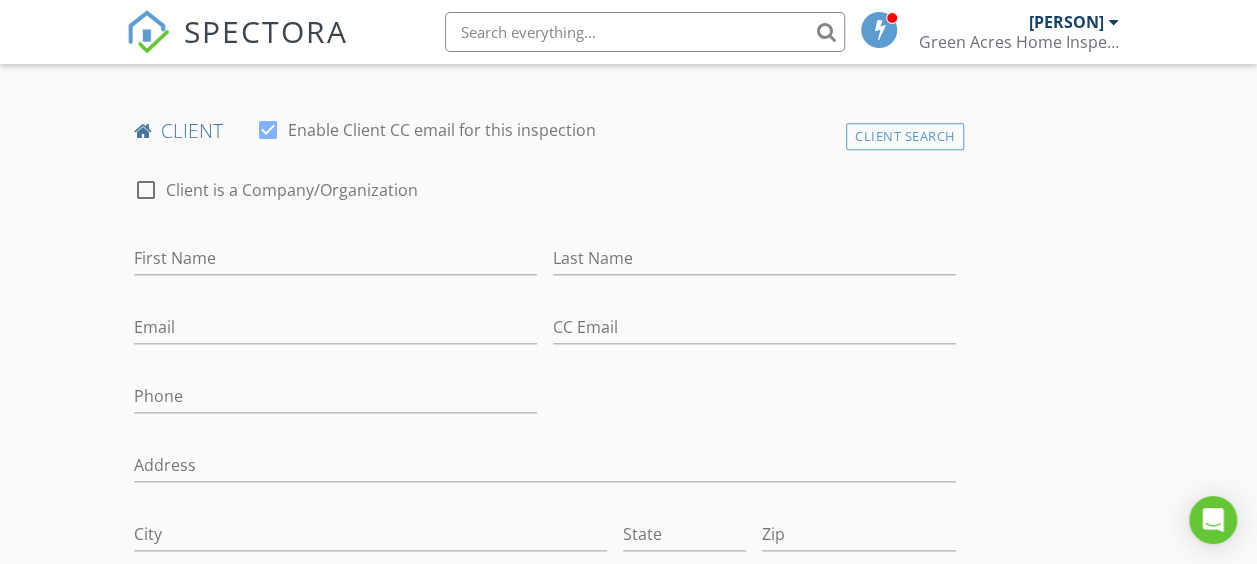 scroll, scrollTop: 1000, scrollLeft: 0, axis: vertical 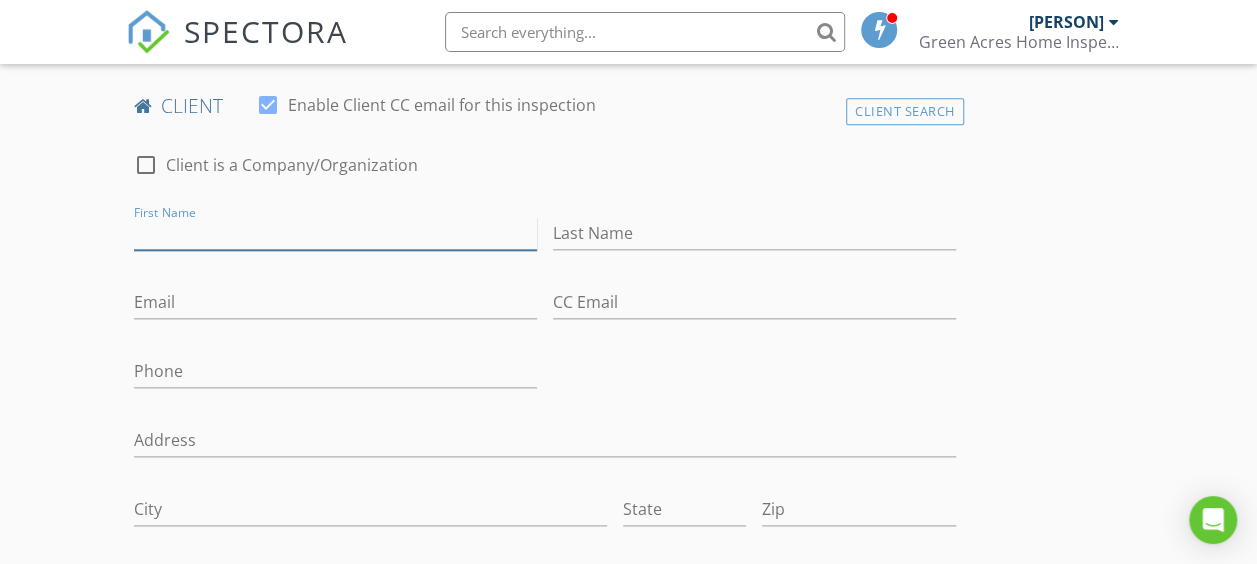 click on "First Name" at bounding box center (335, 233) 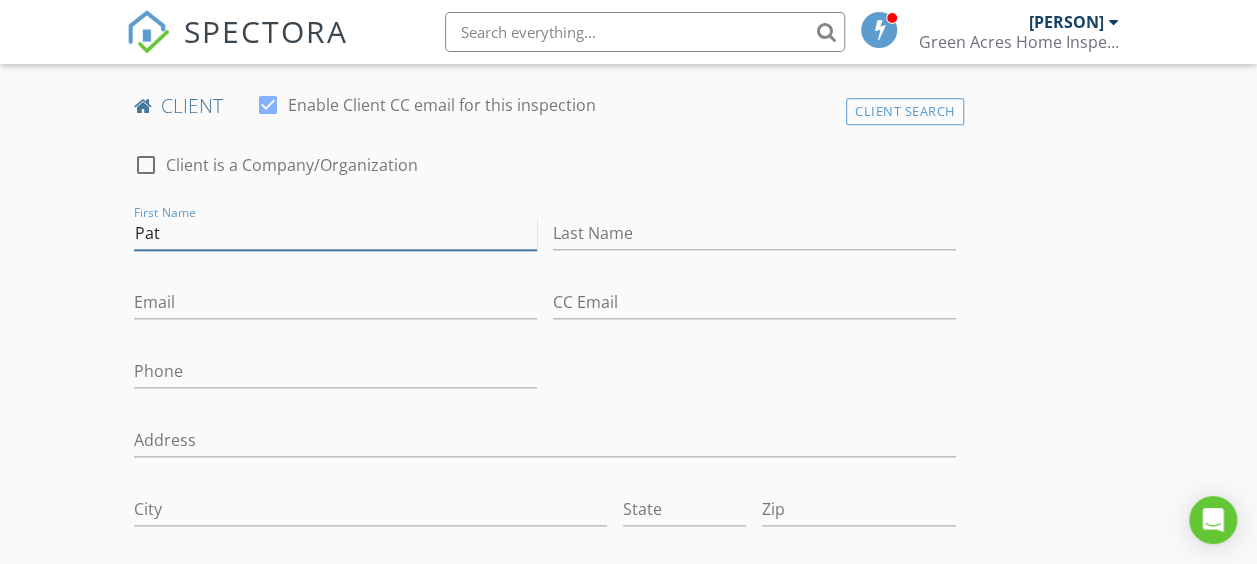 type on "Pat" 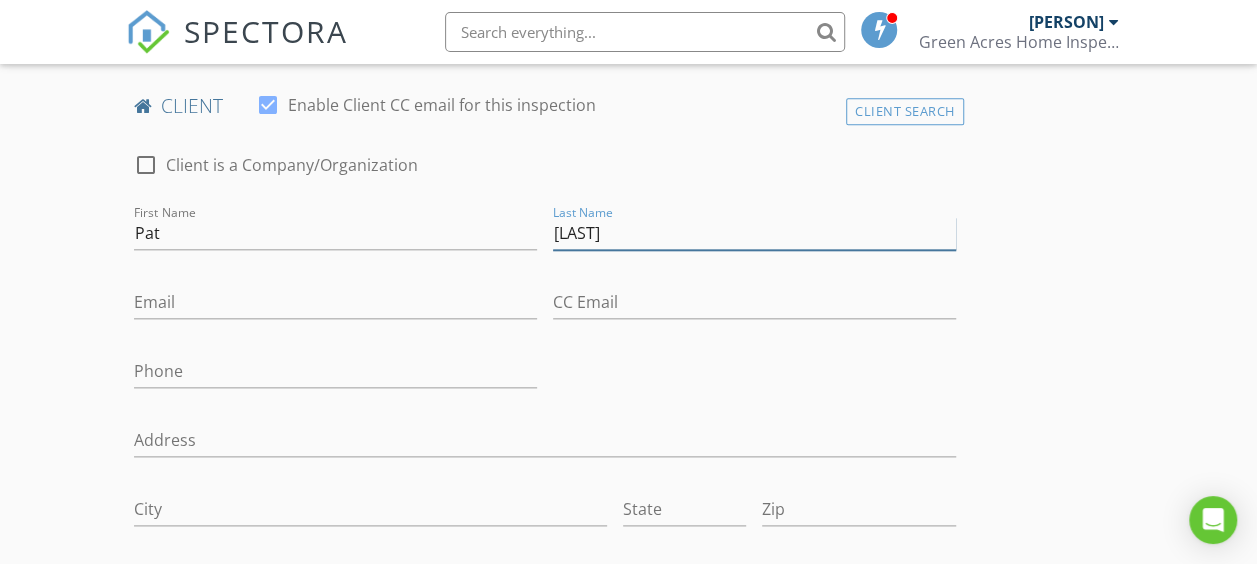 type on "Haake" 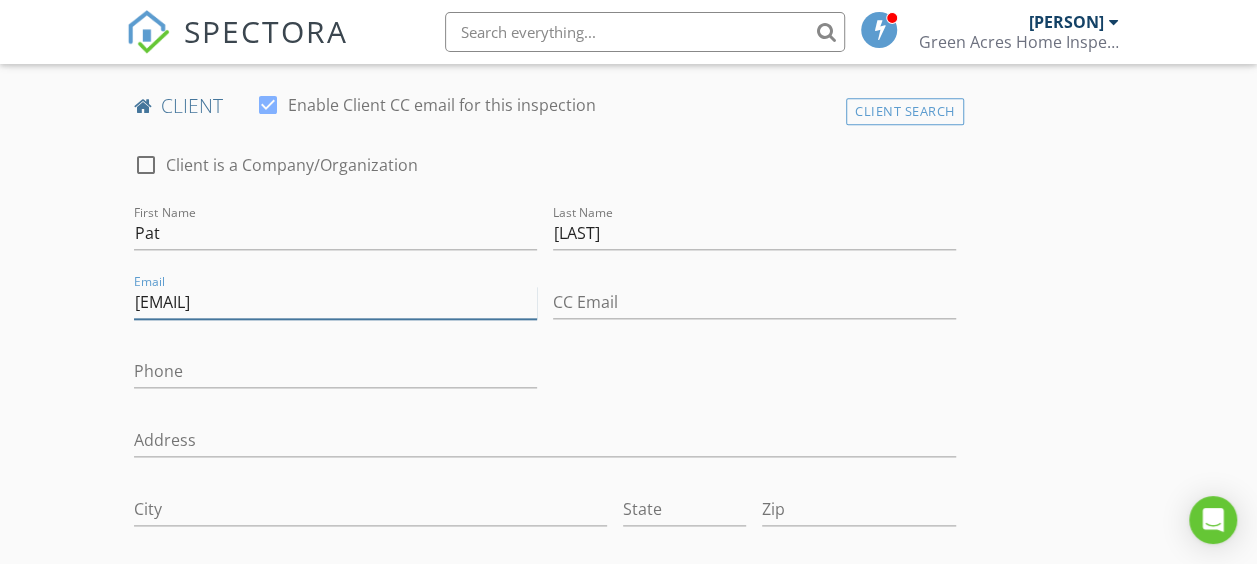 type on "phaake@me.com" 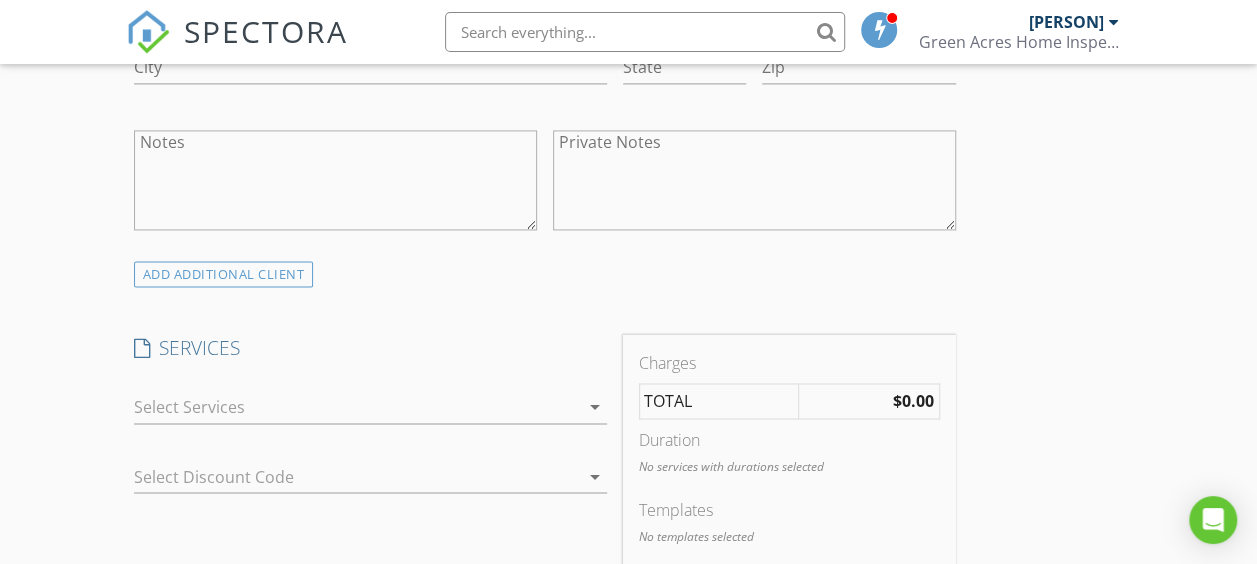 scroll, scrollTop: 1500, scrollLeft: 0, axis: vertical 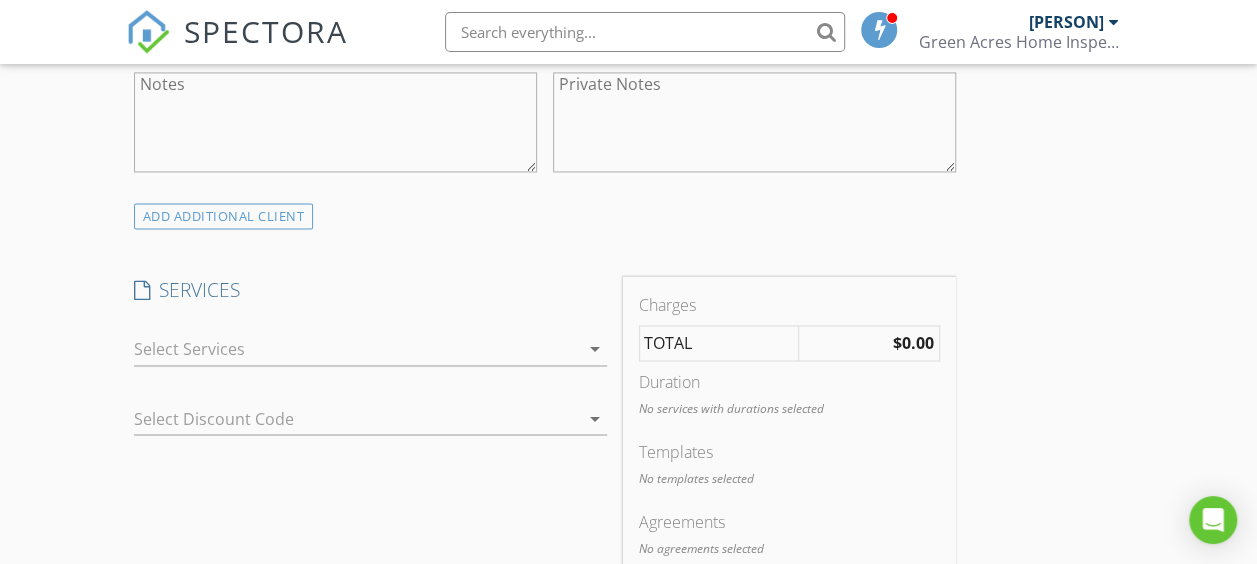 type on "816-686-2028" 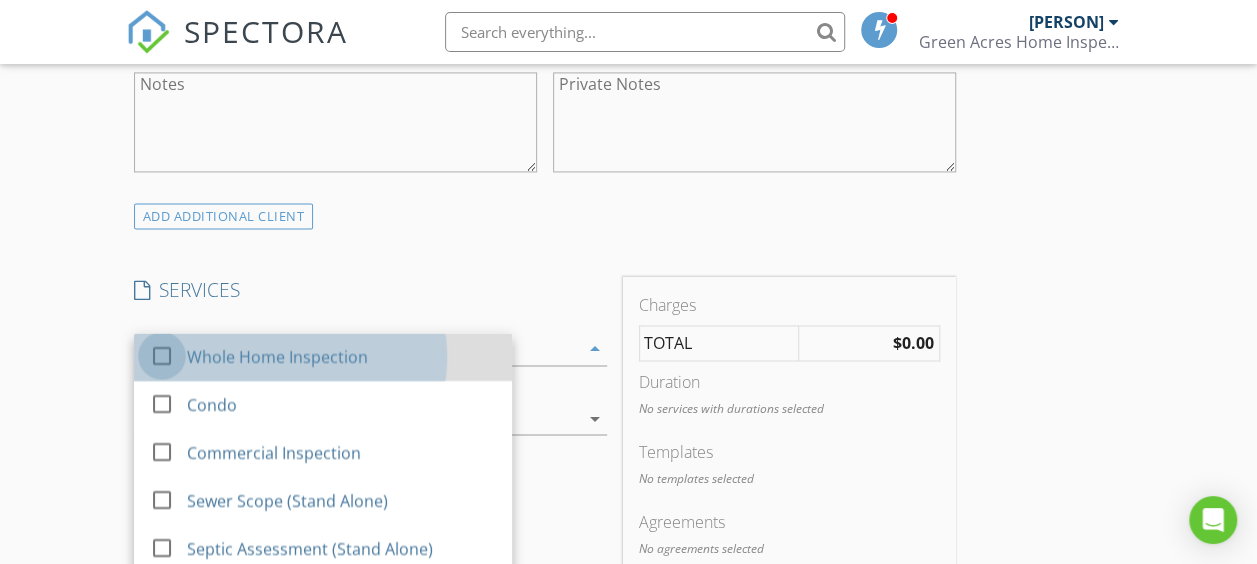 click at bounding box center [162, 356] 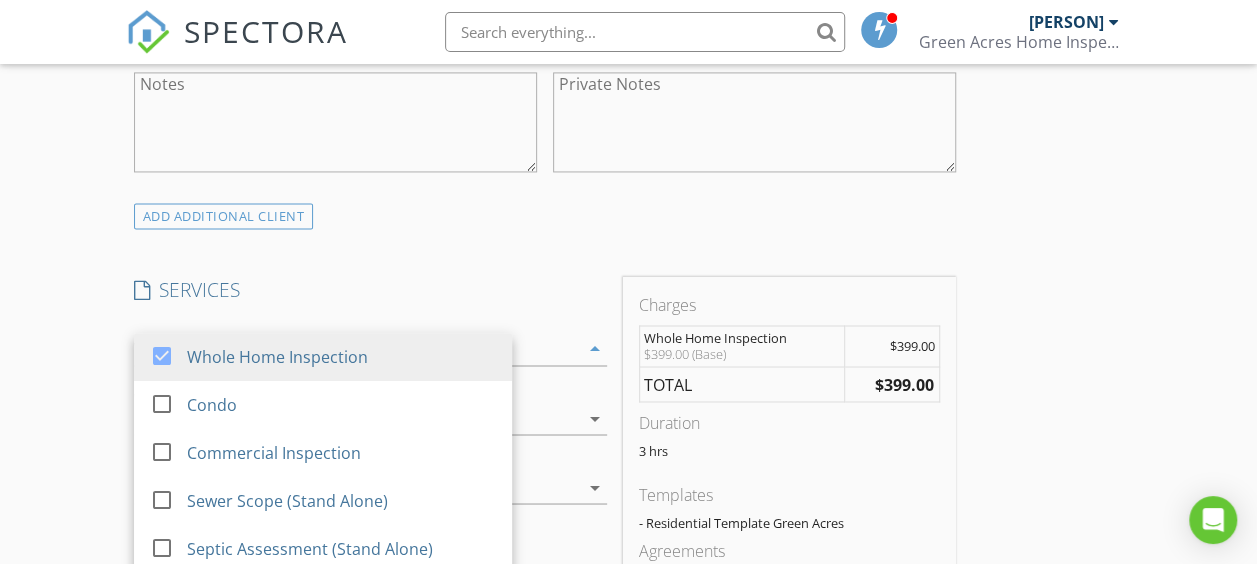 click on "New Inspection
Click here to use the New Order Form
INSPECTOR(S)
check_box   Brent List   PRIMARY   Brent List arrow_drop_down   check_box_outline_blank Brent List specifically requested
Date/Time
08/06/2025 10:00 AM
Location
Address Search       Address 2813 Great Lake View Dr   Unit   City Gravois Mills   State MO   Zip 65037   County Camden     Square Feet 1768   Year Built 1994   Foundation arrow_drop_down     Brent List     38.7 miles     (an hour)
client
check_box Enable Client CC email for this inspection   Client Search     check_box_outline_blank Client is a Company/Organization     First Name Pat   Last Name Haake   Email phaake@me.com   CC Email   Phone 816-686-2028   Address   City   State   Zip       Notes   Private Notes
ADD ADDITIONAL client
check_box   Whole Home Inspection" at bounding box center (628, 390) 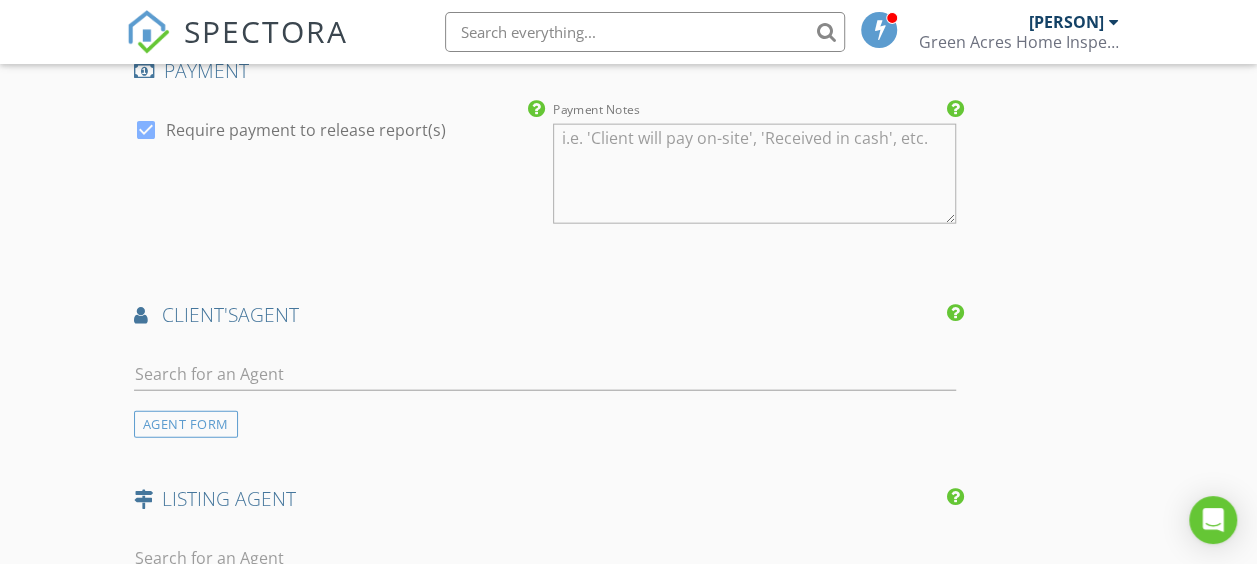 scroll, scrollTop: 2300, scrollLeft: 0, axis: vertical 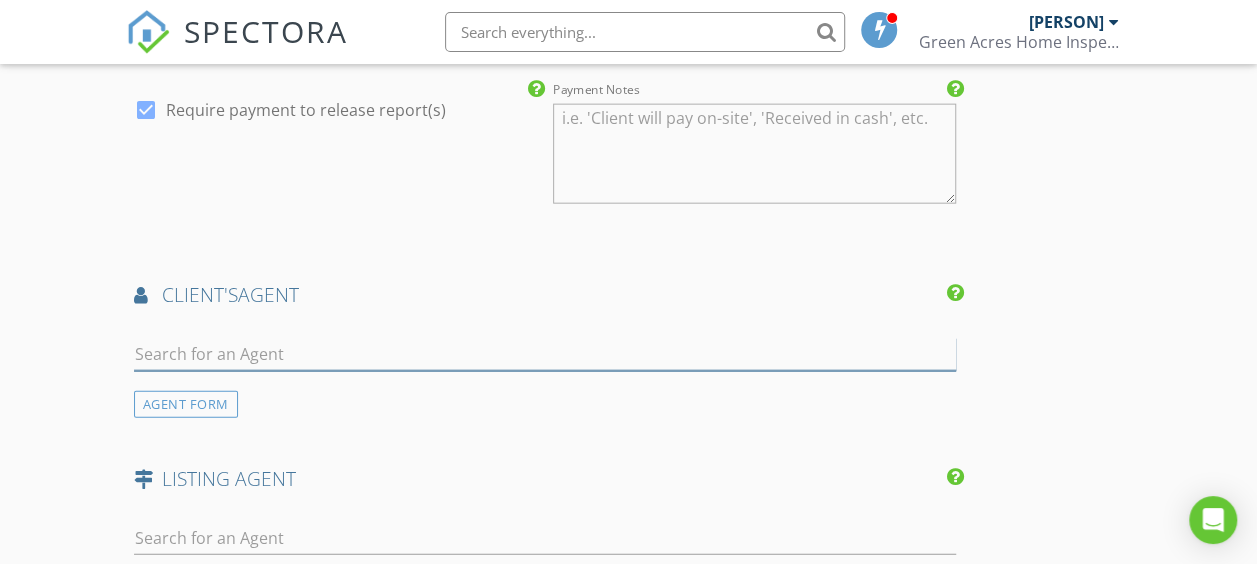 click at bounding box center (545, 354) 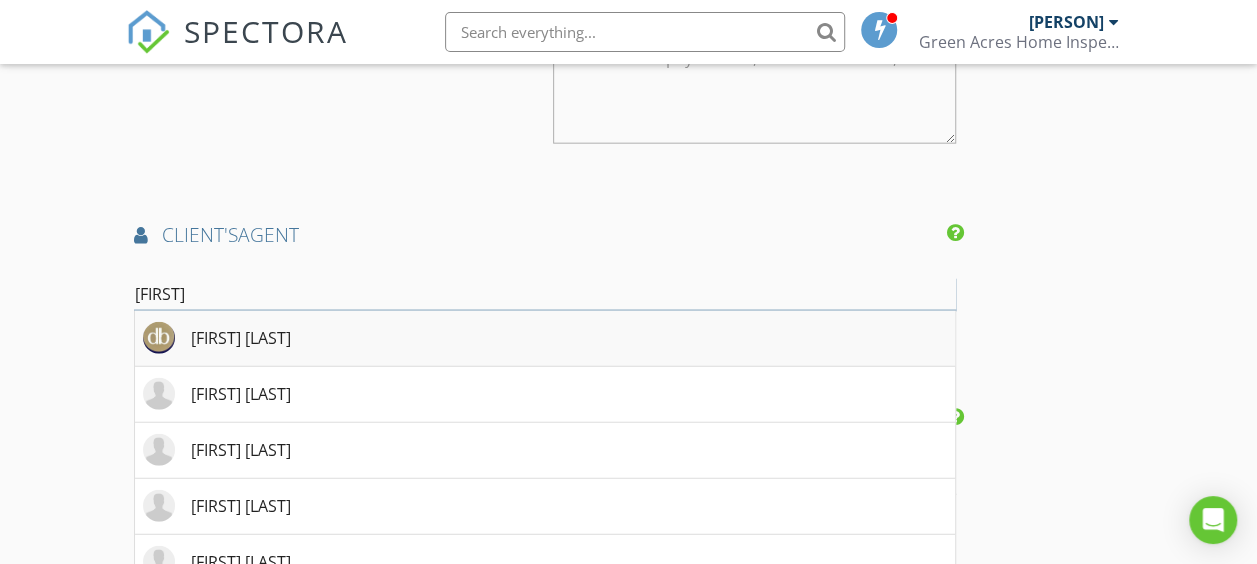 scroll, scrollTop: 2500, scrollLeft: 0, axis: vertical 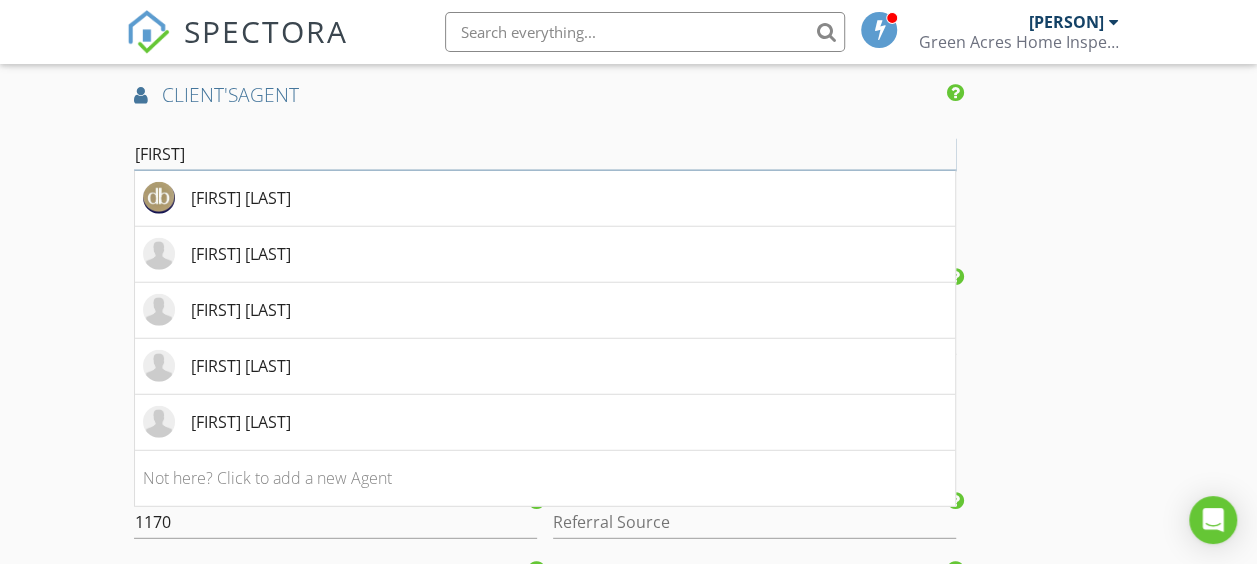 type on "dan" 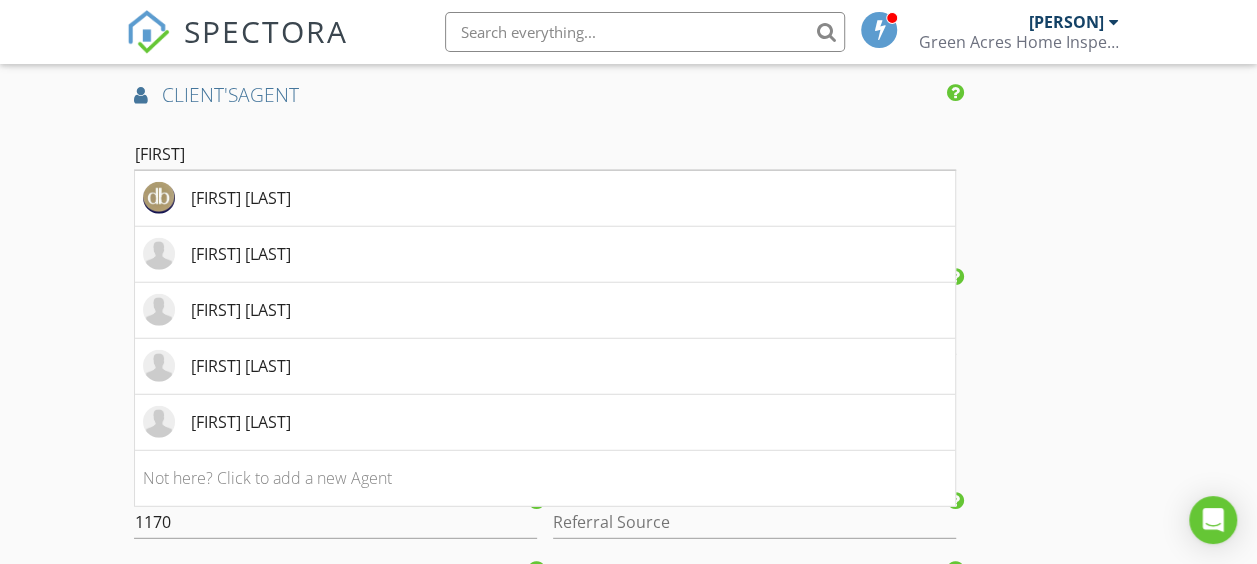 click on "New Inspection
Click here to use the New Order Form
INSPECTOR(S)
check_box   Brent List   PRIMARY   Brent List arrow_drop_down   check_box_outline_blank Brent List specifically requested
Date/Time
08/06/2025 10:00 AM
Location
Address Search       Address 2813 Great Lake View Dr   Unit   City Gravois Mills   State MO   Zip 65037   County Camden     Square Feet 1768   Year Built 1994   Foundation arrow_drop_down     Brent List     38.7 miles     (an hour)
client
check_box Enable Client CC email for this inspection   Client Search     check_box_outline_blank Client is a Company/Organization     First Name Pat   Last Name Haake   Email phaake@me.com   CC Email   Phone 816-686-2028   Address   City   State   Zip       Notes   Private Notes
ADD ADDITIONAL client
check_box   Whole Home Inspection" at bounding box center (628, -610) 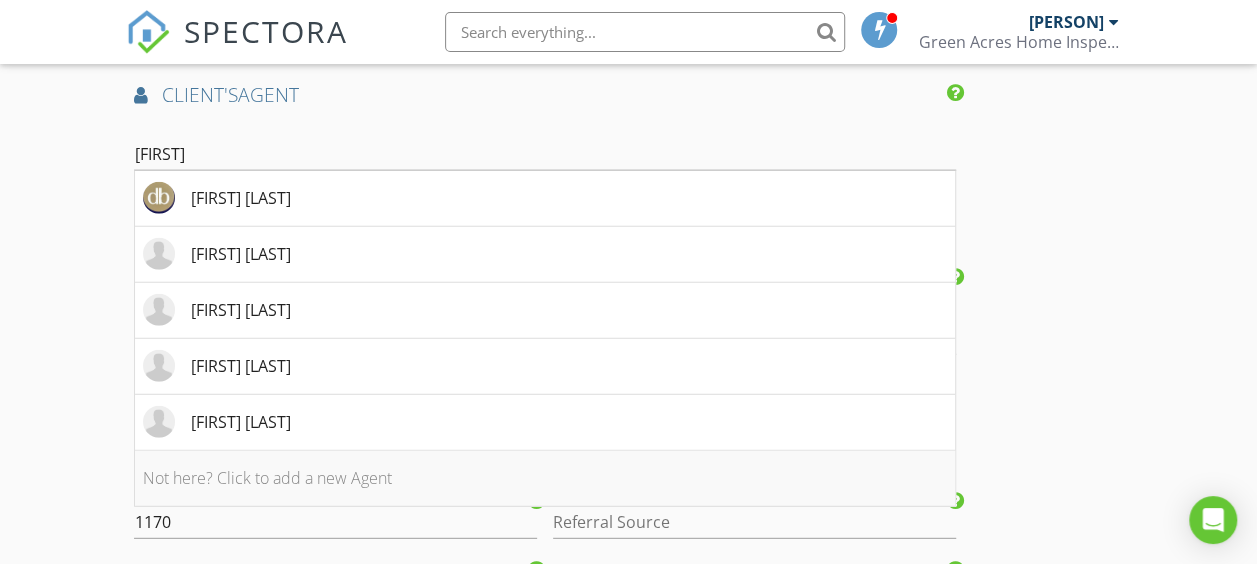 click on "Not here? Click to add a new Agent" at bounding box center [545, 479] 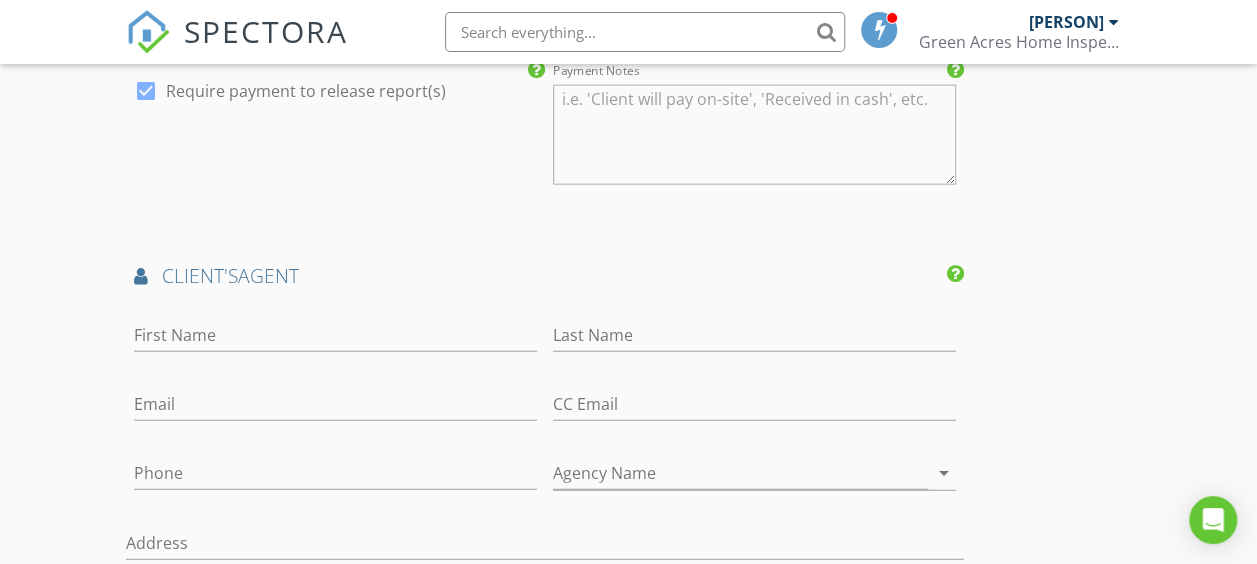 scroll, scrollTop: 2300, scrollLeft: 0, axis: vertical 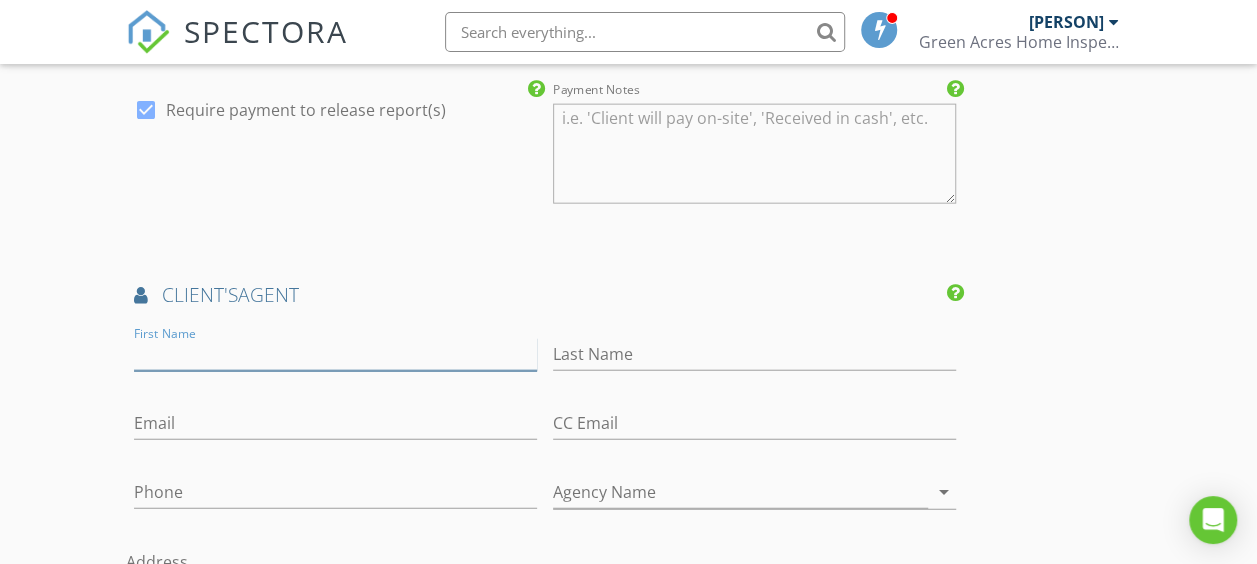 click on "First Name" at bounding box center (335, 354) 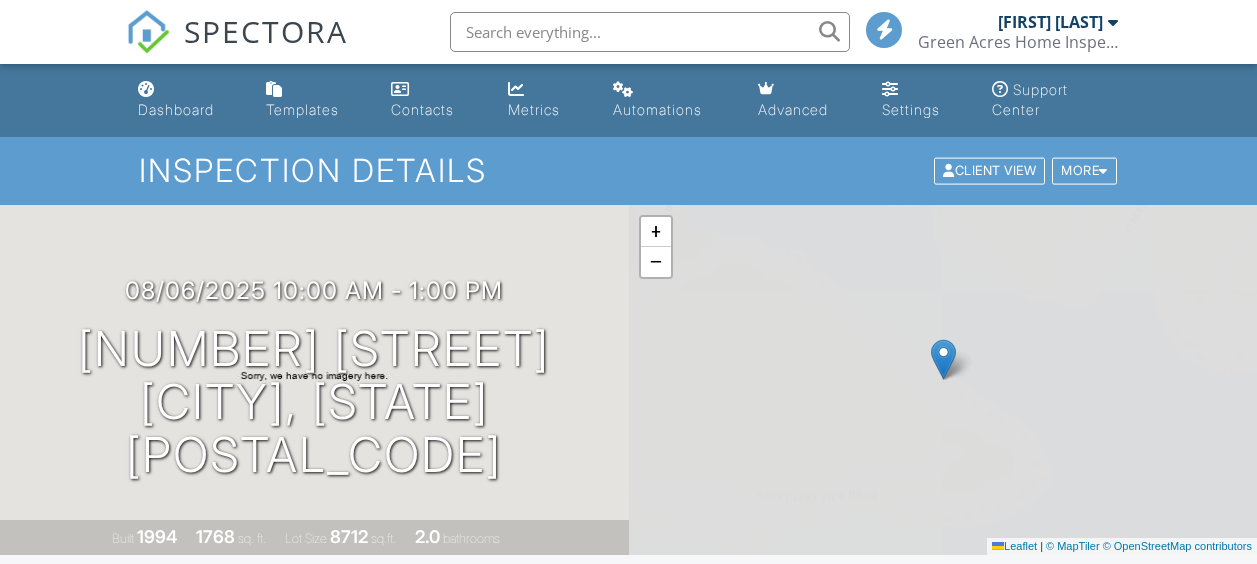 scroll, scrollTop: 336, scrollLeft: 0, axis: vertical 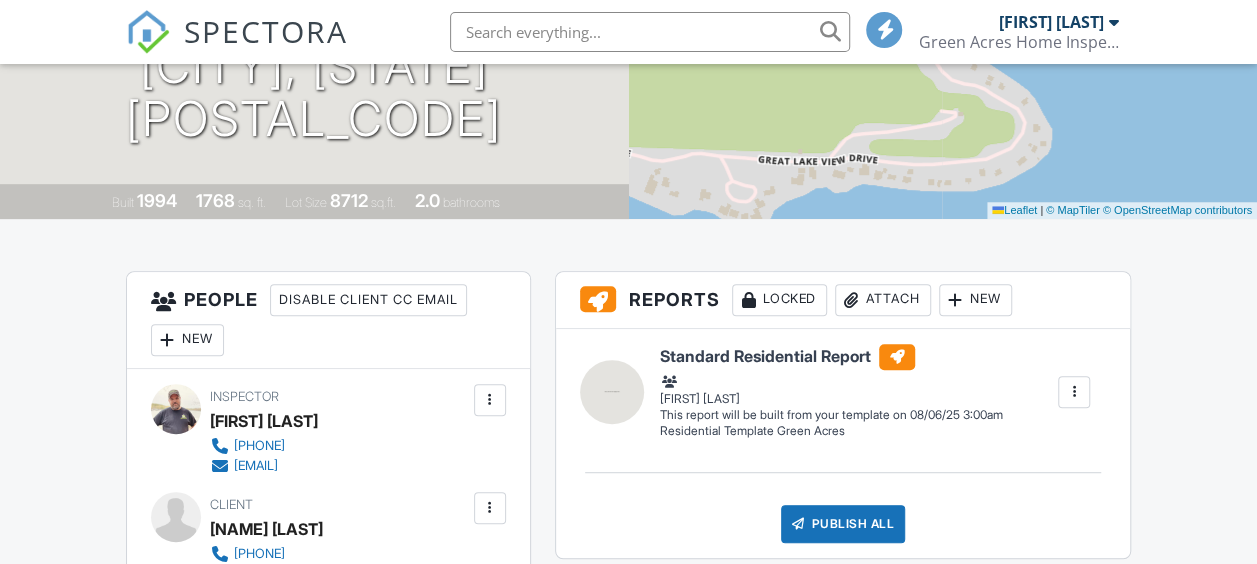 click on "Dashboard" at bounding box center [176, -227] 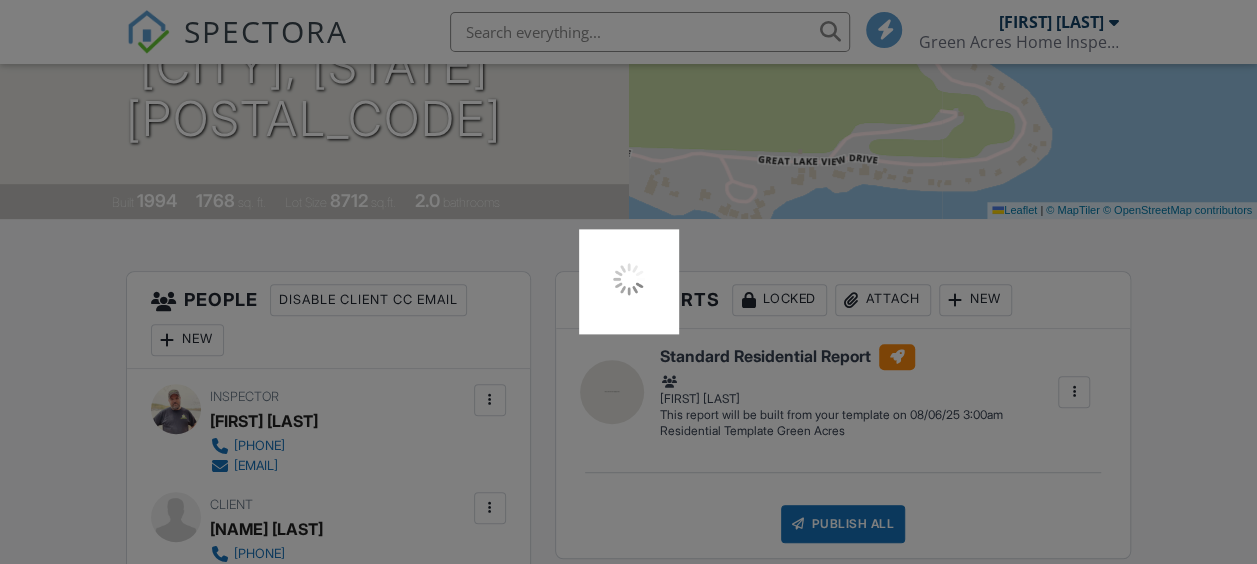 scroll, scrollTop: 0, scrollLeft: 0, axis: both 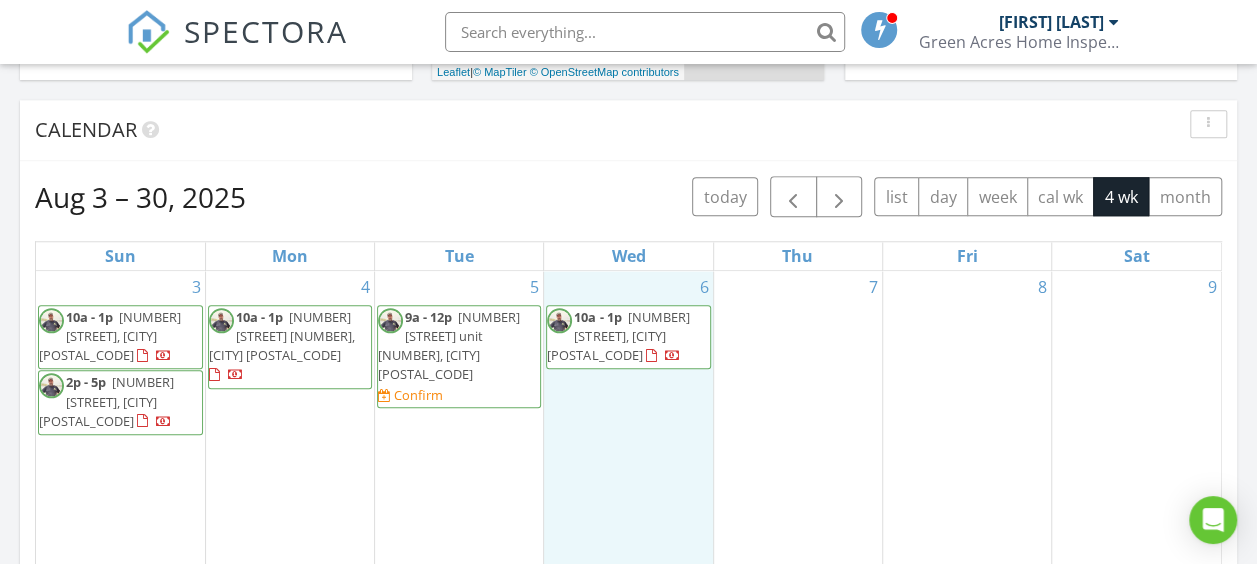 click on "[NUMBER]
[TIME]
[NUMBER] [STREET], [CITY] [POSTAL_CODE]" at bounding box center [628, 450] 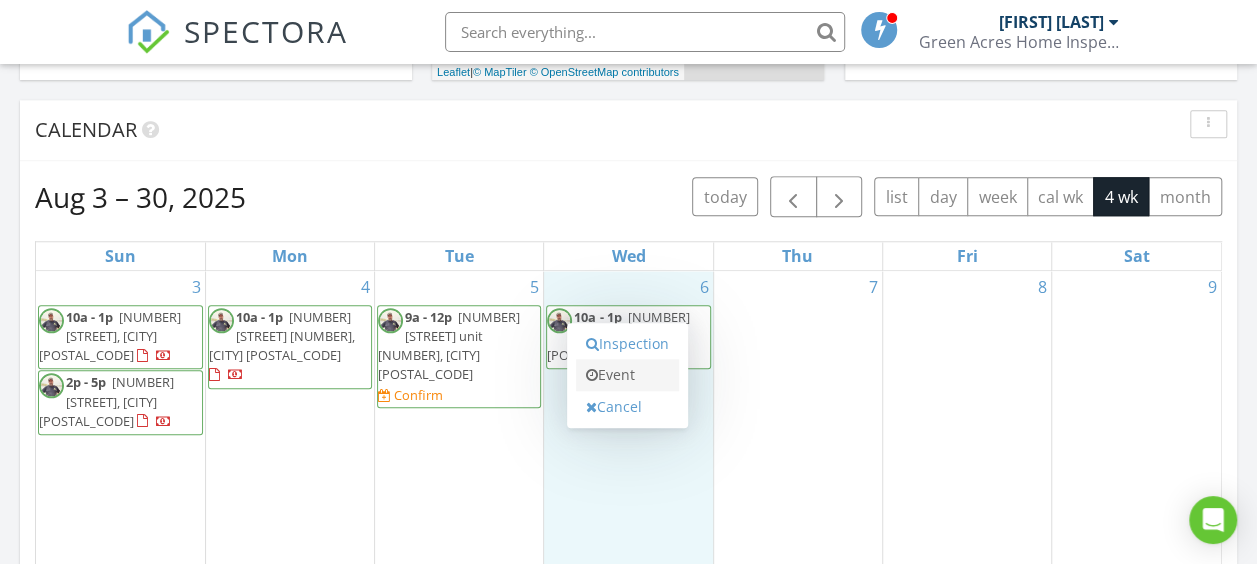 click on "Event" at bounding box center (627, 375) 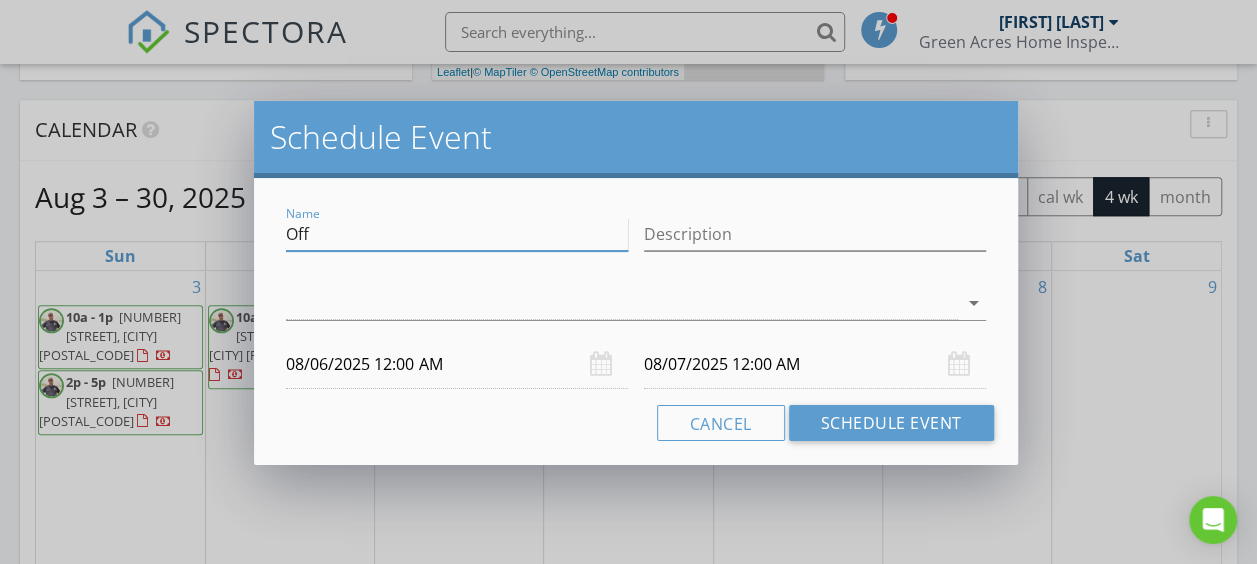 click on "Off" at bounding box center [457, 234] 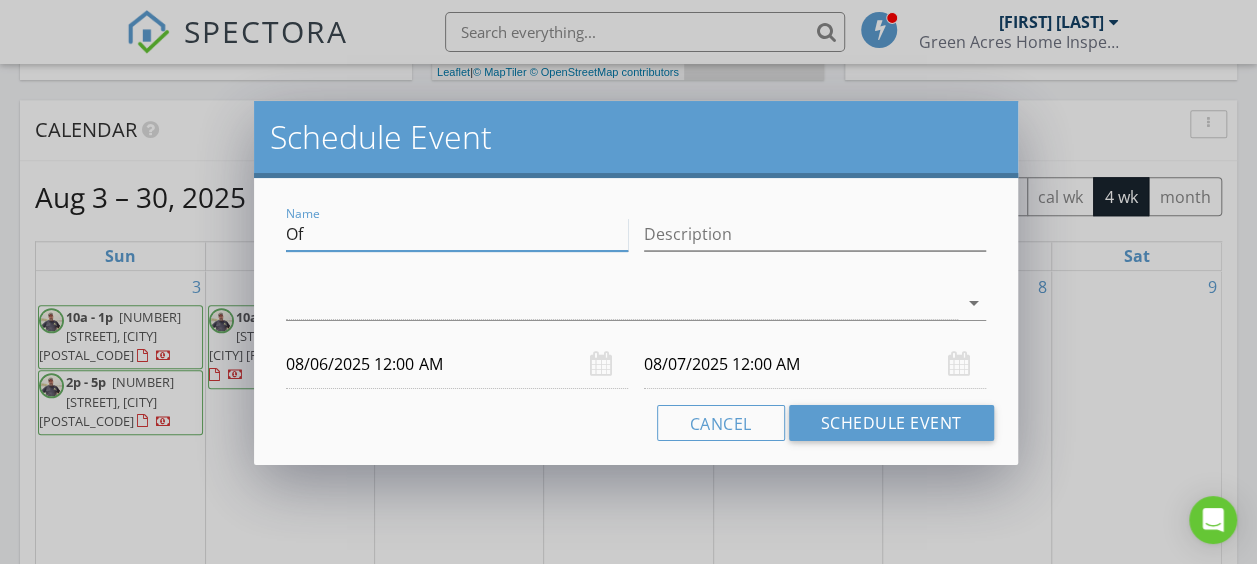 type on "O" 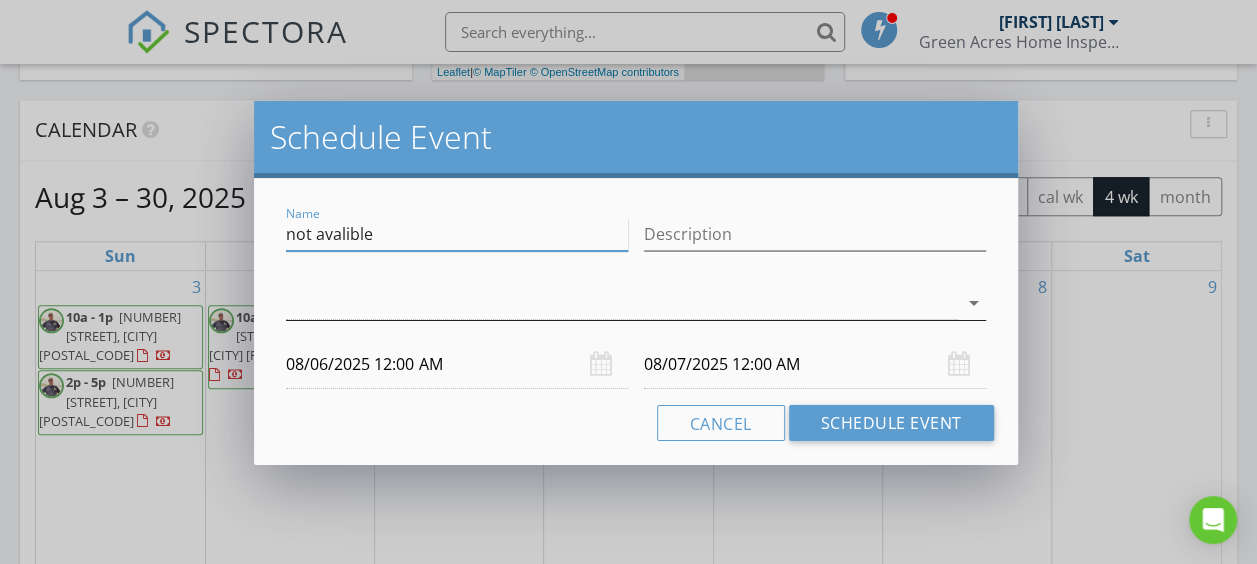 type on "not avalible" 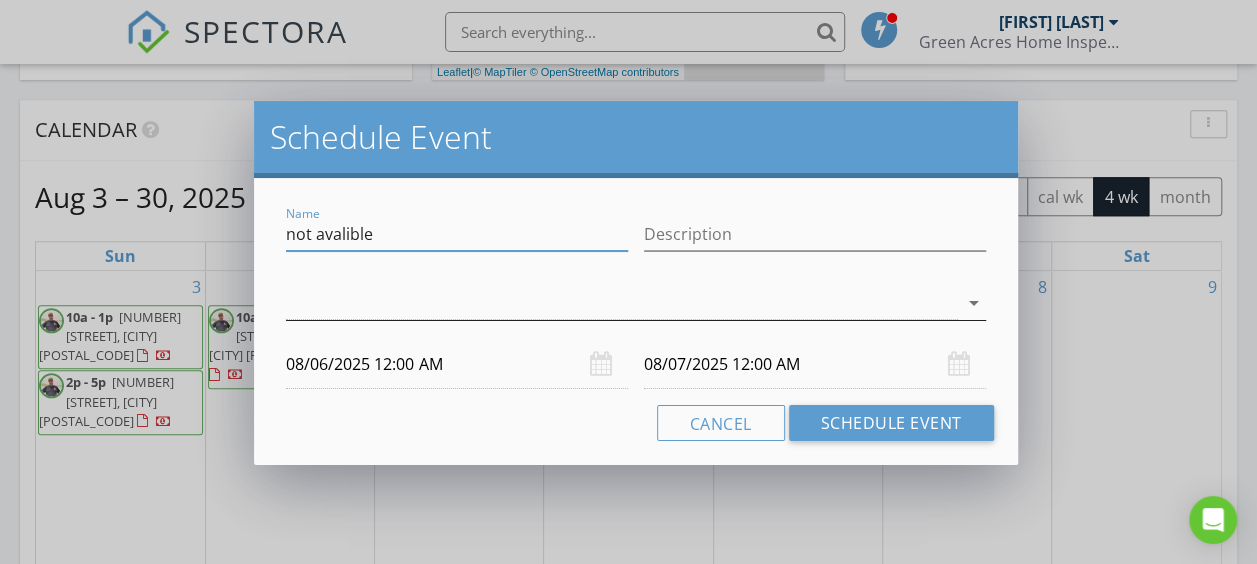 click at bounding box center (621, 303) 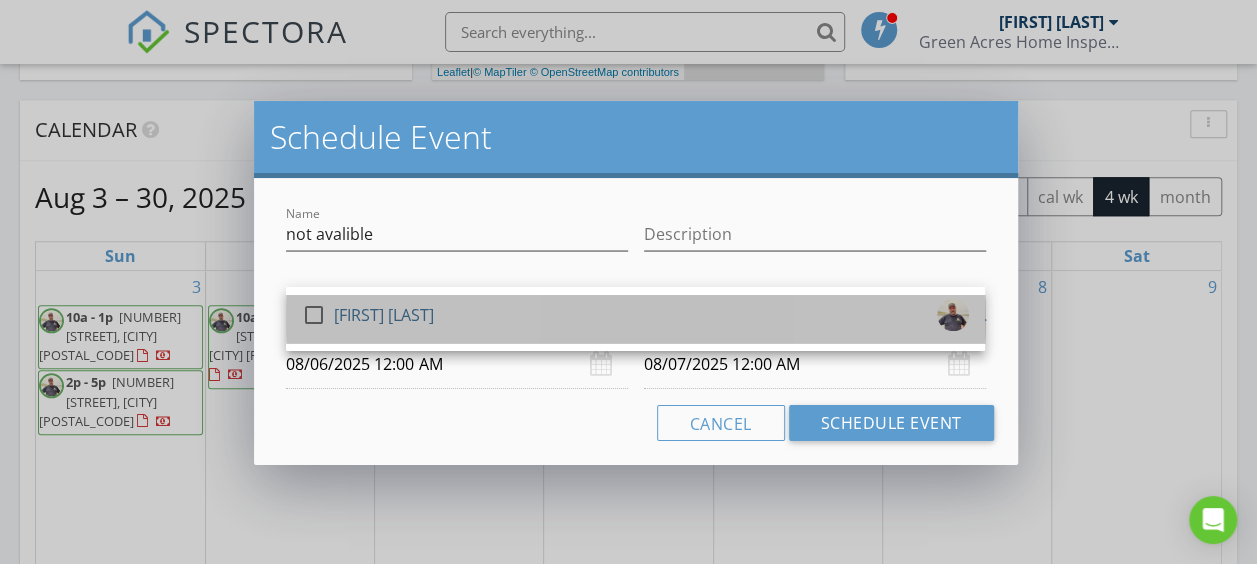 click on "check_box_outline_blank   [FIRST] [LAST]" at bounding box center [635, 319] 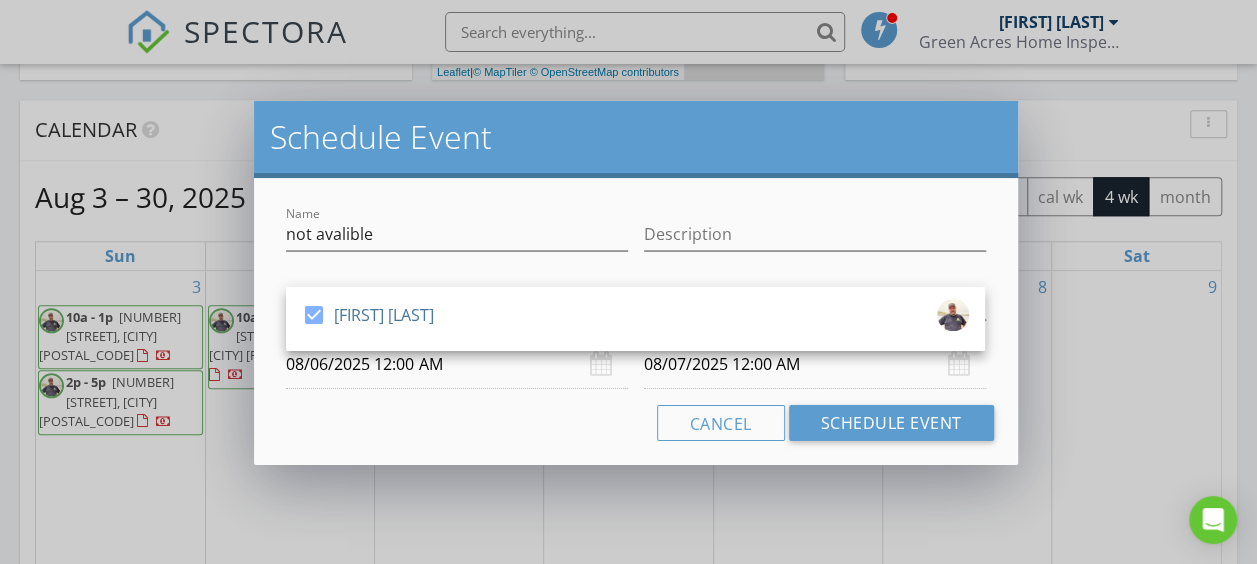 click on "Cancel   Schedule Event" at bounding box center (635, 423) 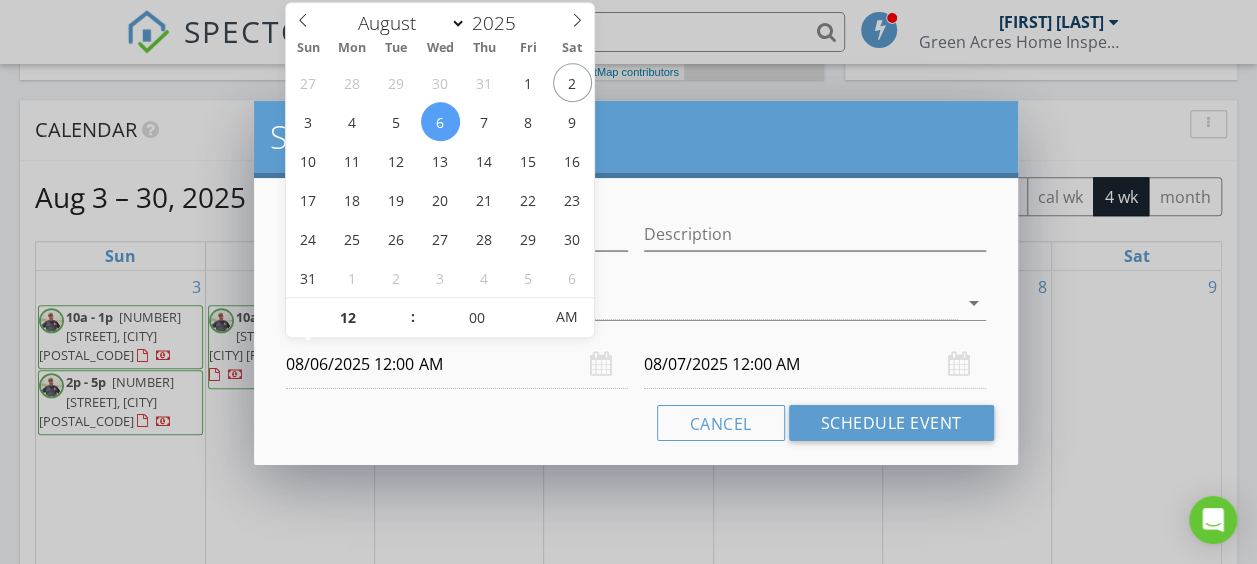 drag, startPoint x: 414, startPoint y: 368, endPoint x: 402, endPoint y: 378, distance: 15.6205 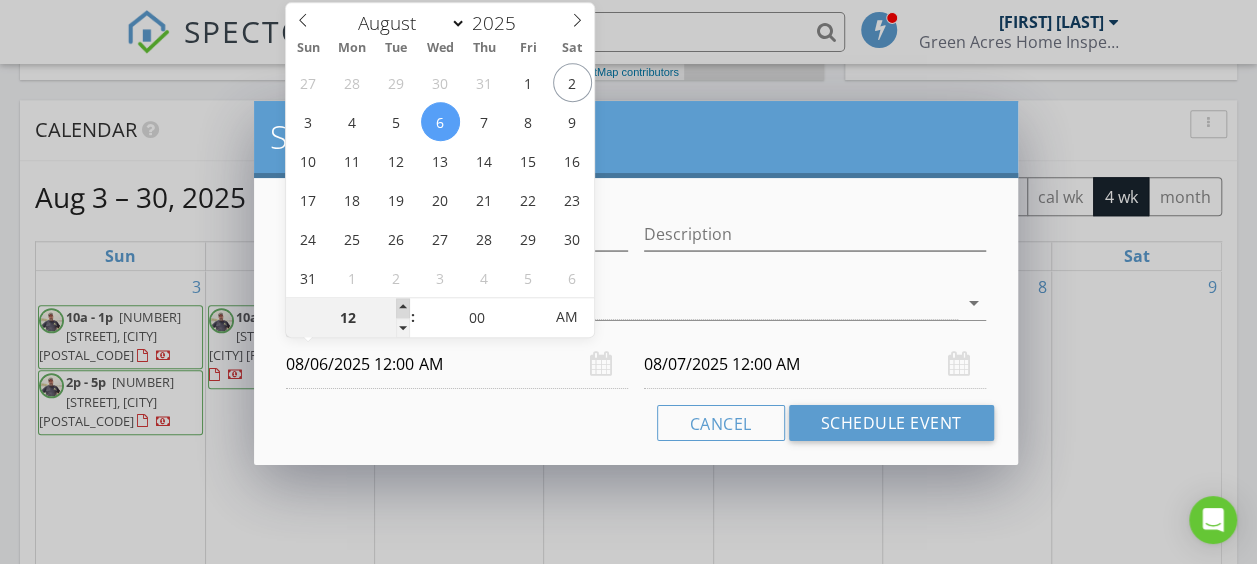 type on "01" 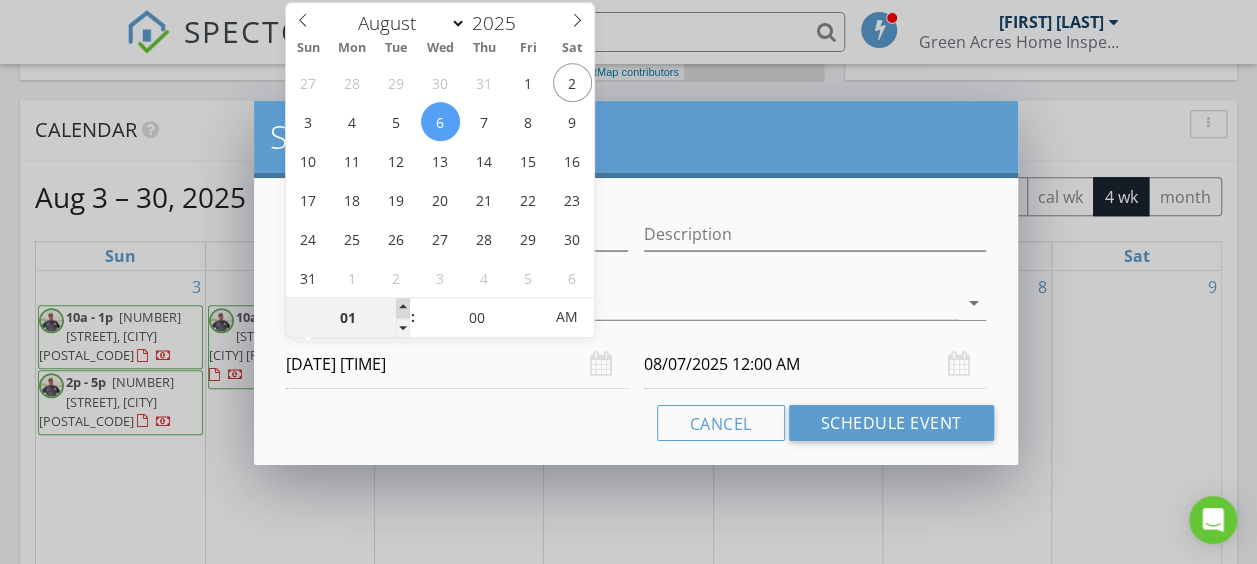 click at bounding box center [403, 308] 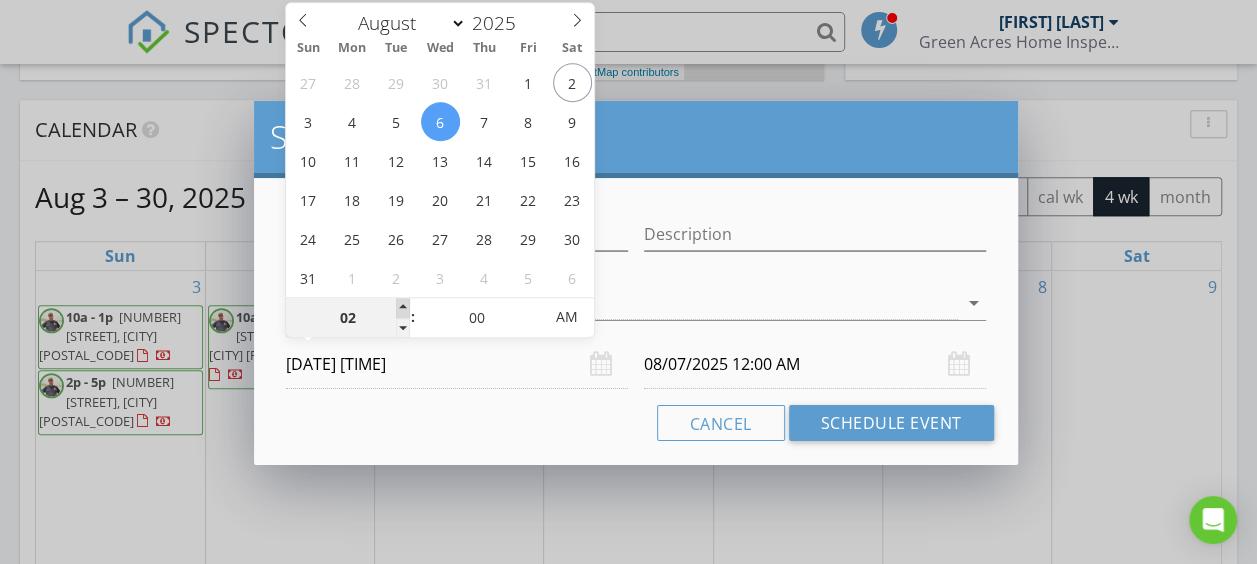 click at bounding box center (403, 308) 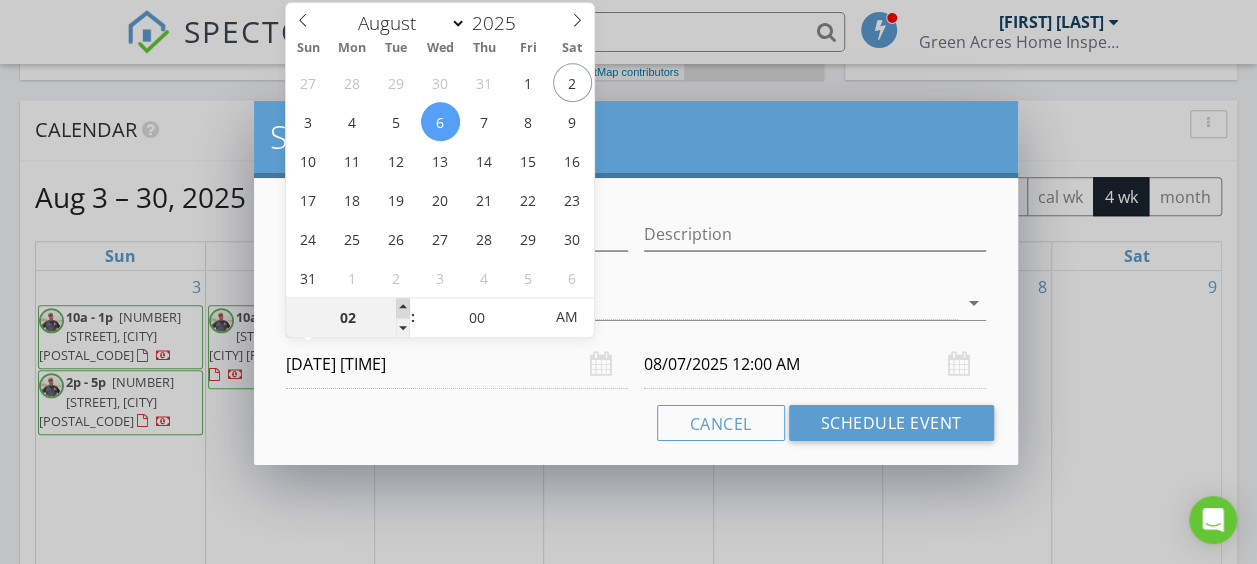 type on "[DATE] [TIME]" 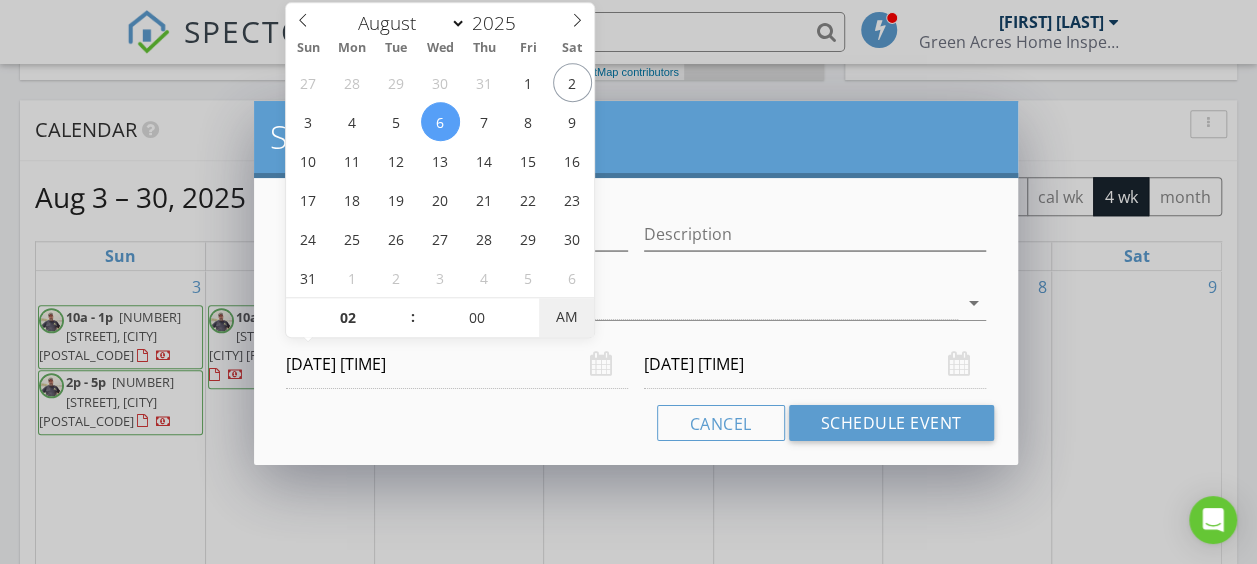 type on "08/06/2025 2:00 PM" 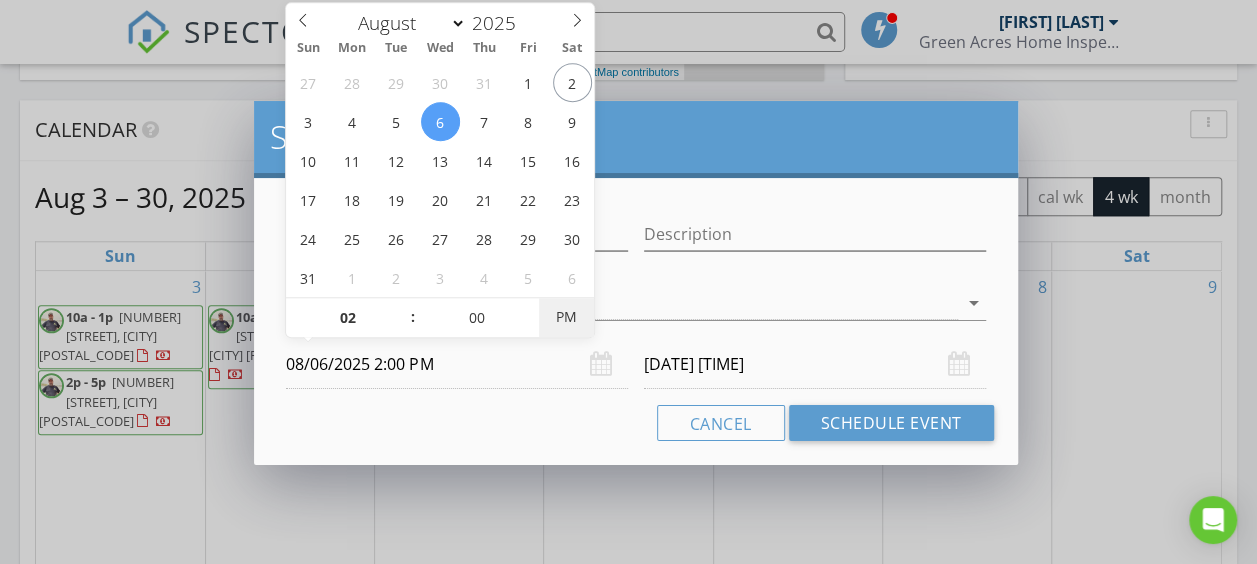 click on "PM" at bounding box center [566, 317] 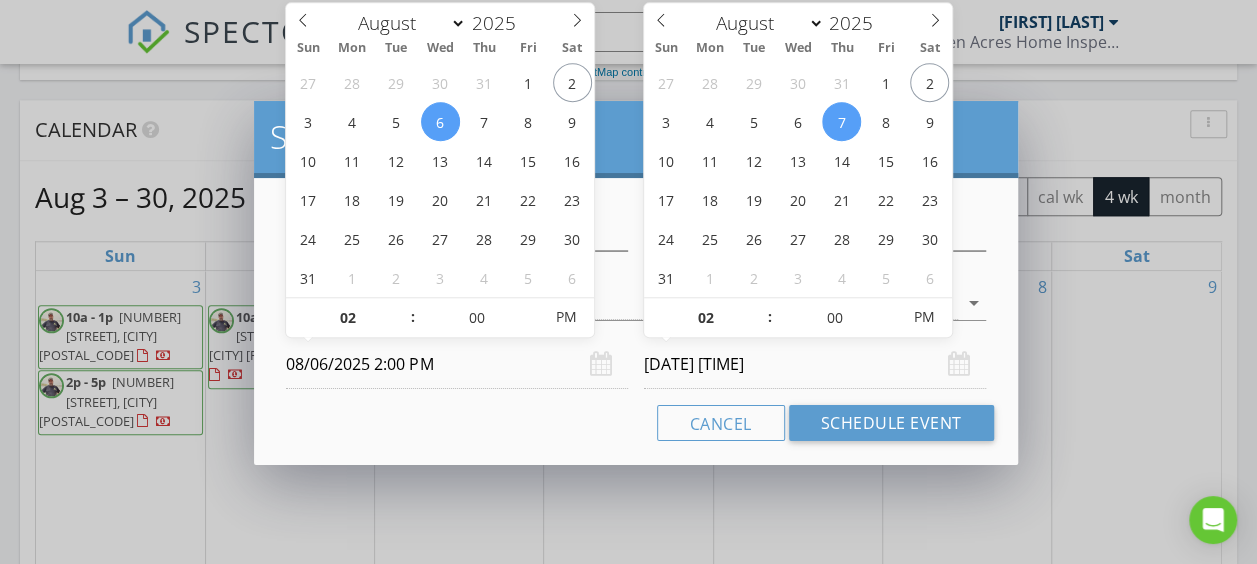 click on "[DATE] [TIME]" at bounding box center [815, 364] 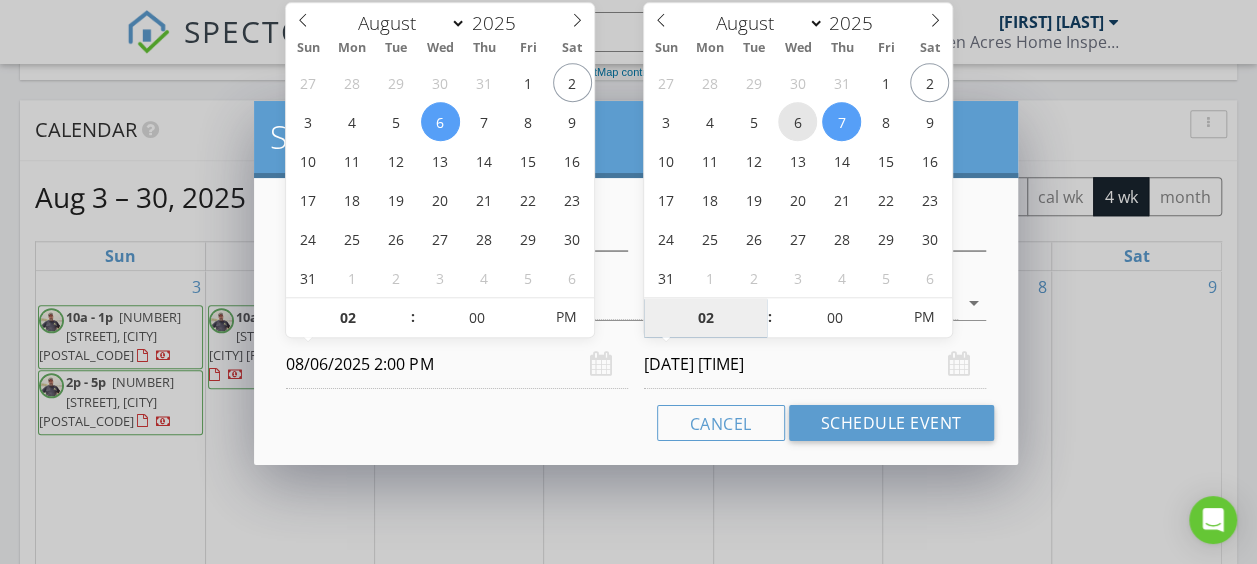 type on "08/06/2025 2:00 PM" 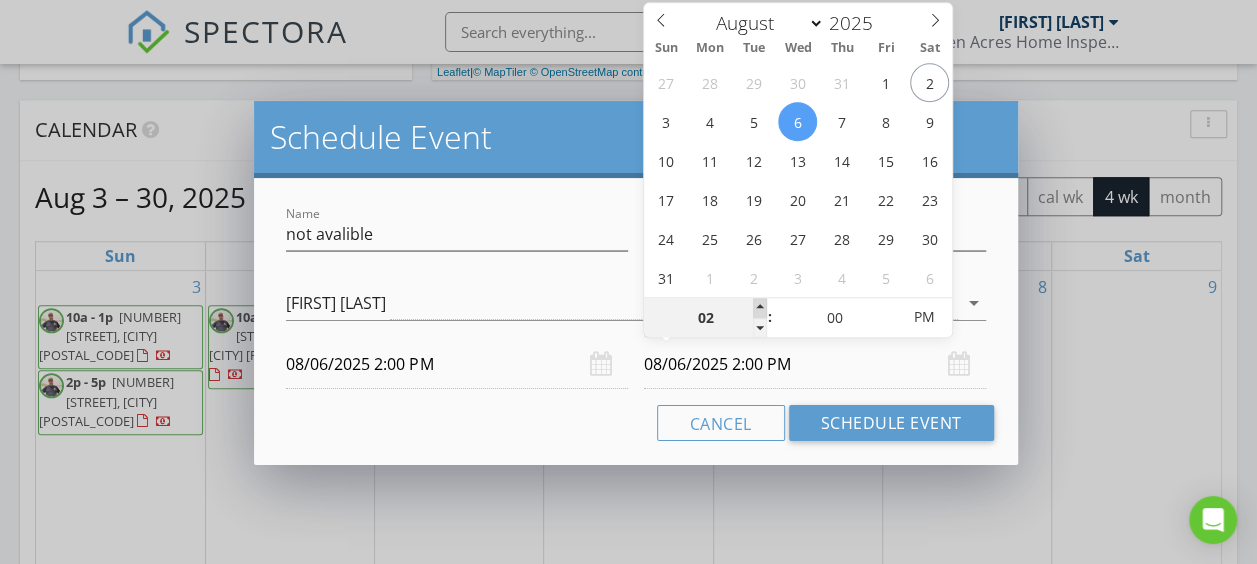type on "03" 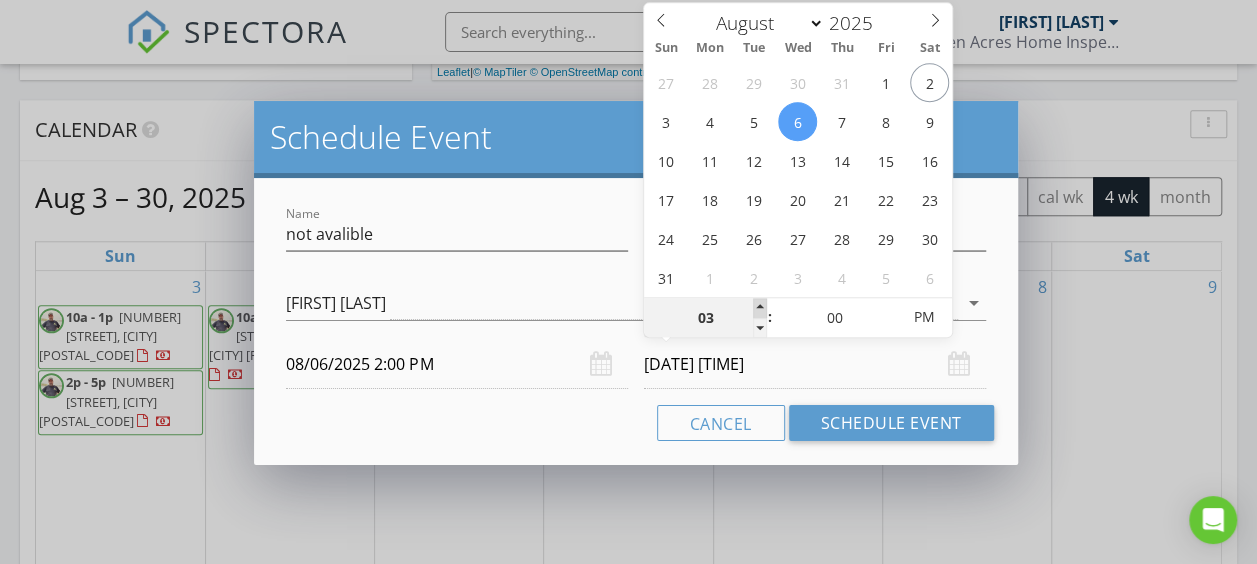 click at bounding box center [760, 308] 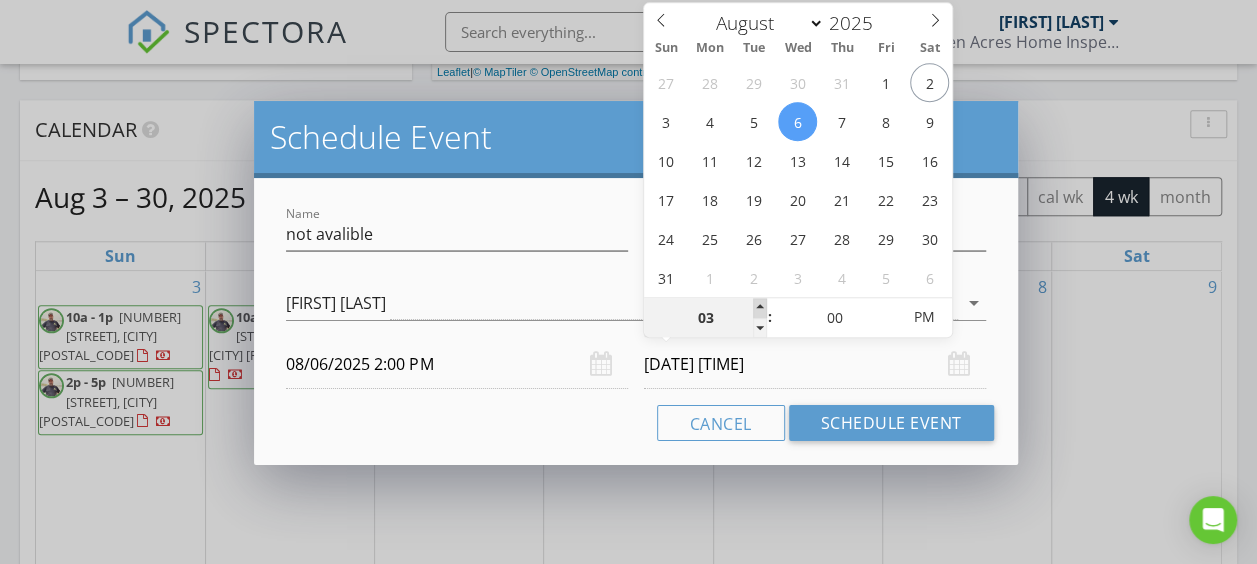 type on "04" 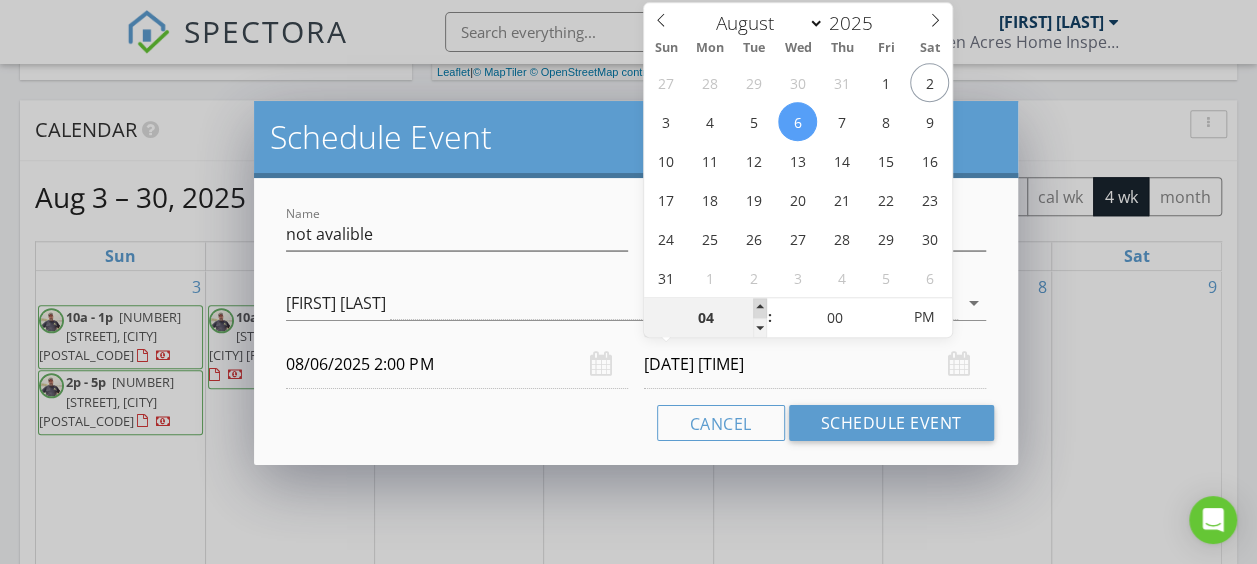 click at bounding box center [760, 308] 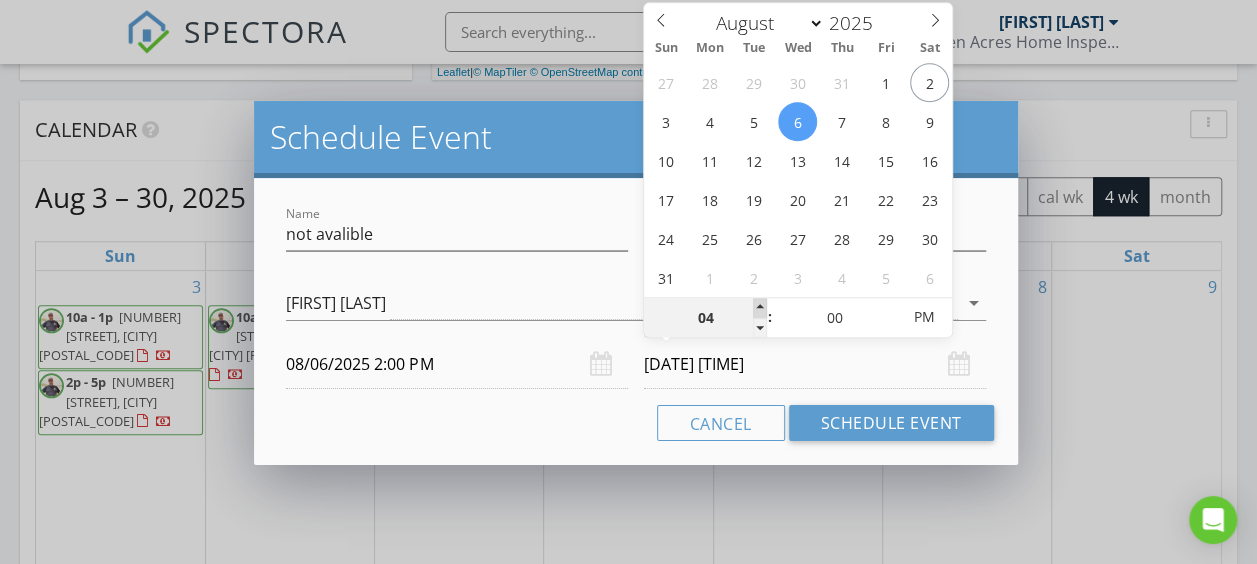 type on "05" 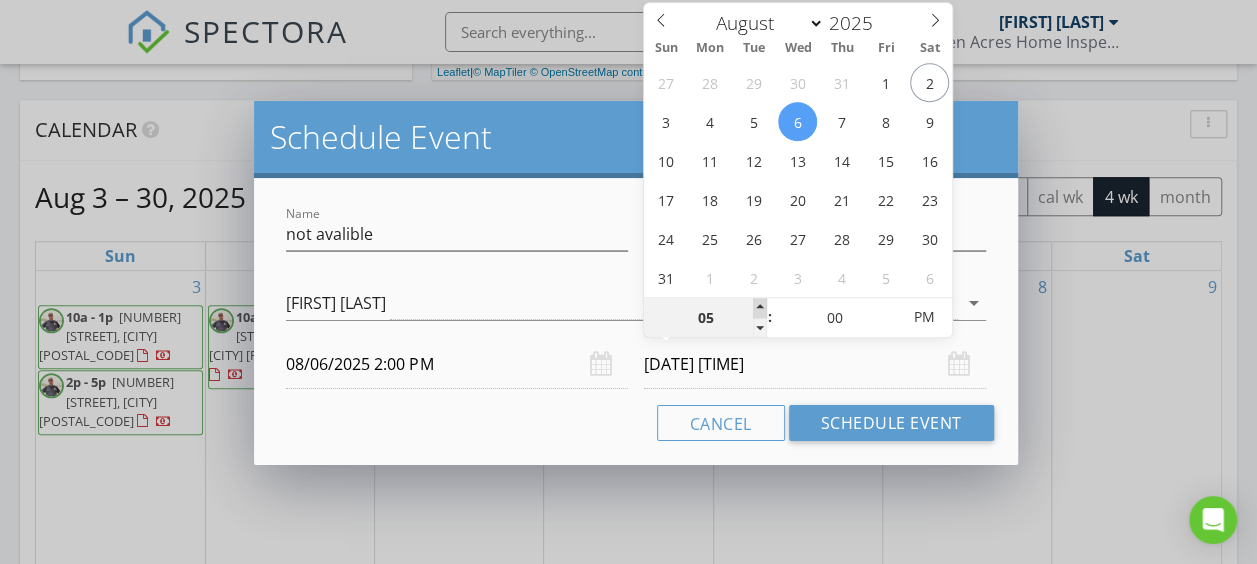 type on "[DATE] [TIME]" 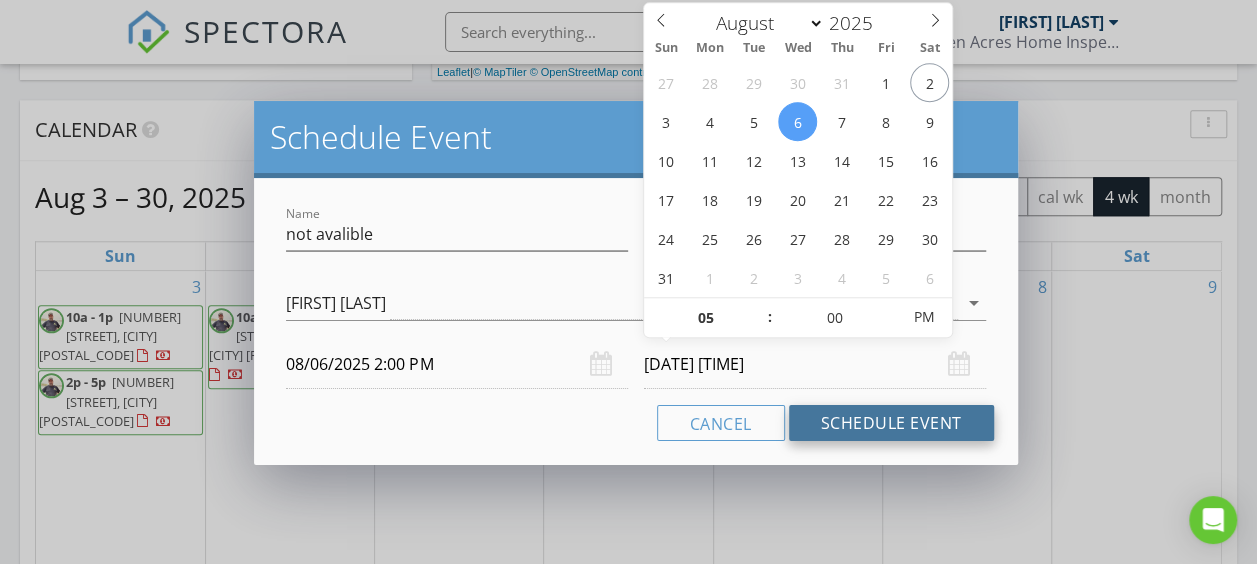 click on "Schedule Event" at bounding box center [891, 423] 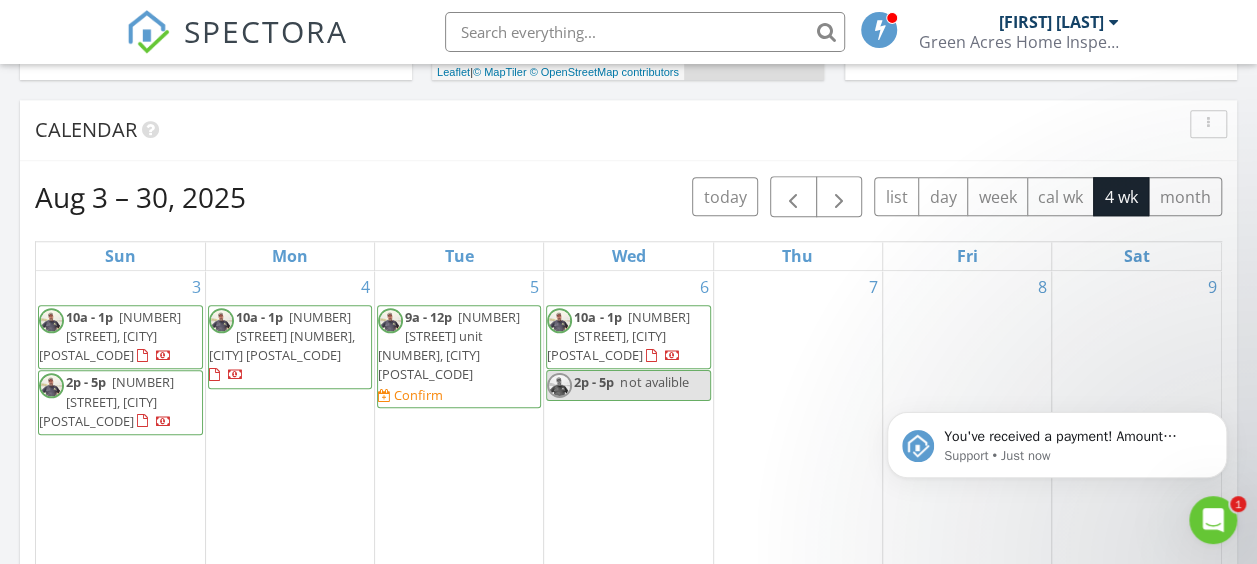 scroll, scrollTop: 0, scrollLeft: 0, axis: both 